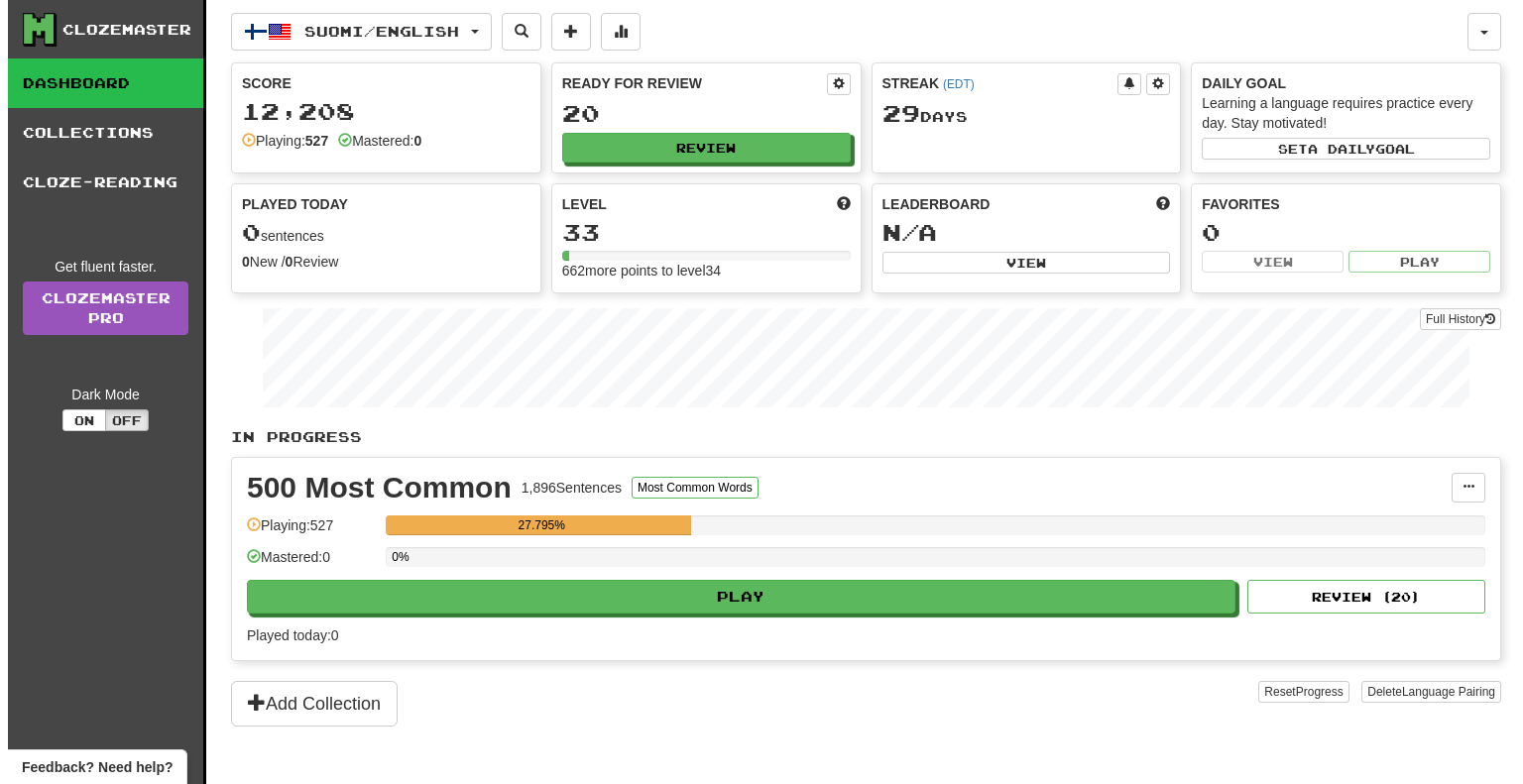 scroll, scrollTop: 0, scrollLeft: 0, axis: both 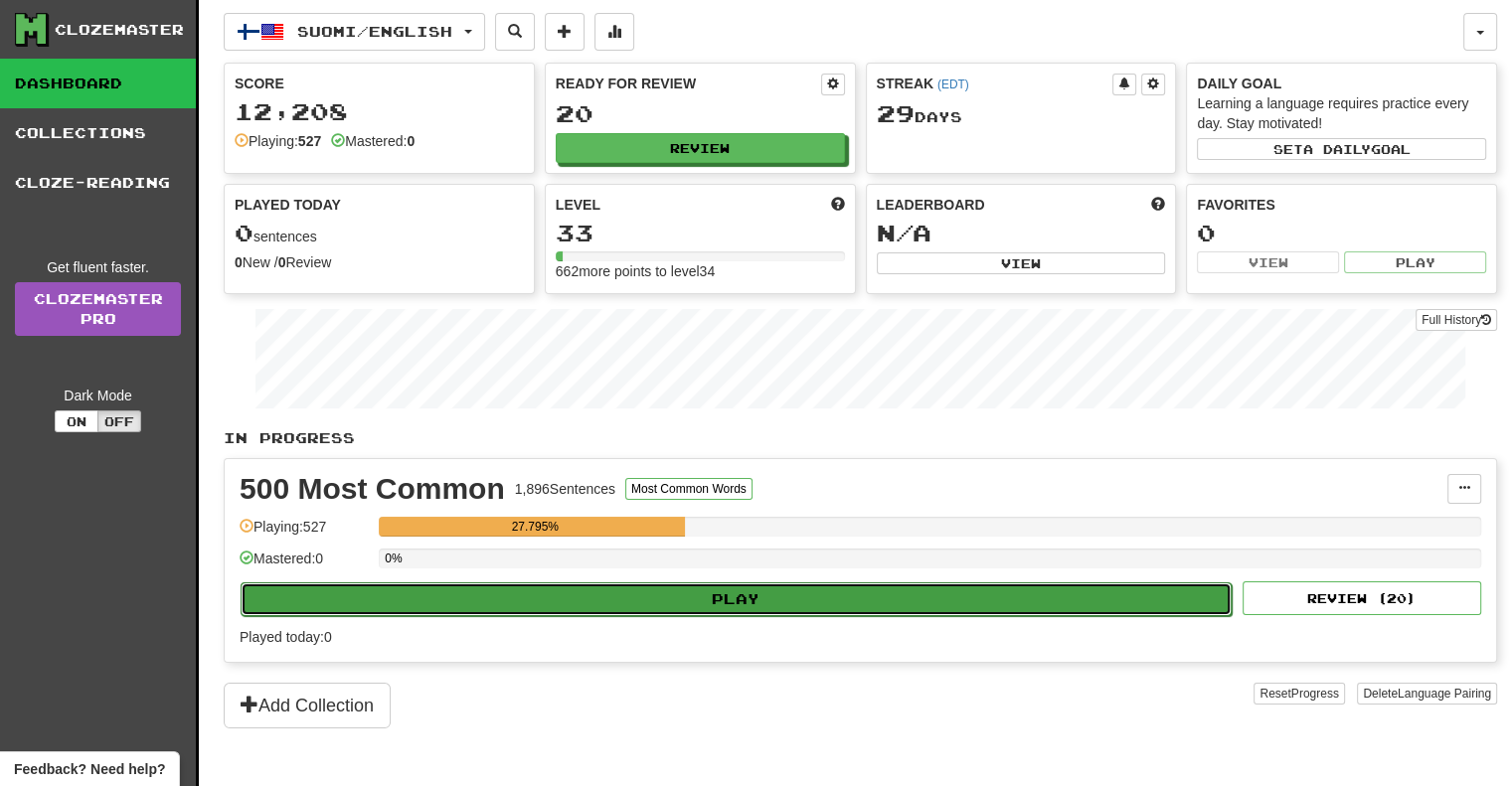 click on "Play" at bounding box center [736, 599] 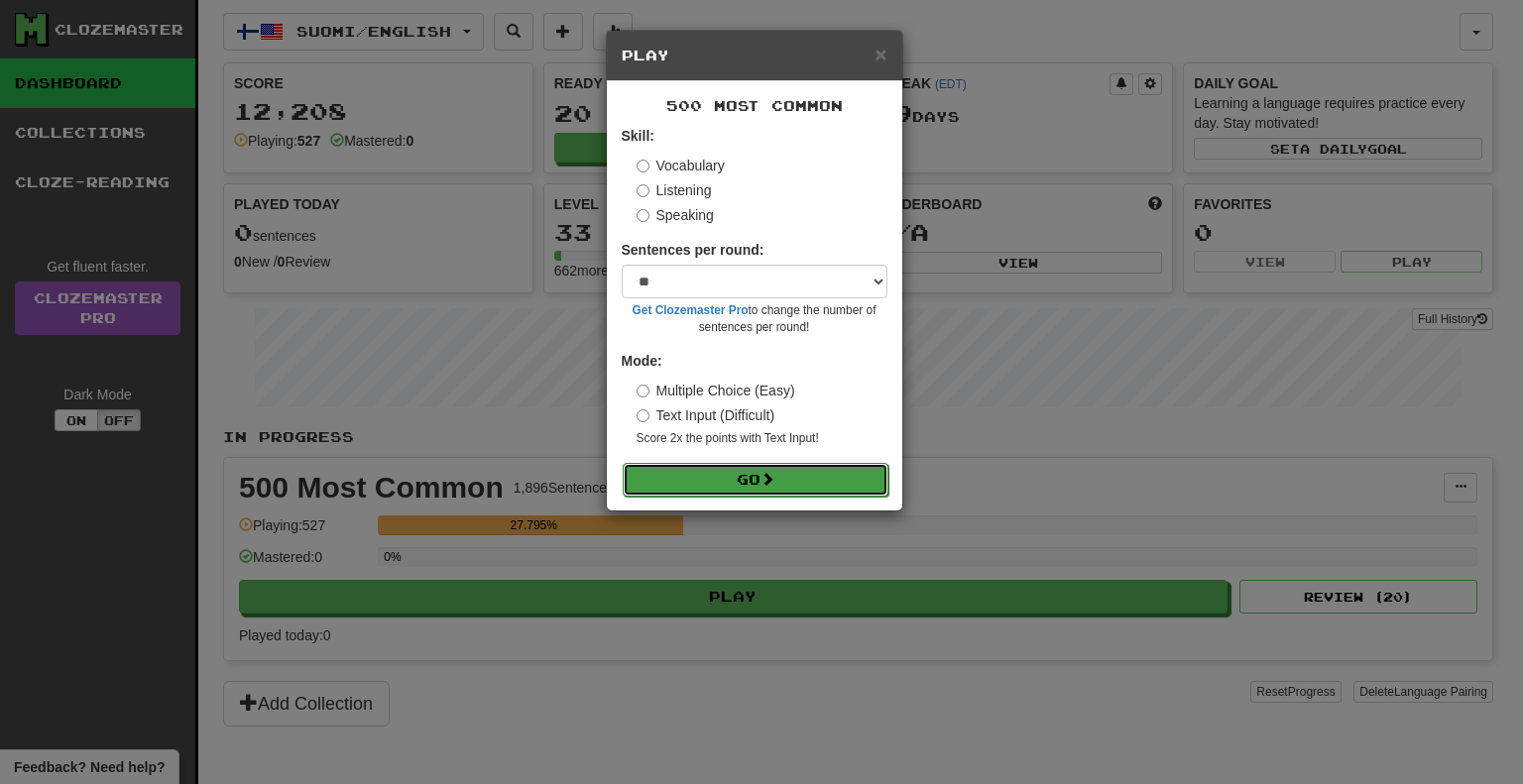 click on "Go" at bounding box center (756, 480) 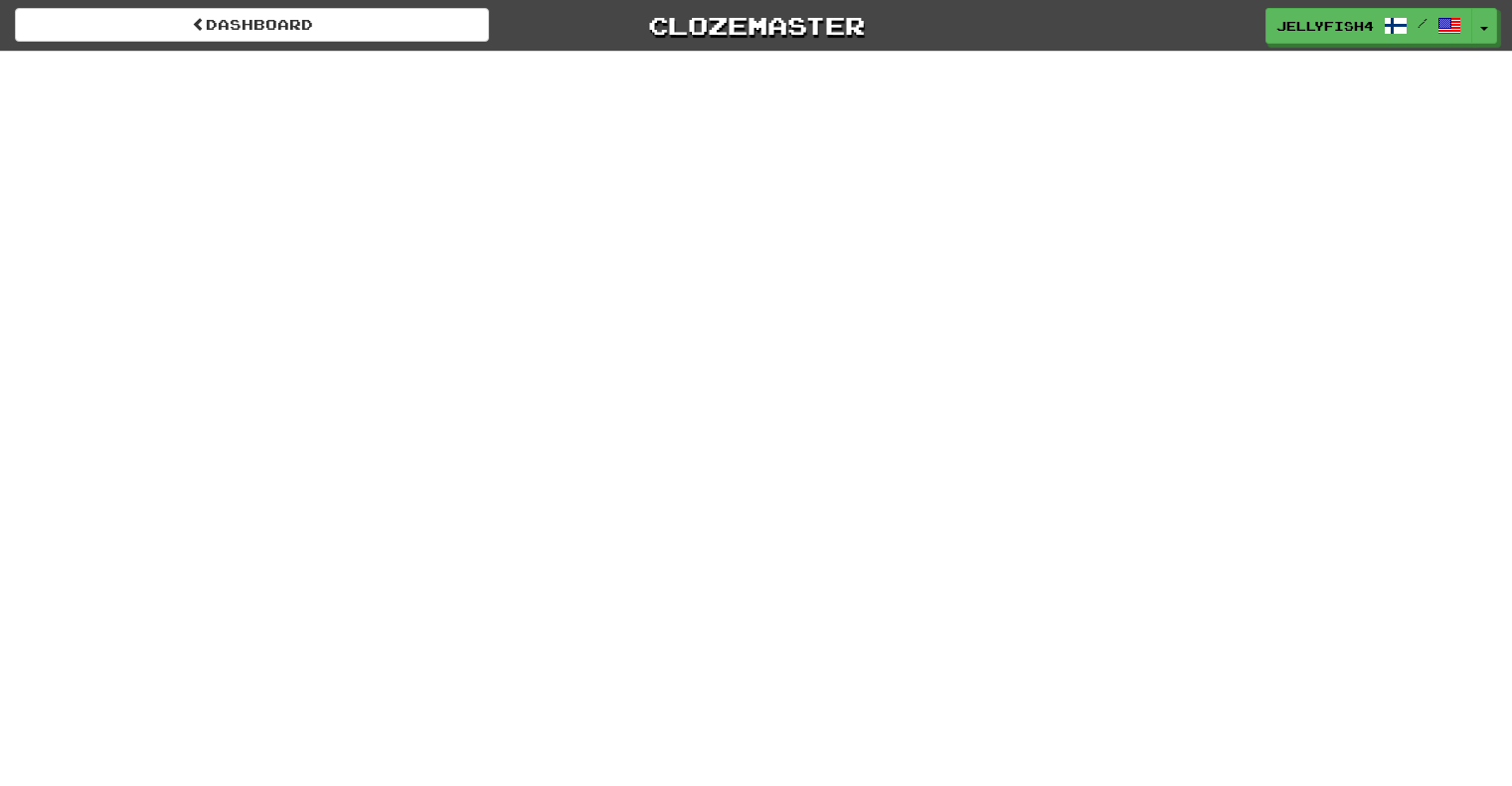 scroll, scrollTop: 0, scrollLeft: 0, axis: both 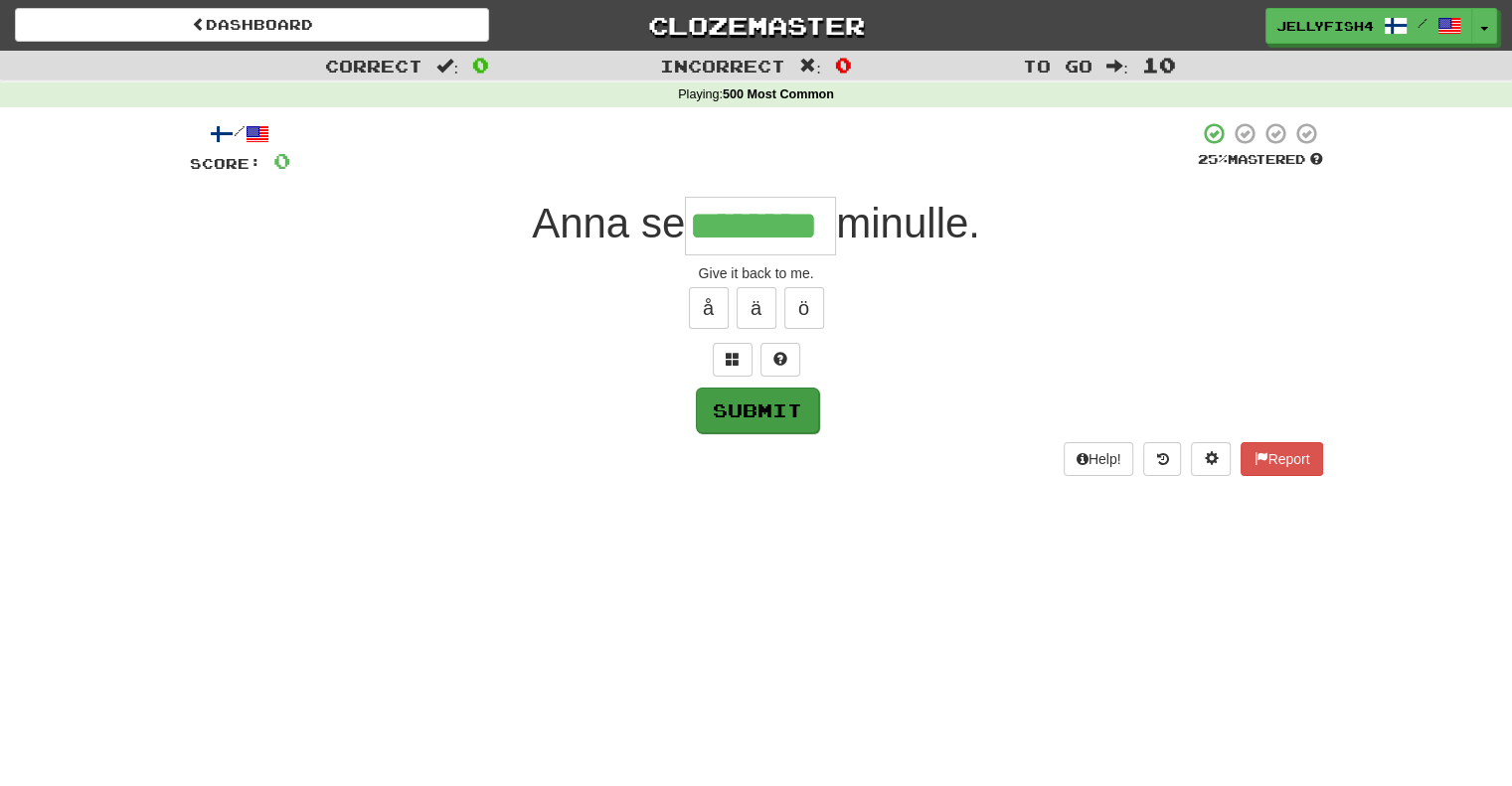 type on "********" 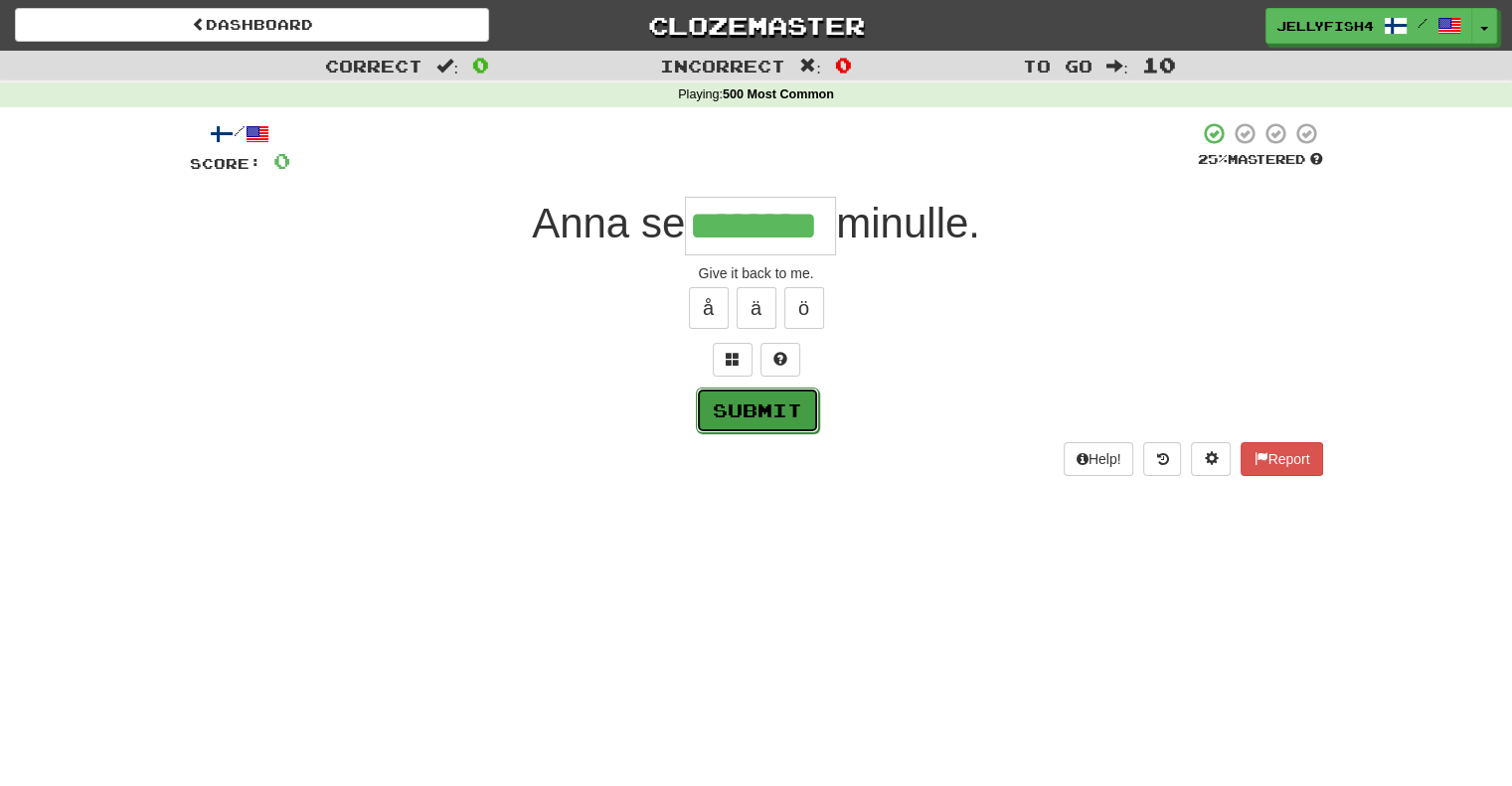 click on "Submit" at bounding box center (757, 410) 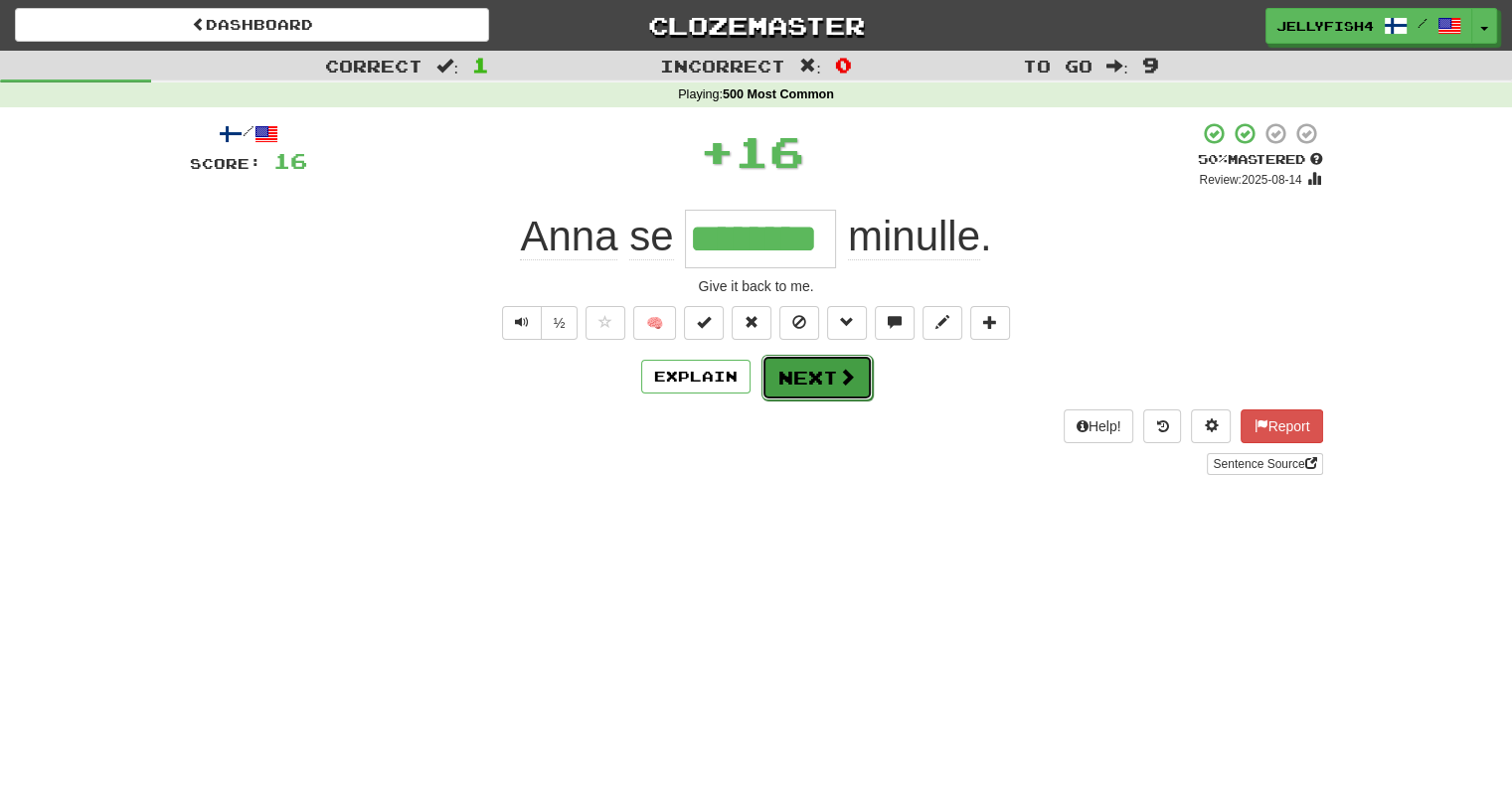 click on "Next" at bounding box center [817, 378] 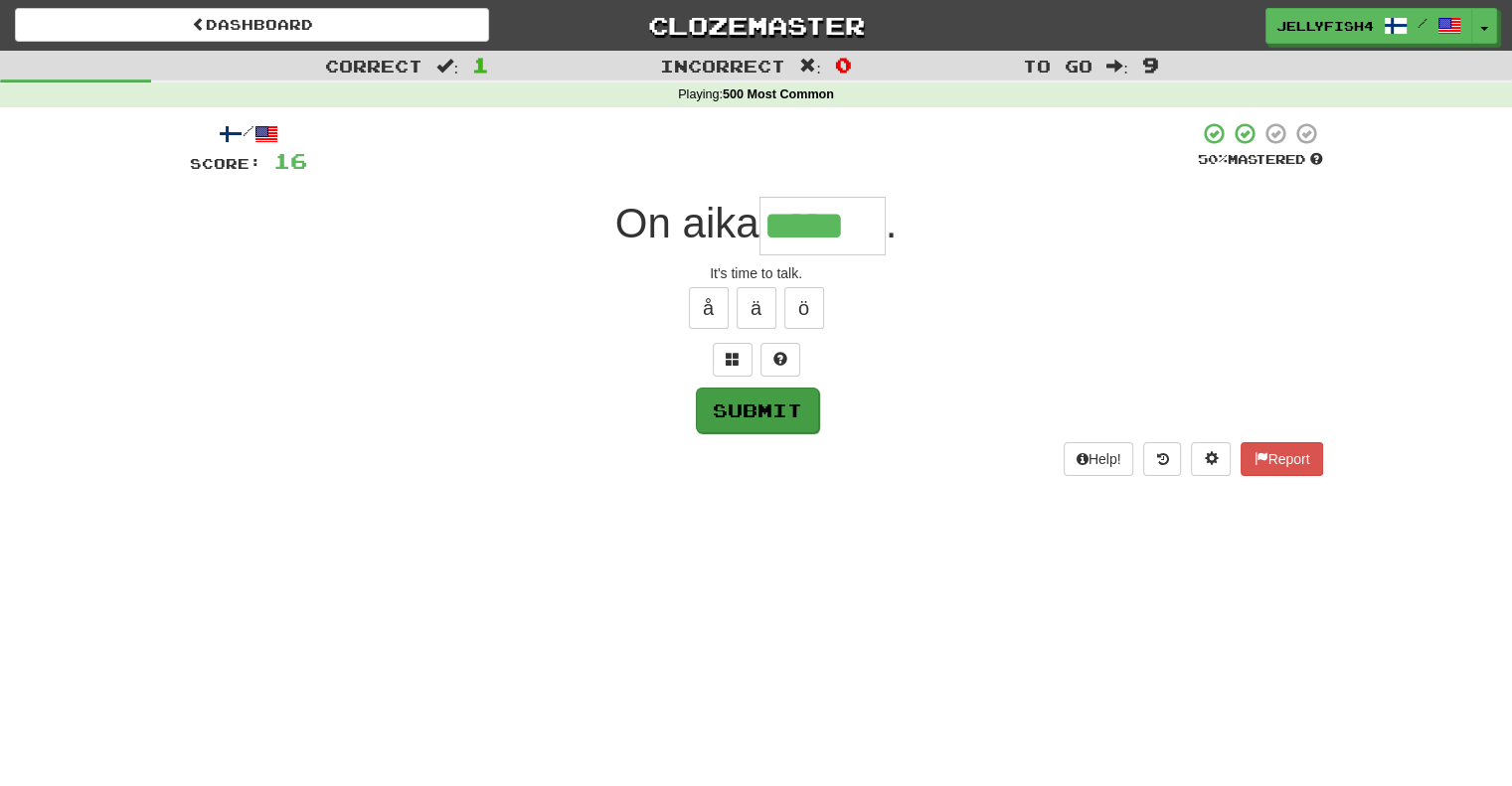 type on "*****" 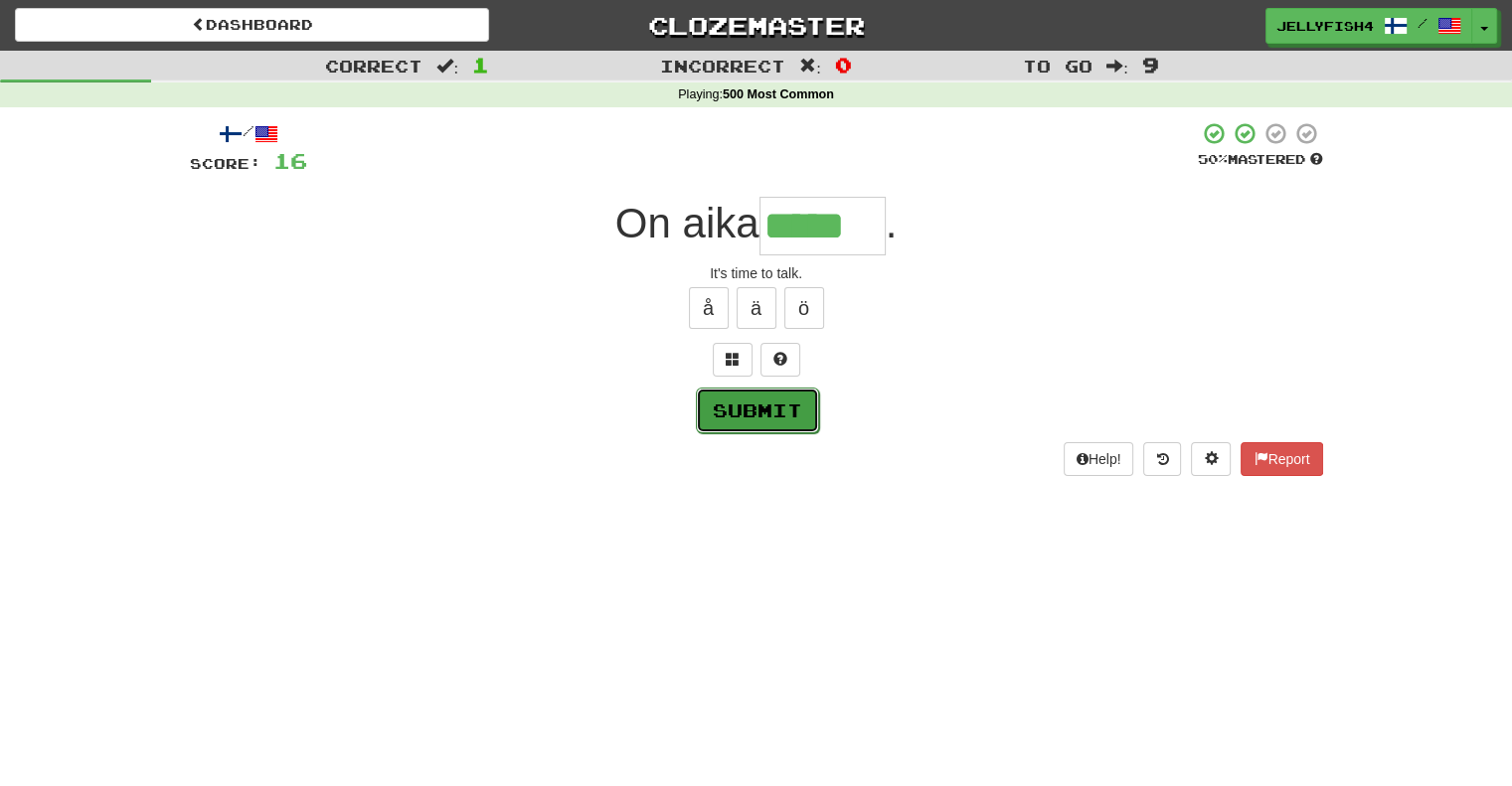 click on "Submit" at bounding box center [757, 410] 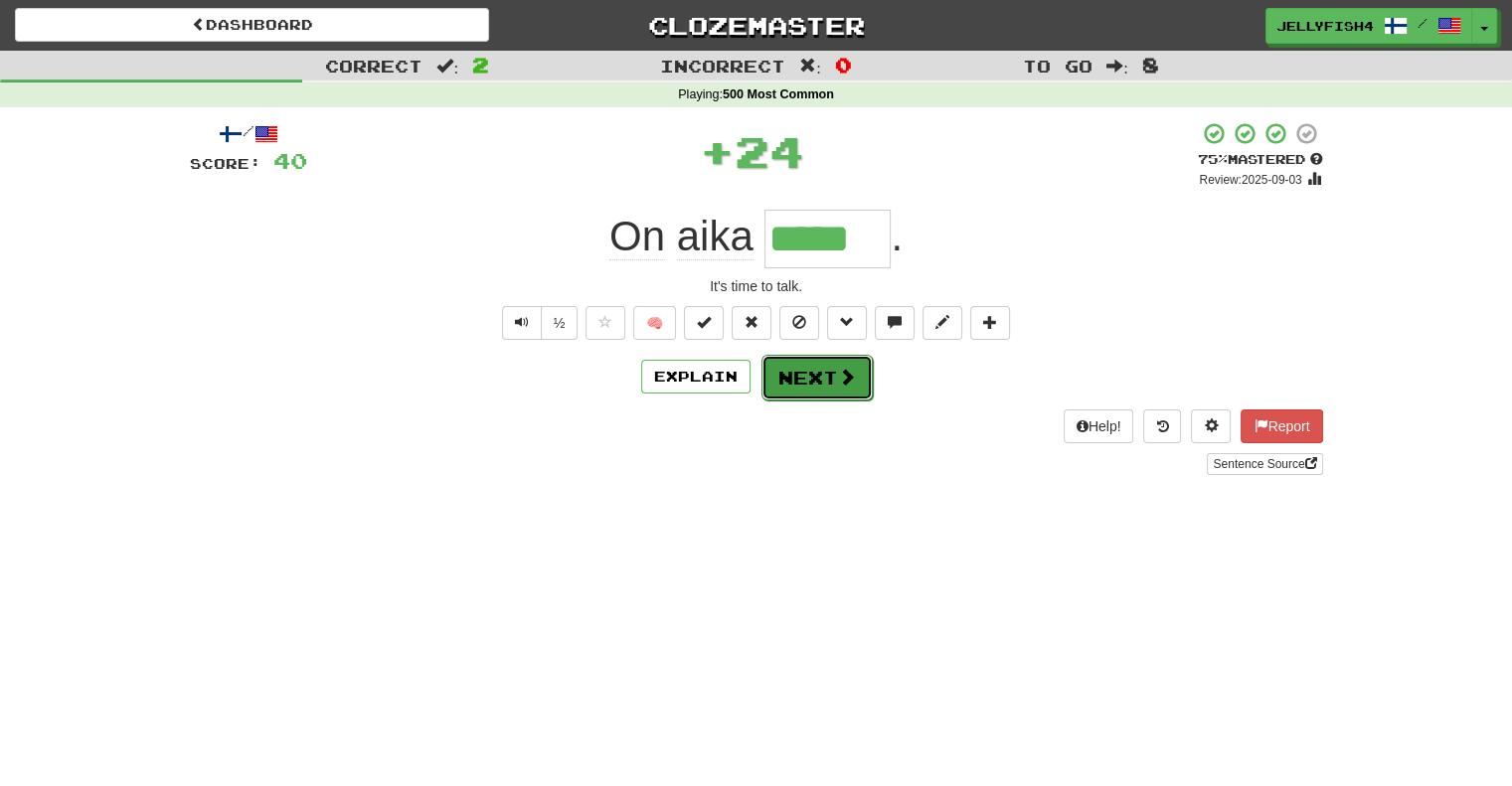 click at bounding box center (847, 377) 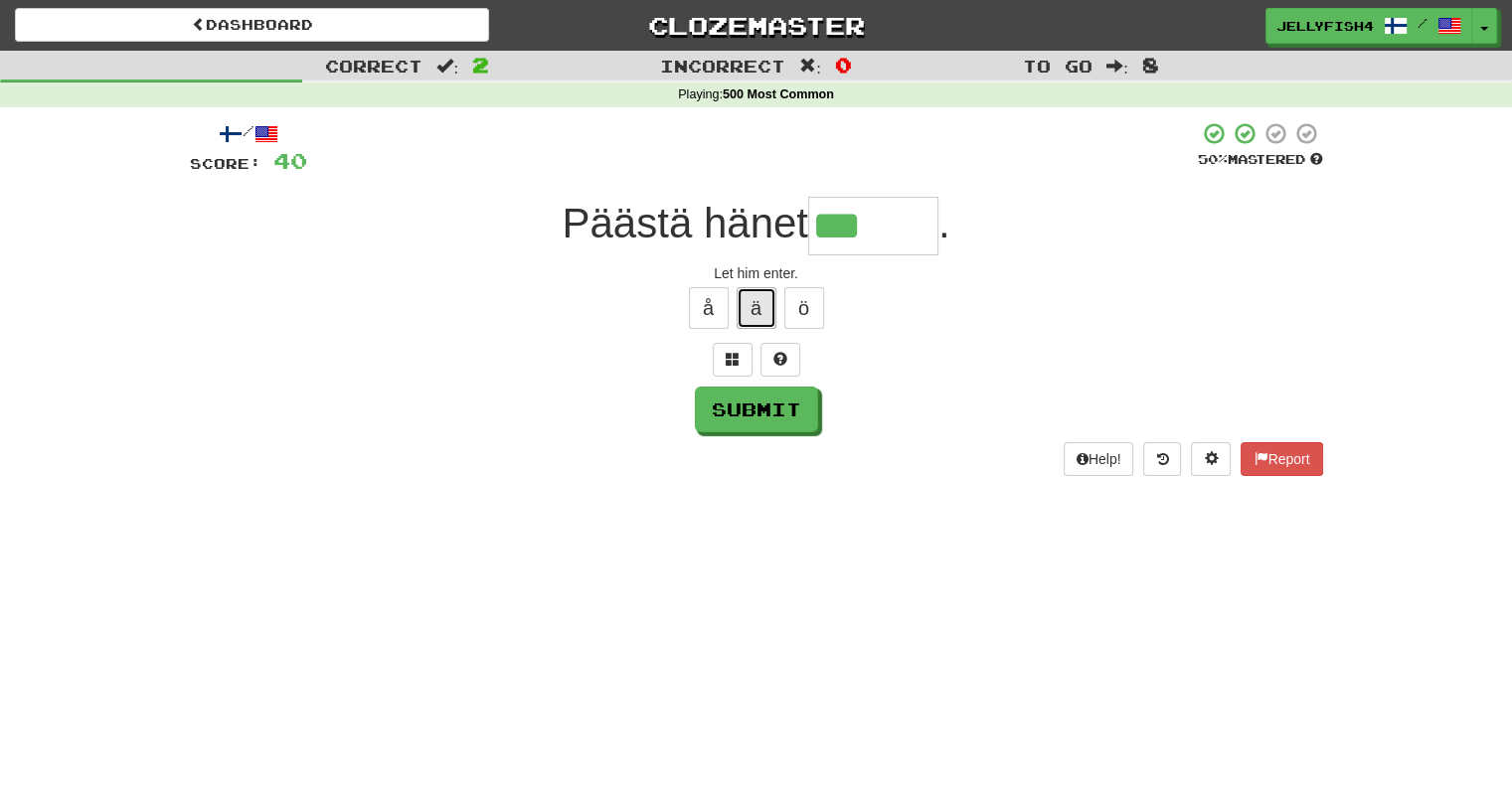 click on "ä" at bounding box center [756, 308] 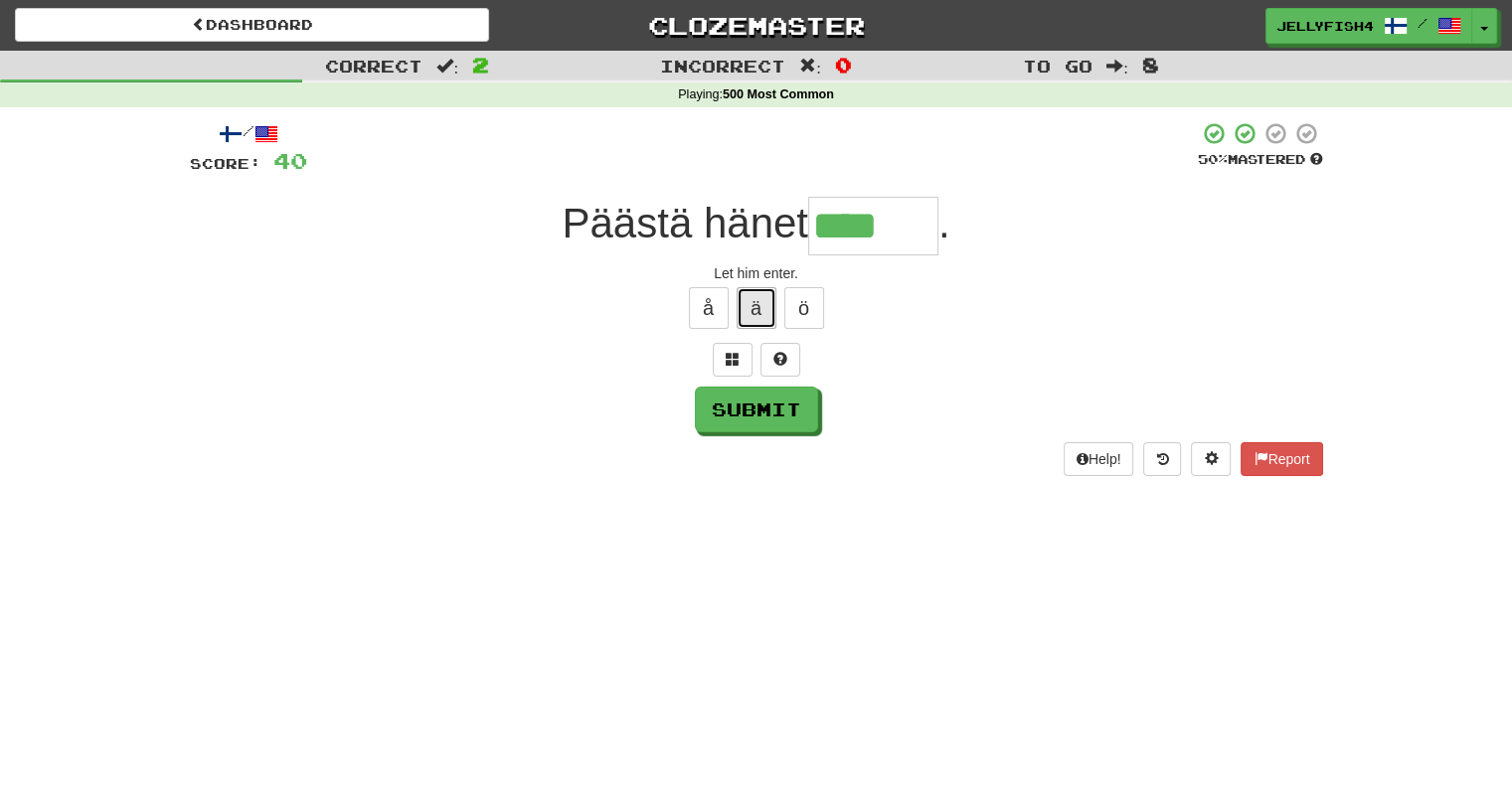 click on "ä" at bounding box center (756, 308) 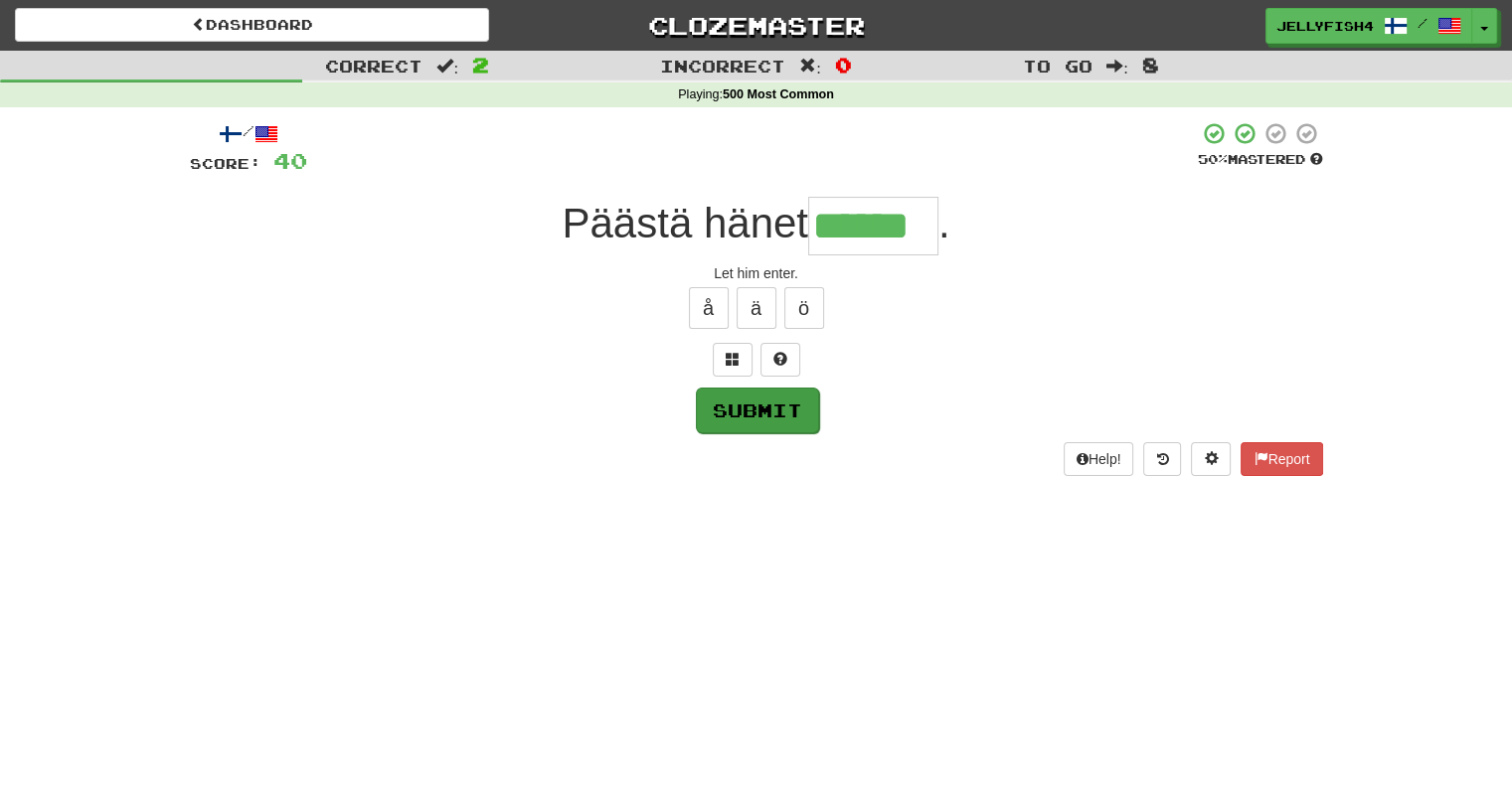 type on "******" 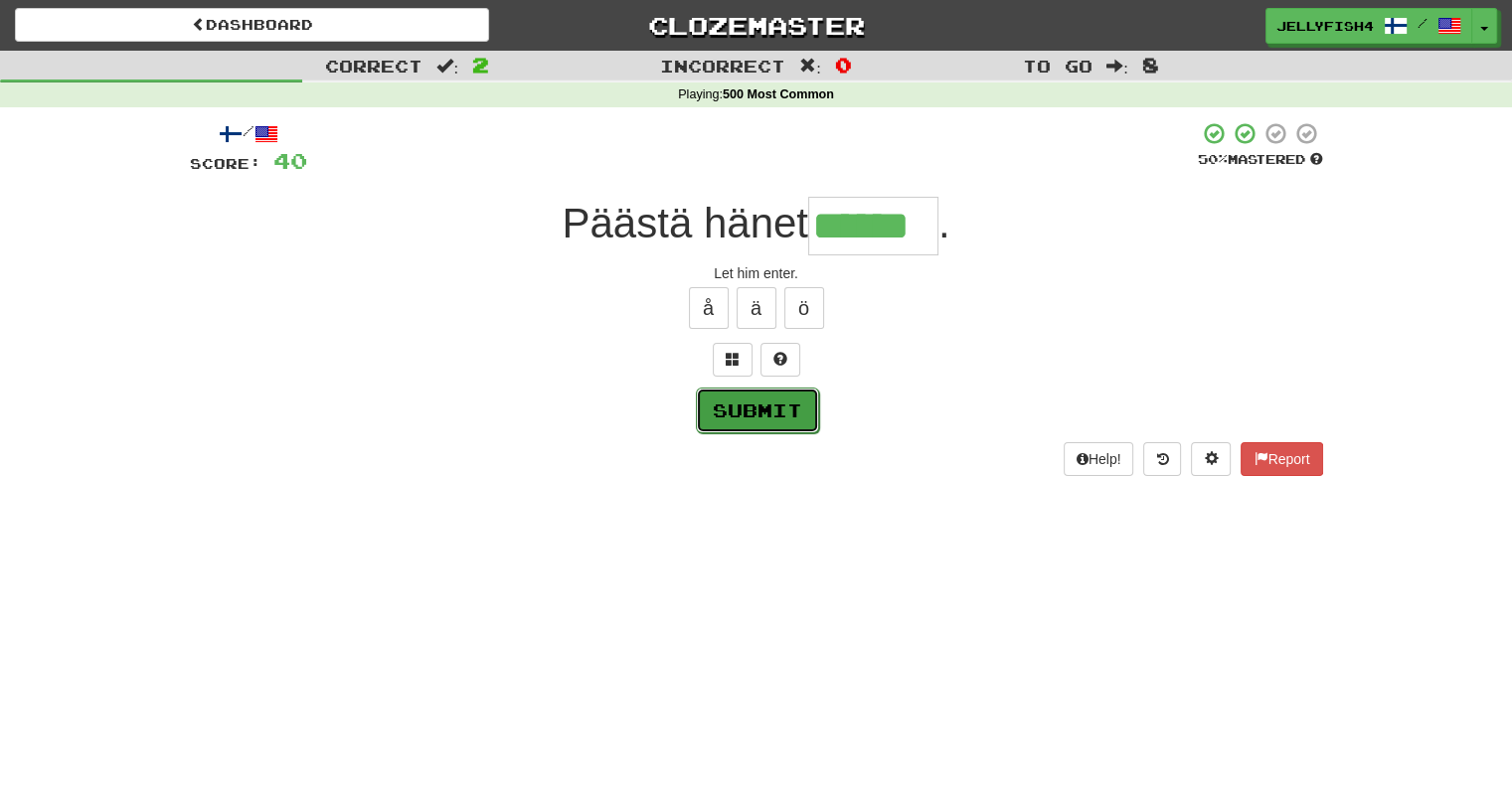 click on "Submit" at bounding box center (757, 410) 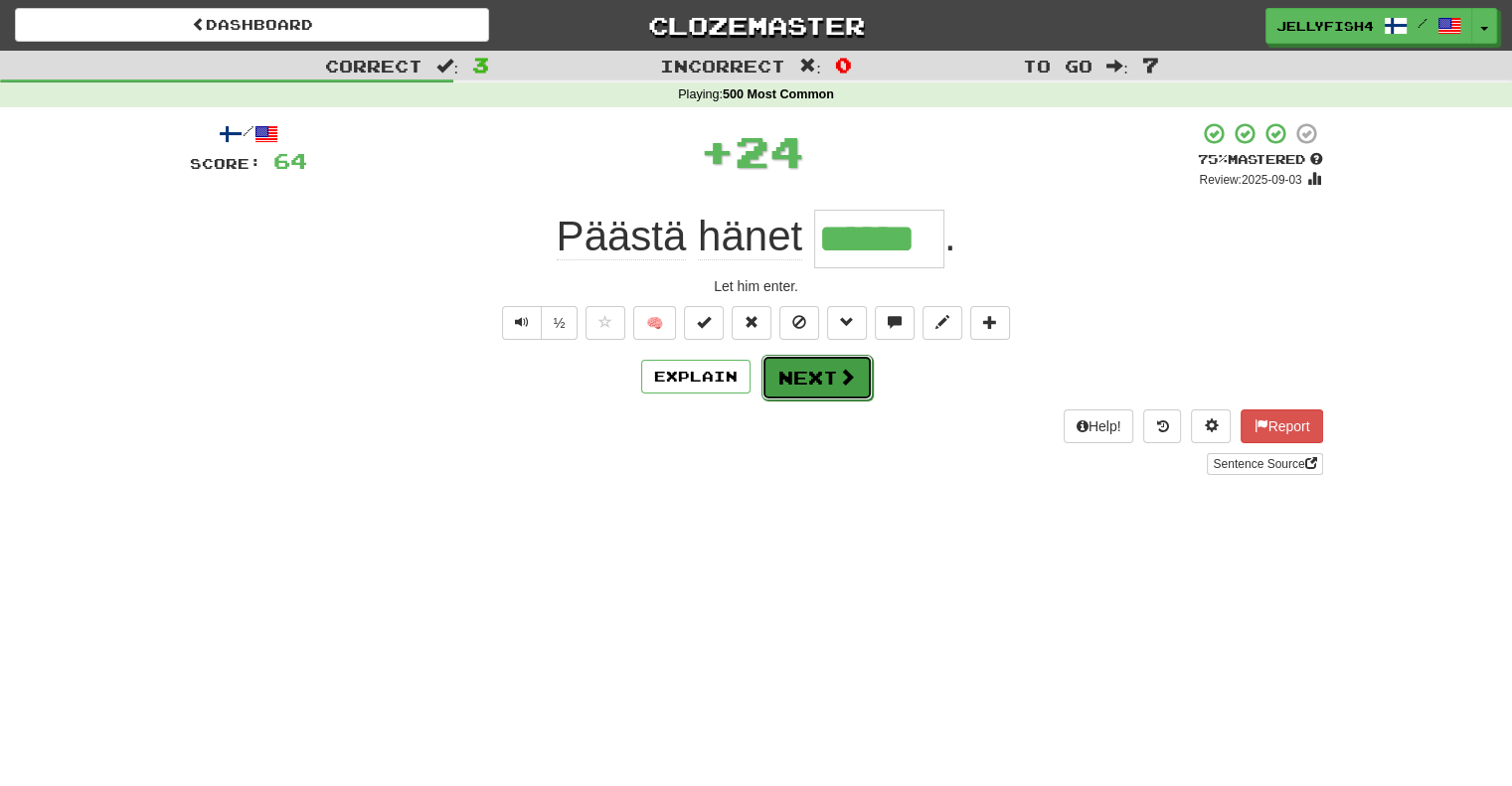 click on "Next" at bounding box center (817, 378) 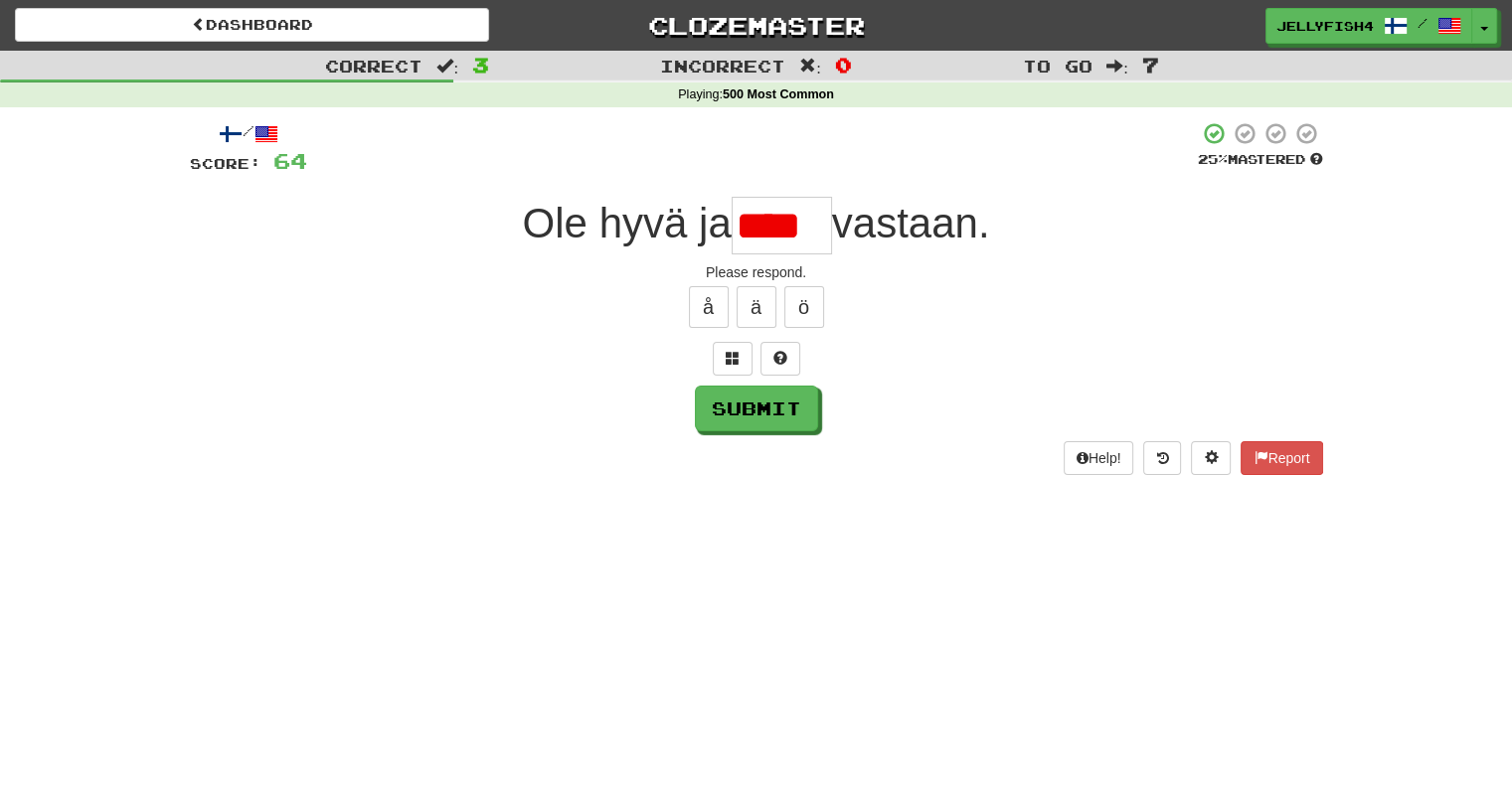 scroll, scrollTop: 0, scrollLeft: 0, axis: both 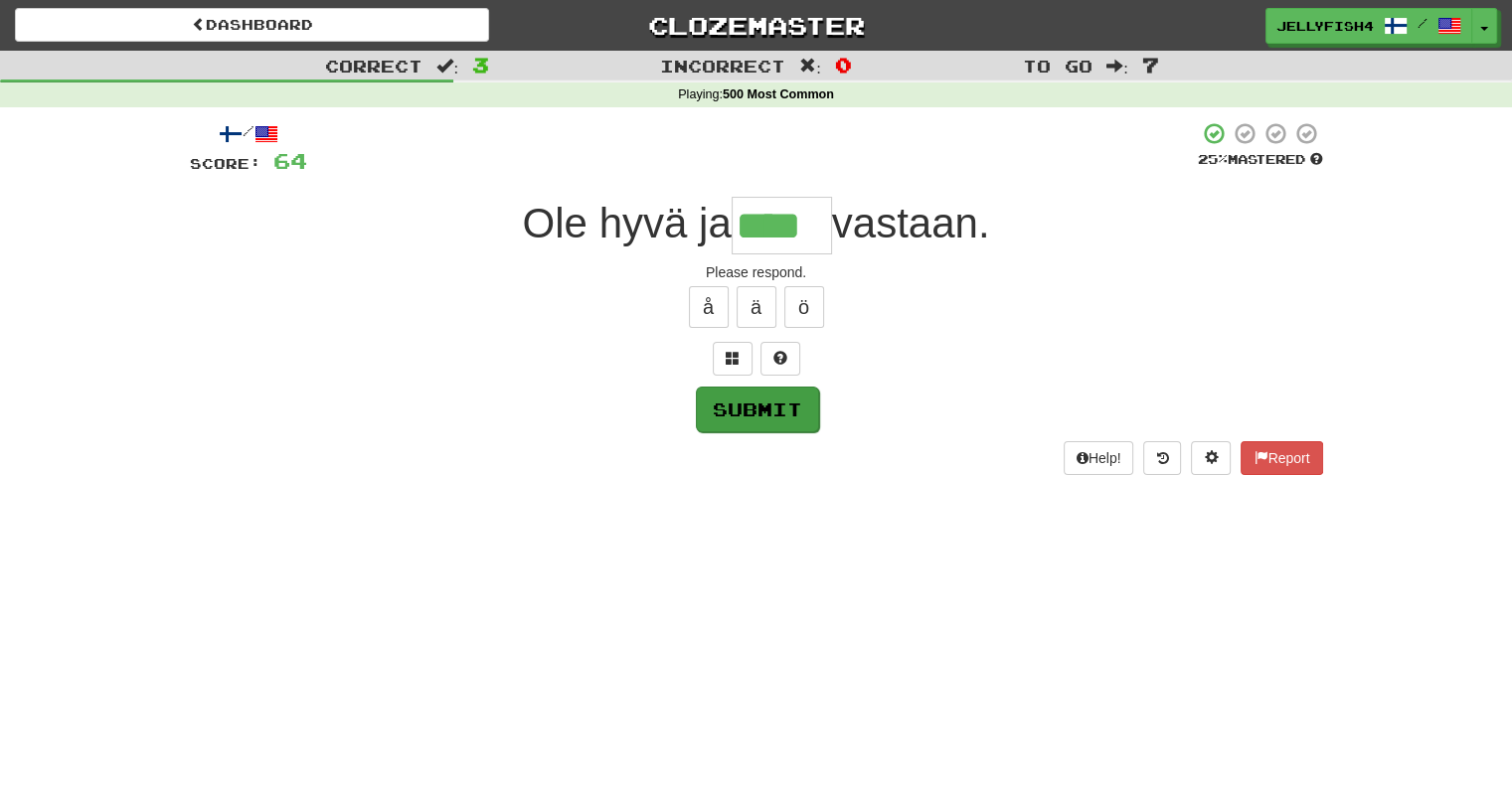type on "****" 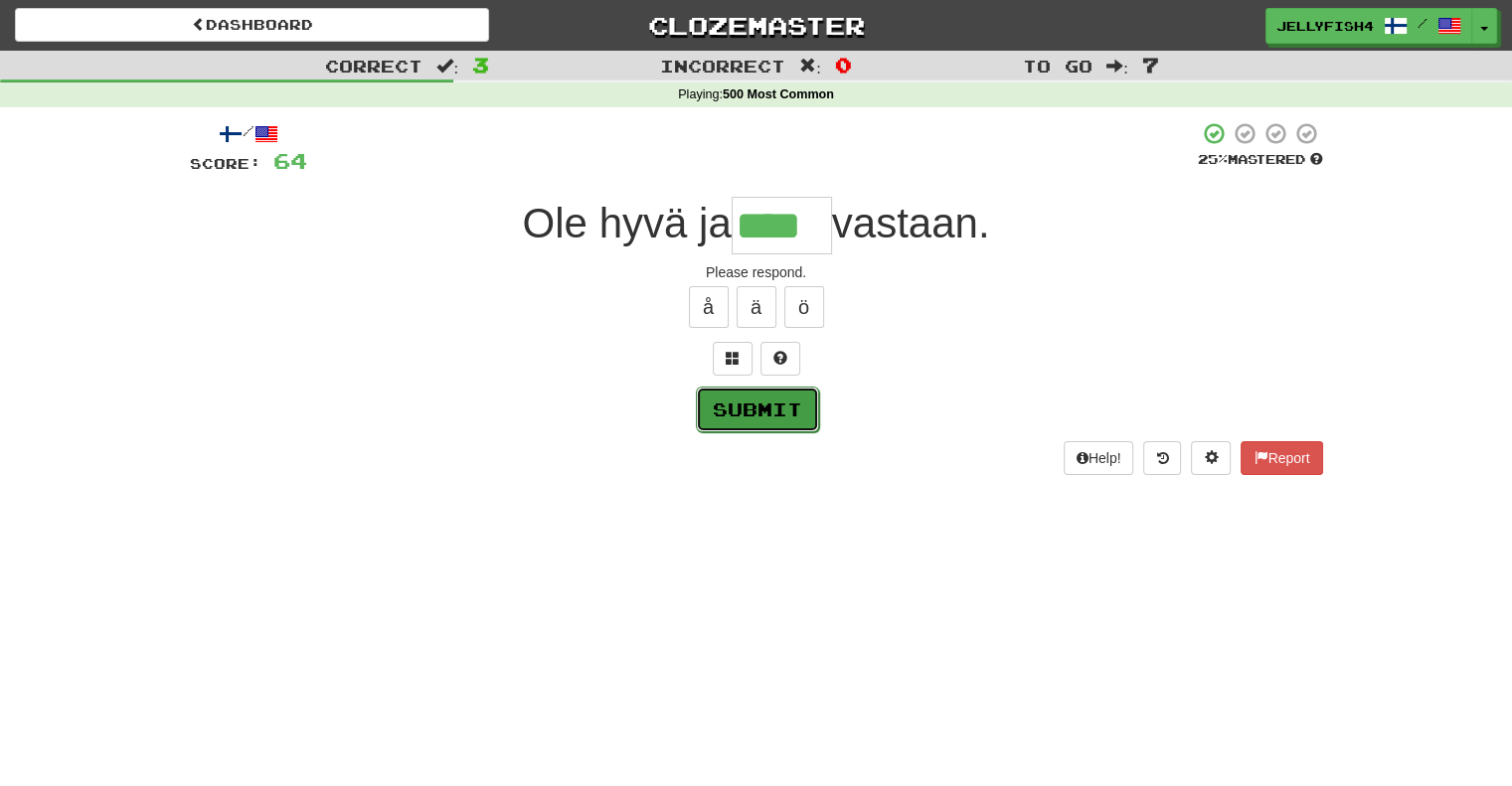 click on "Submit" at bounding box center (757, 409) 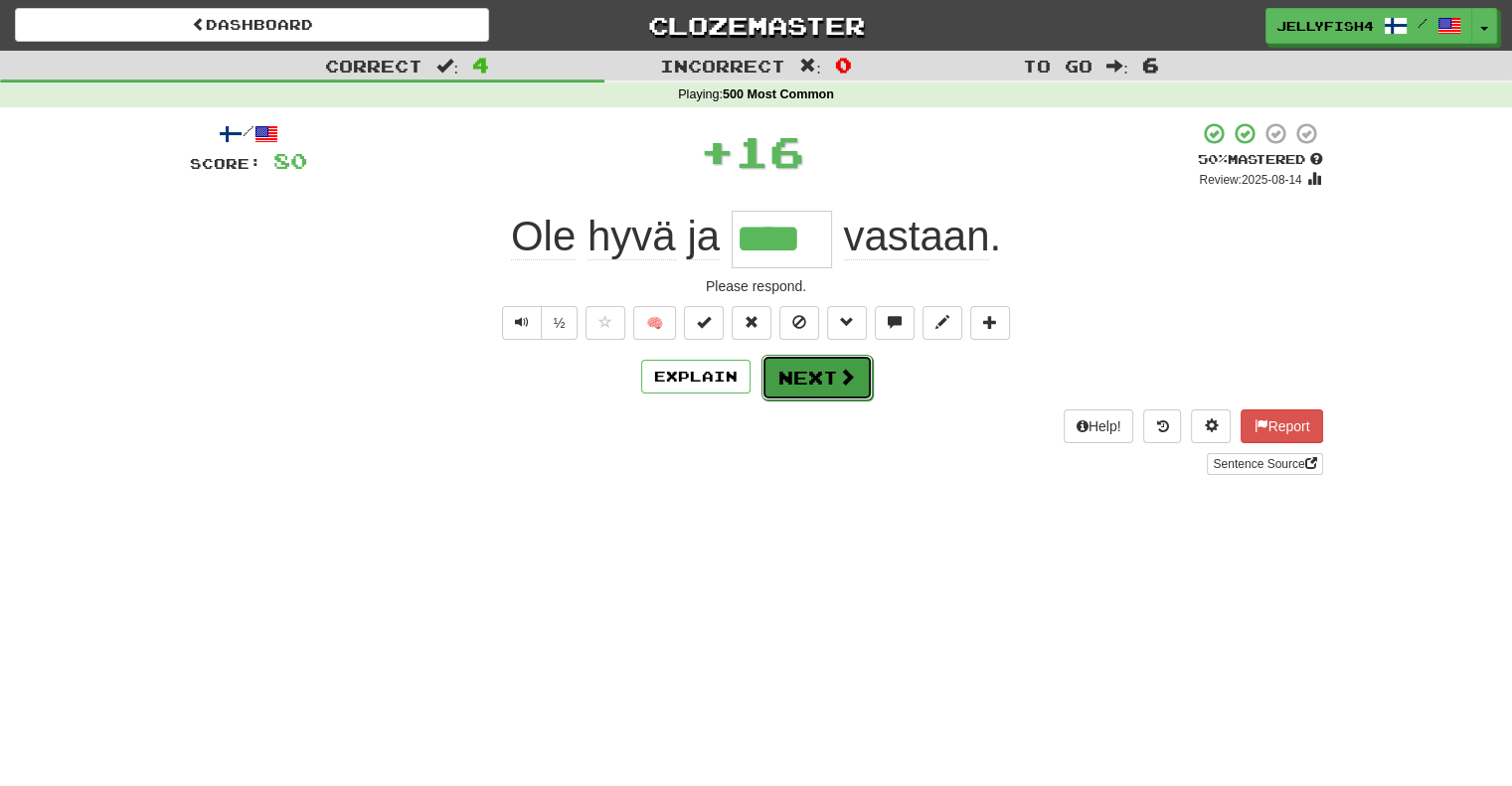 click on "Next" at bounding box center (817, 378) 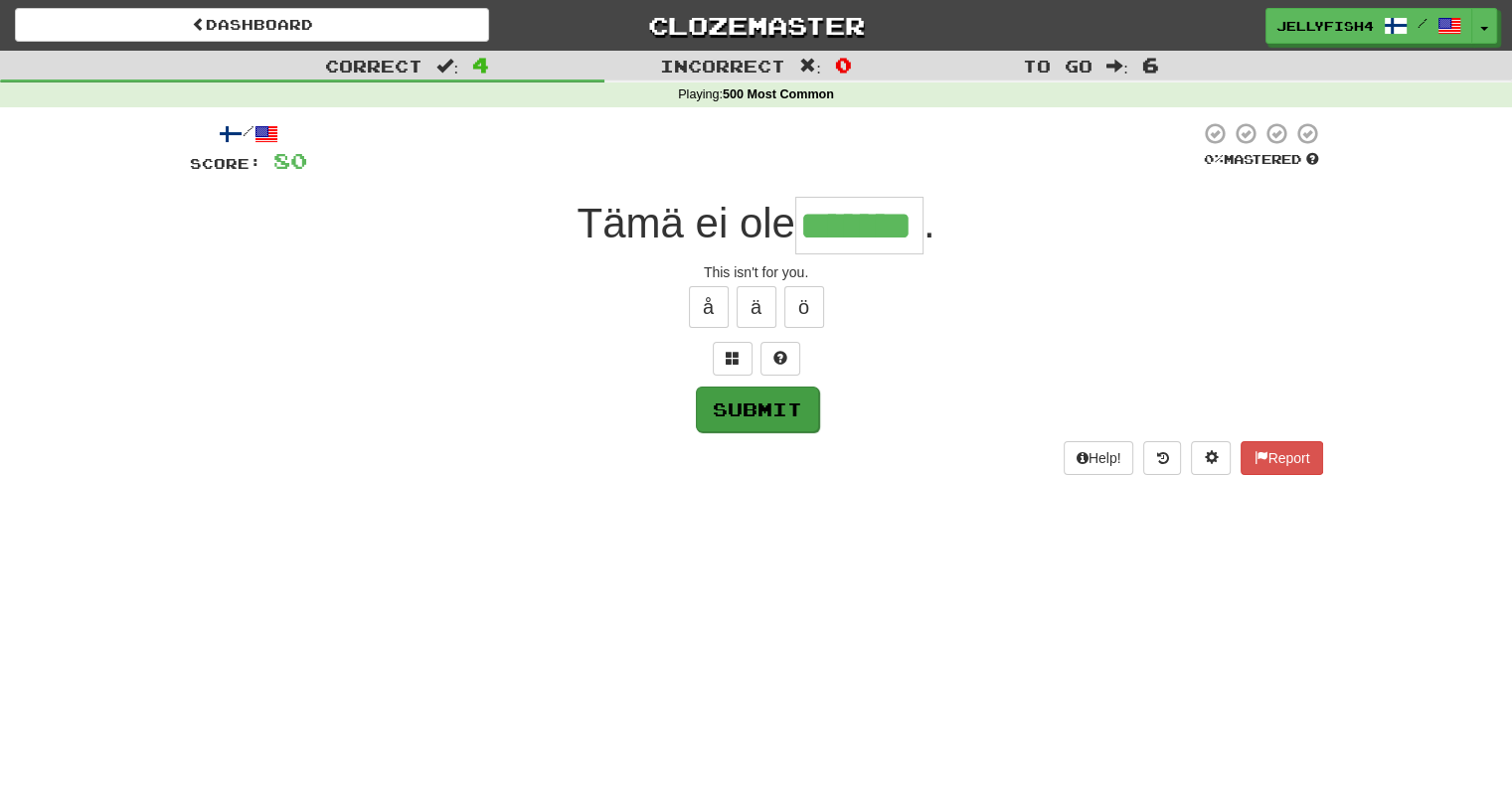 type on "*******" 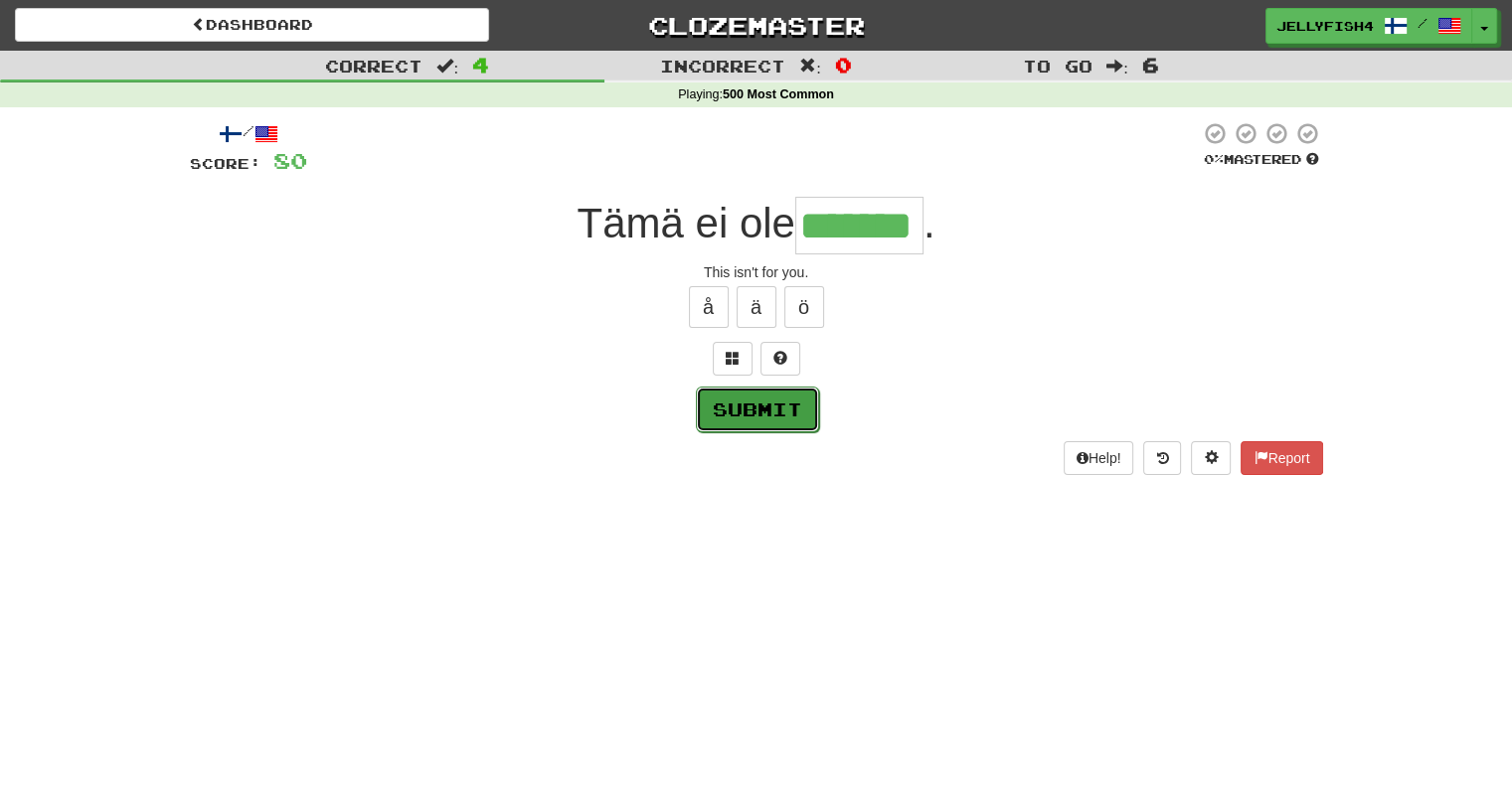 click on "Submit" at bounding box center (757, 409) 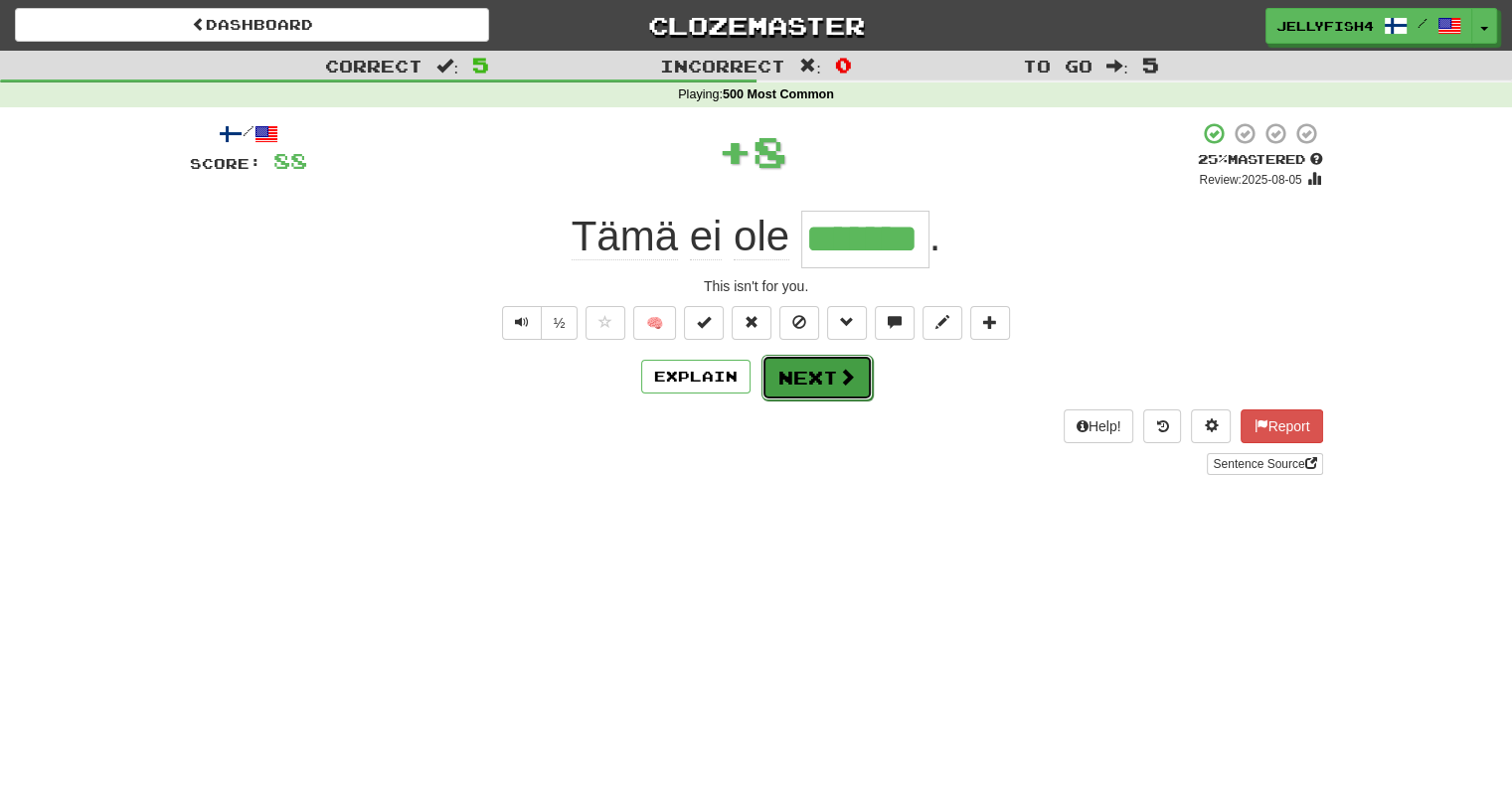 click on "Next" at bounding box center [817, 378] 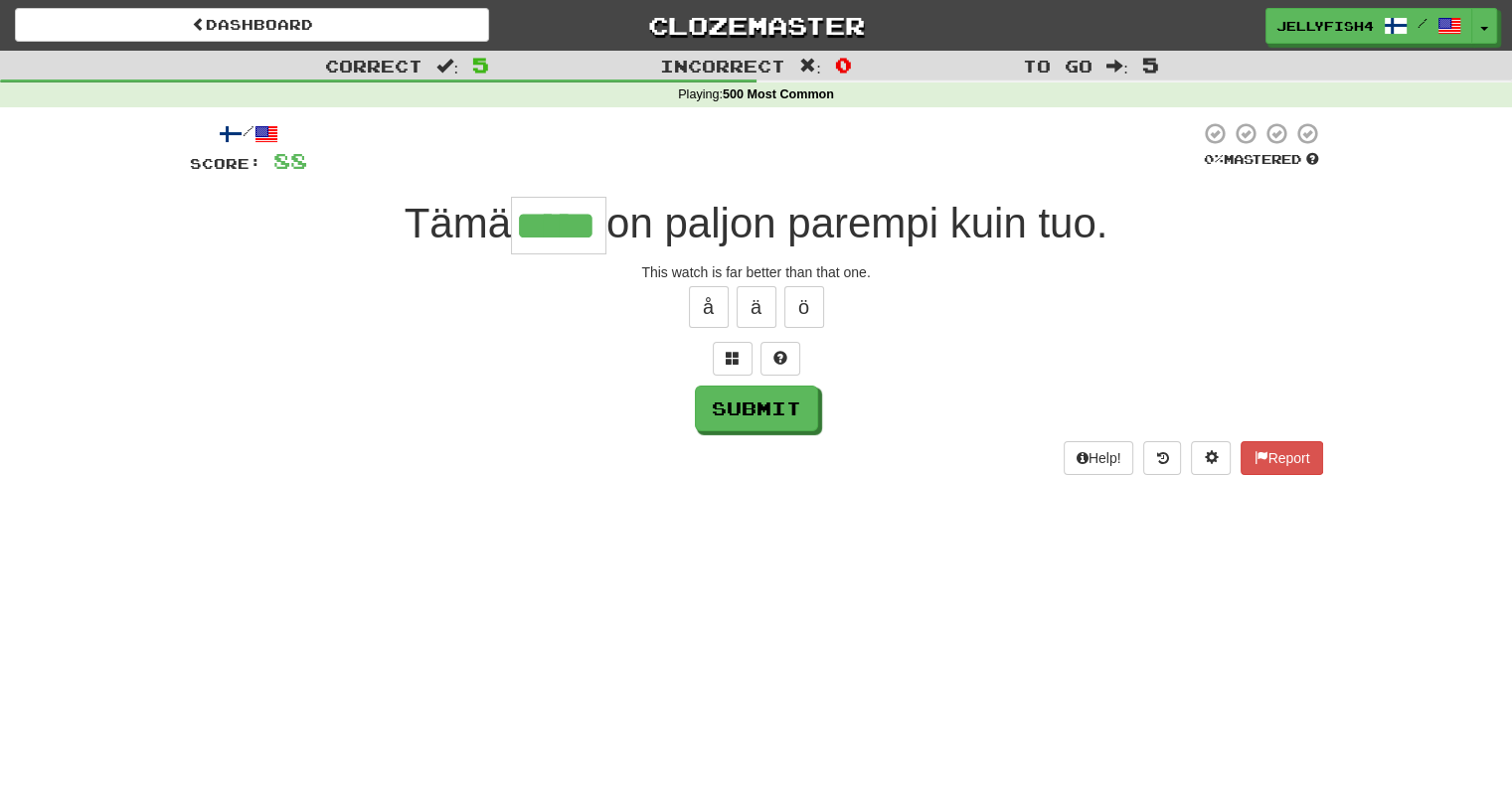 type on "*****" 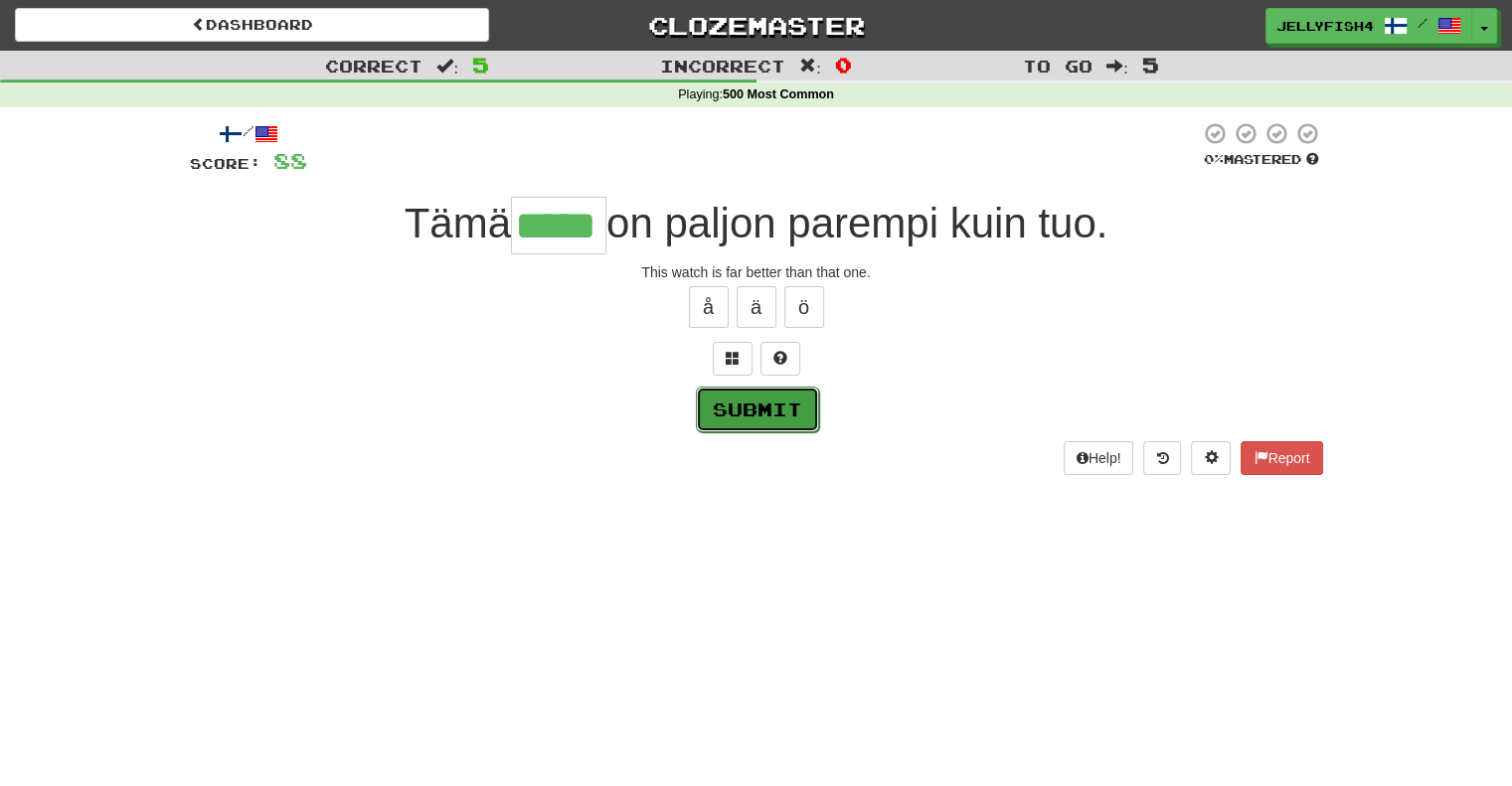 click on "Submit" at bounding box center [757, 409] 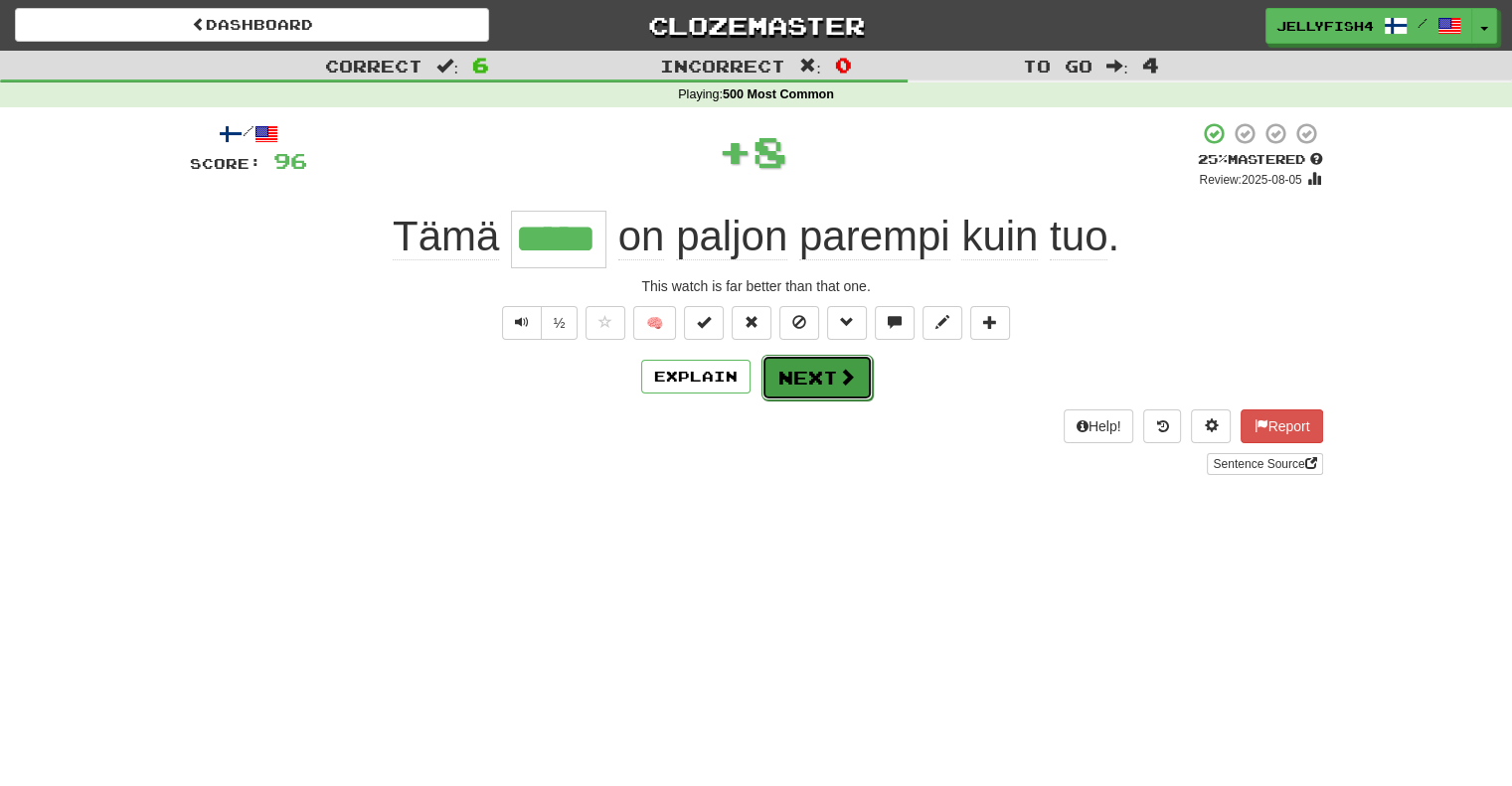 click on "Next" at bounding box center [817, 378] 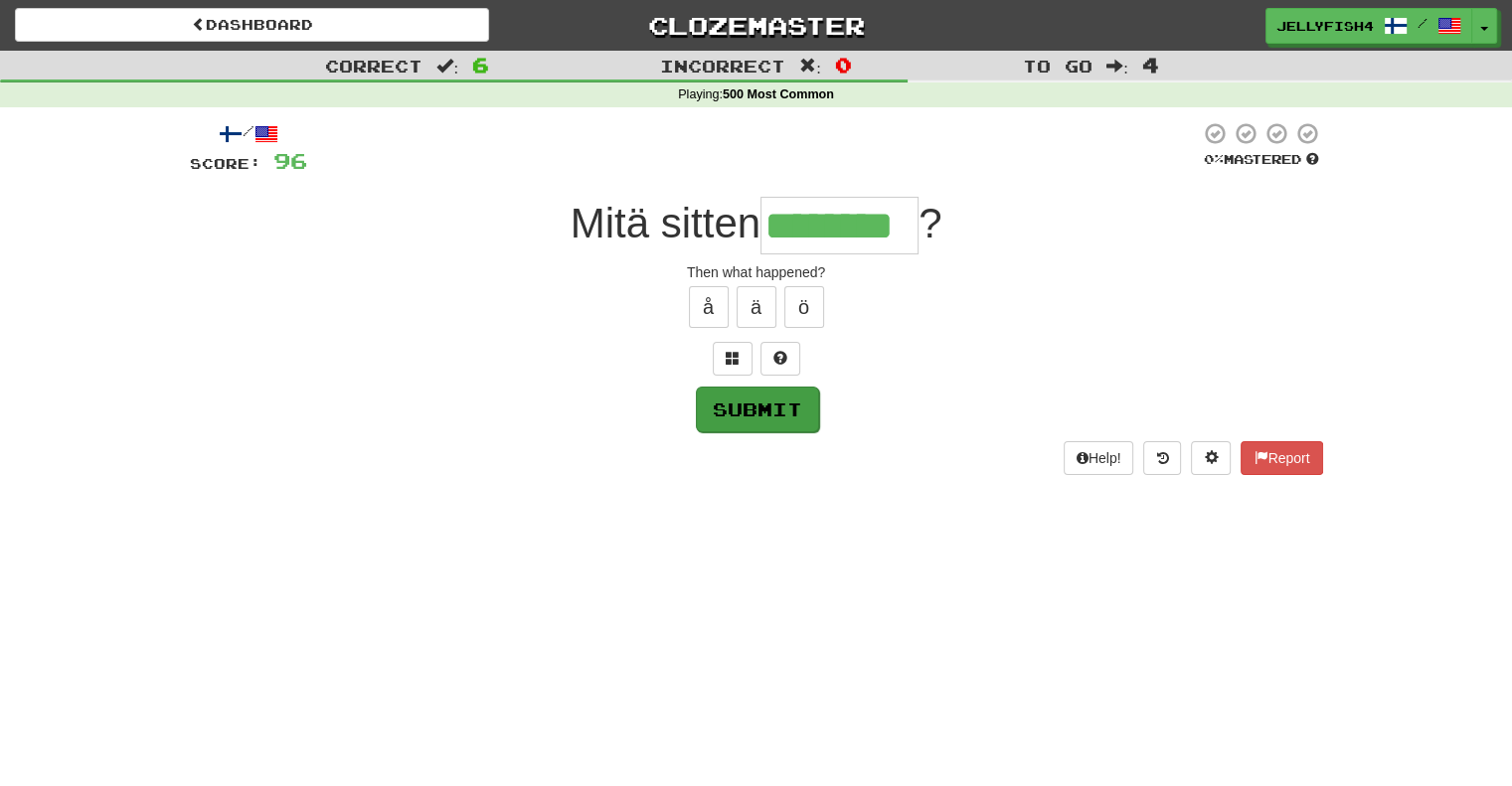 type on "********" 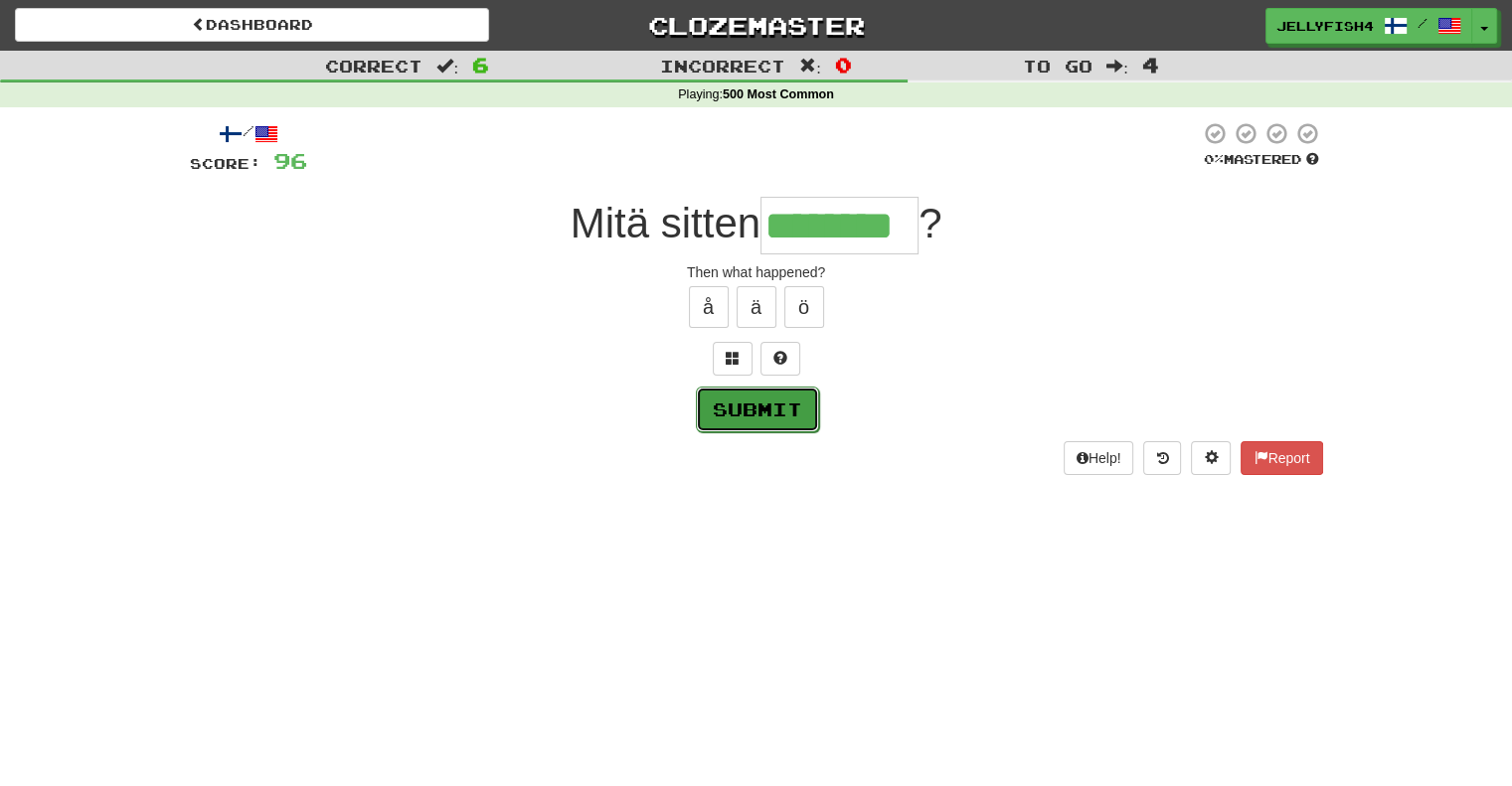 click on "Submit" at bounding box center (757, 409) 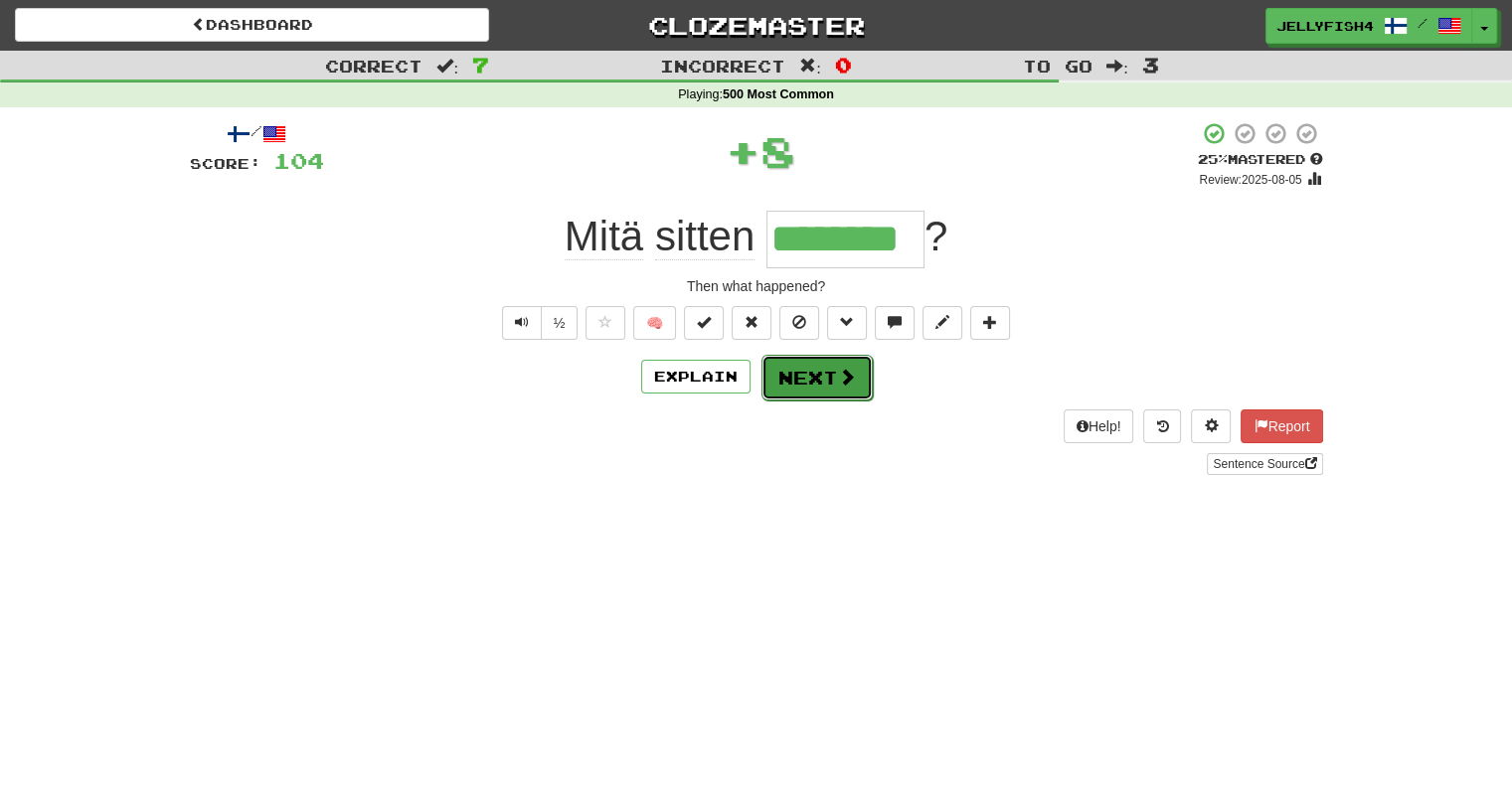 click on "Next" at bounding box center (817, 378) 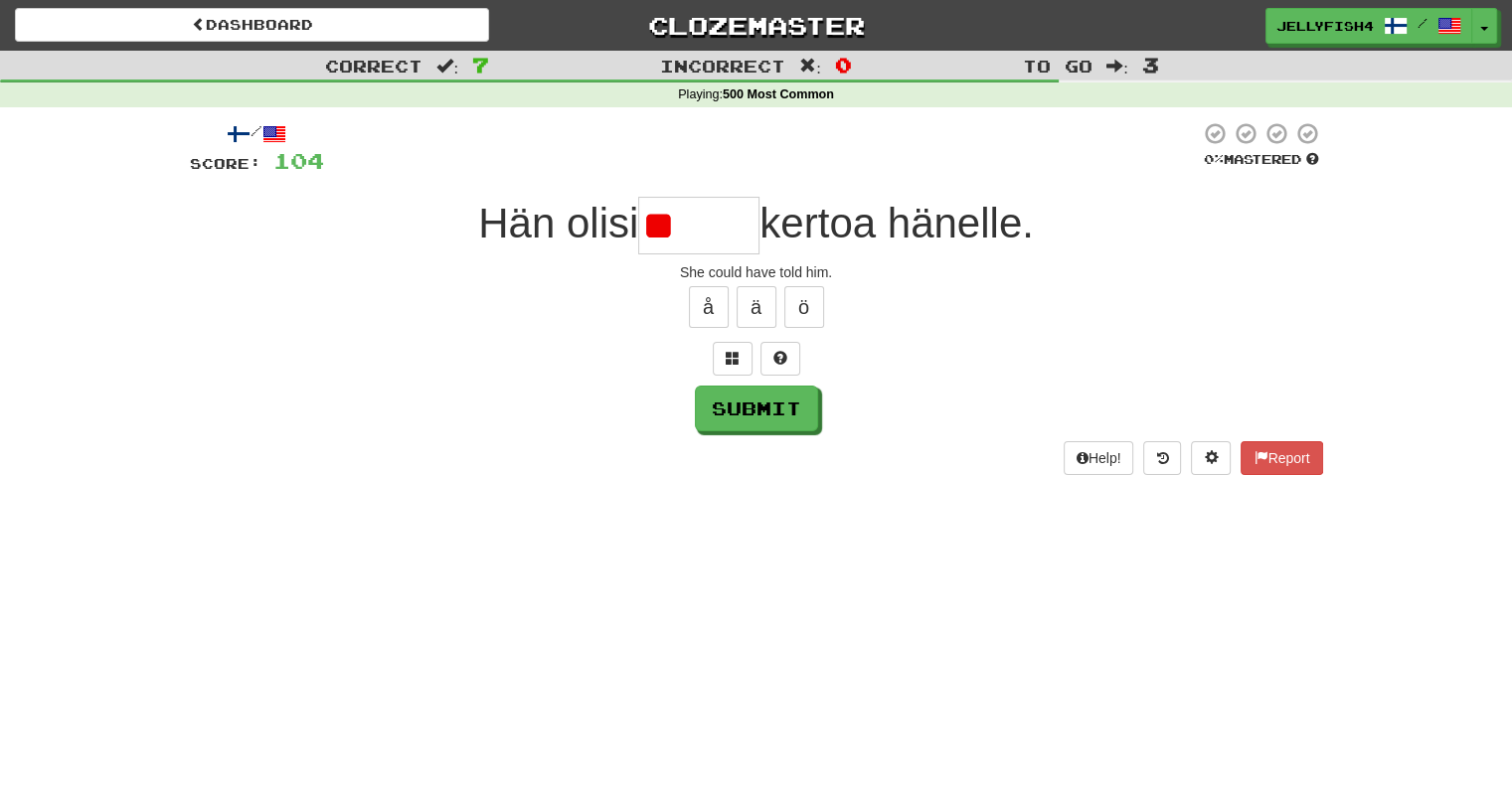 type on "*" 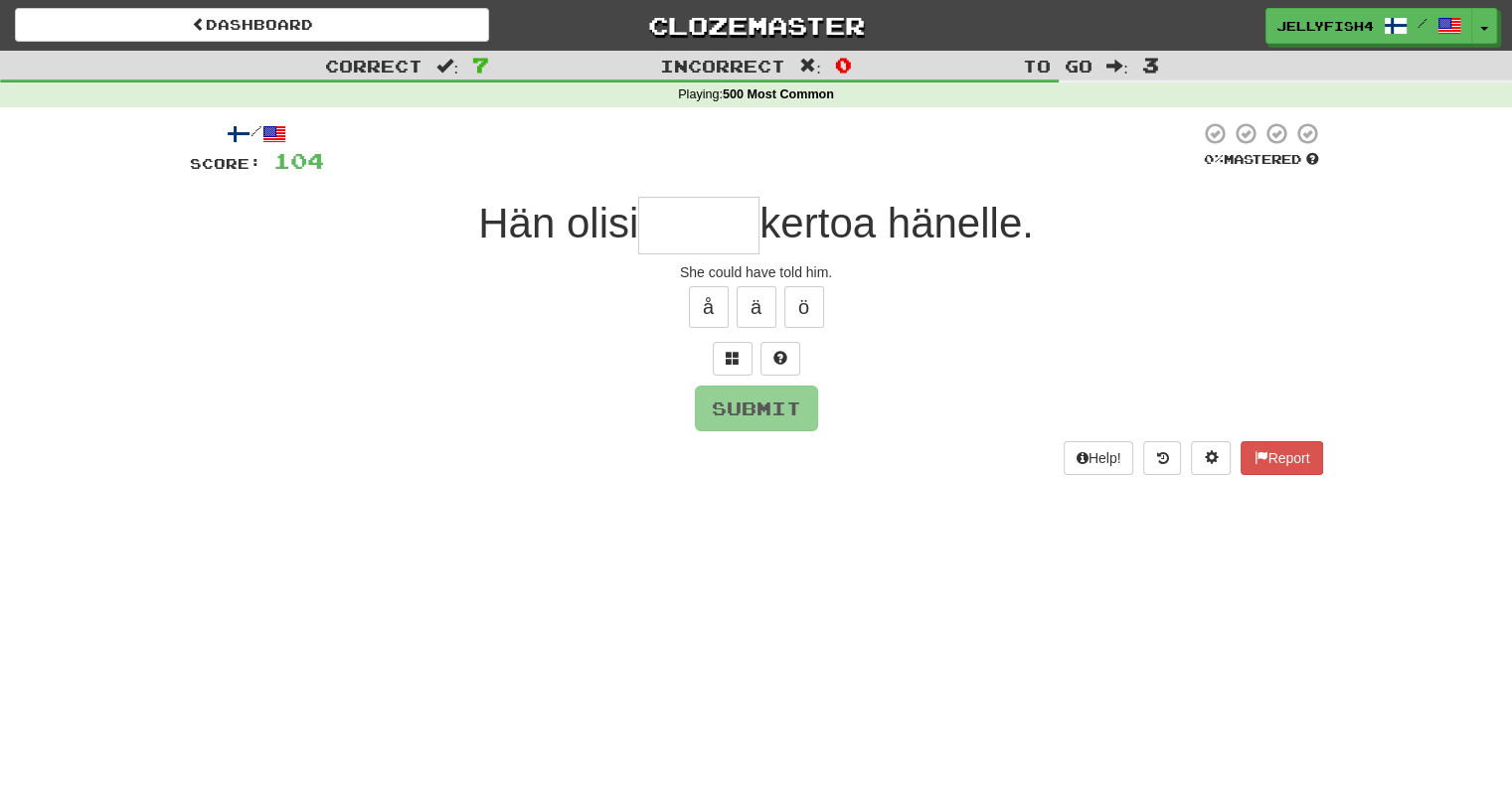 type on "*" 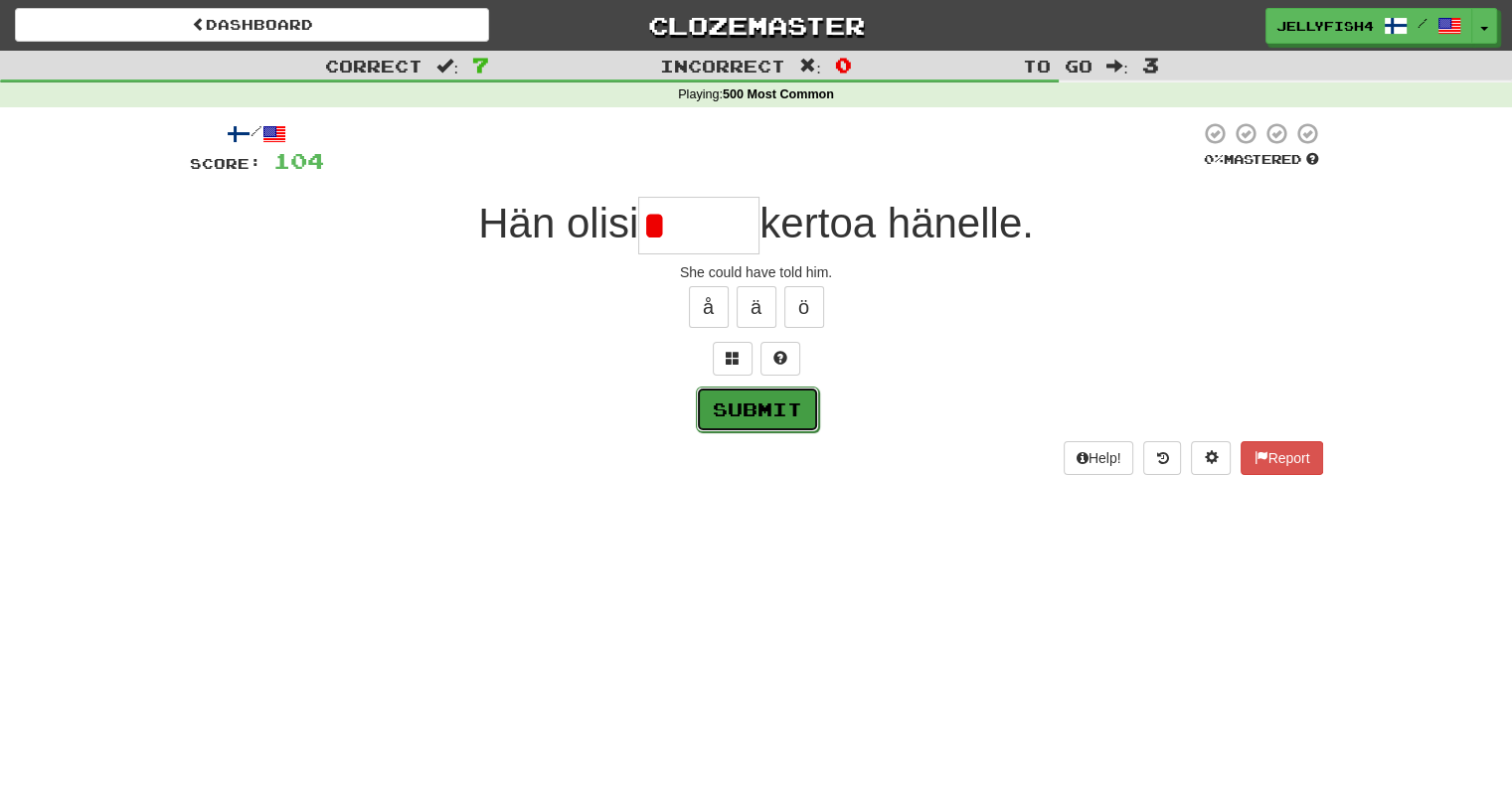click on "Submit" at bounding box center [757, 409] 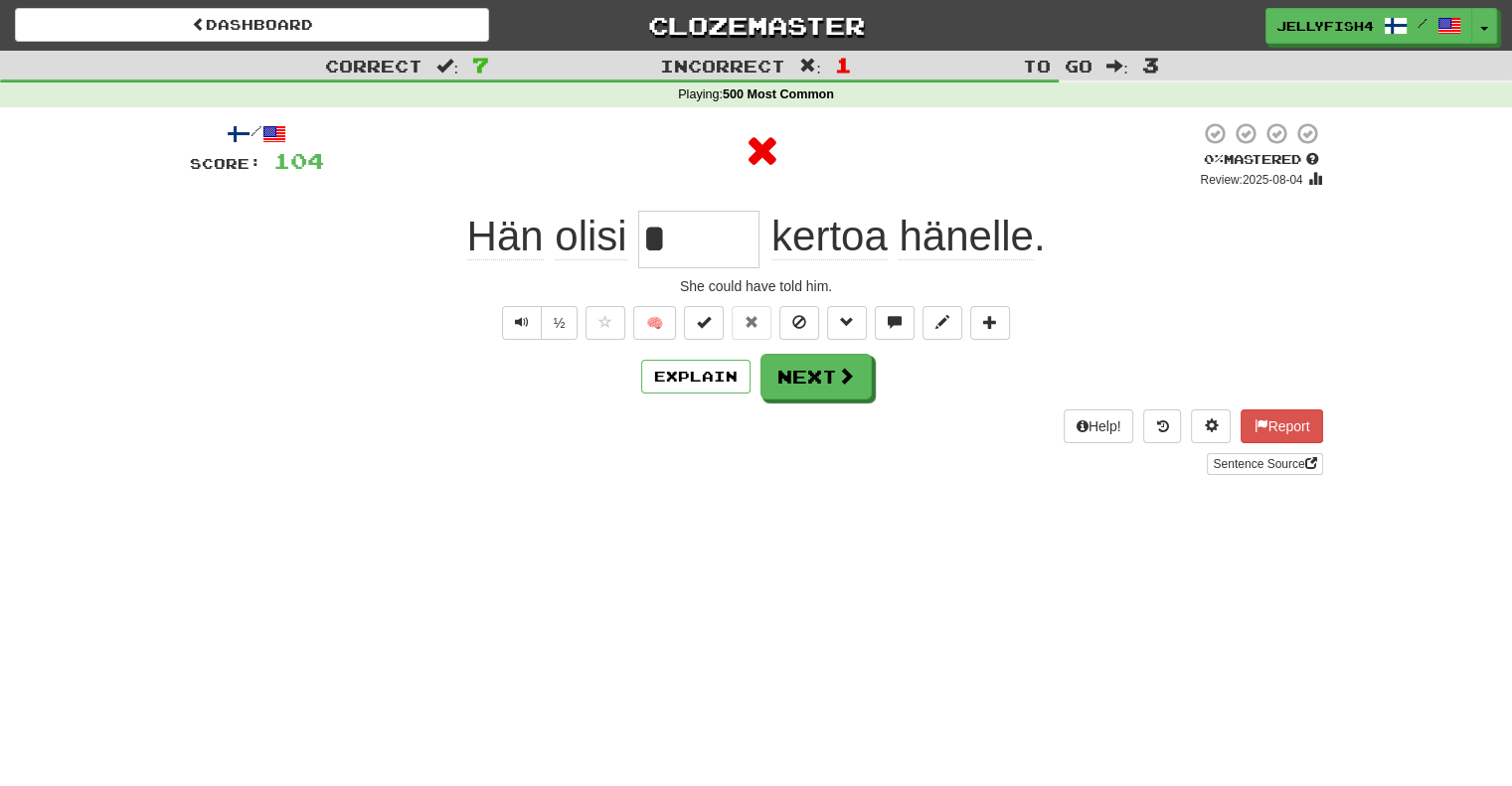 type on "******" 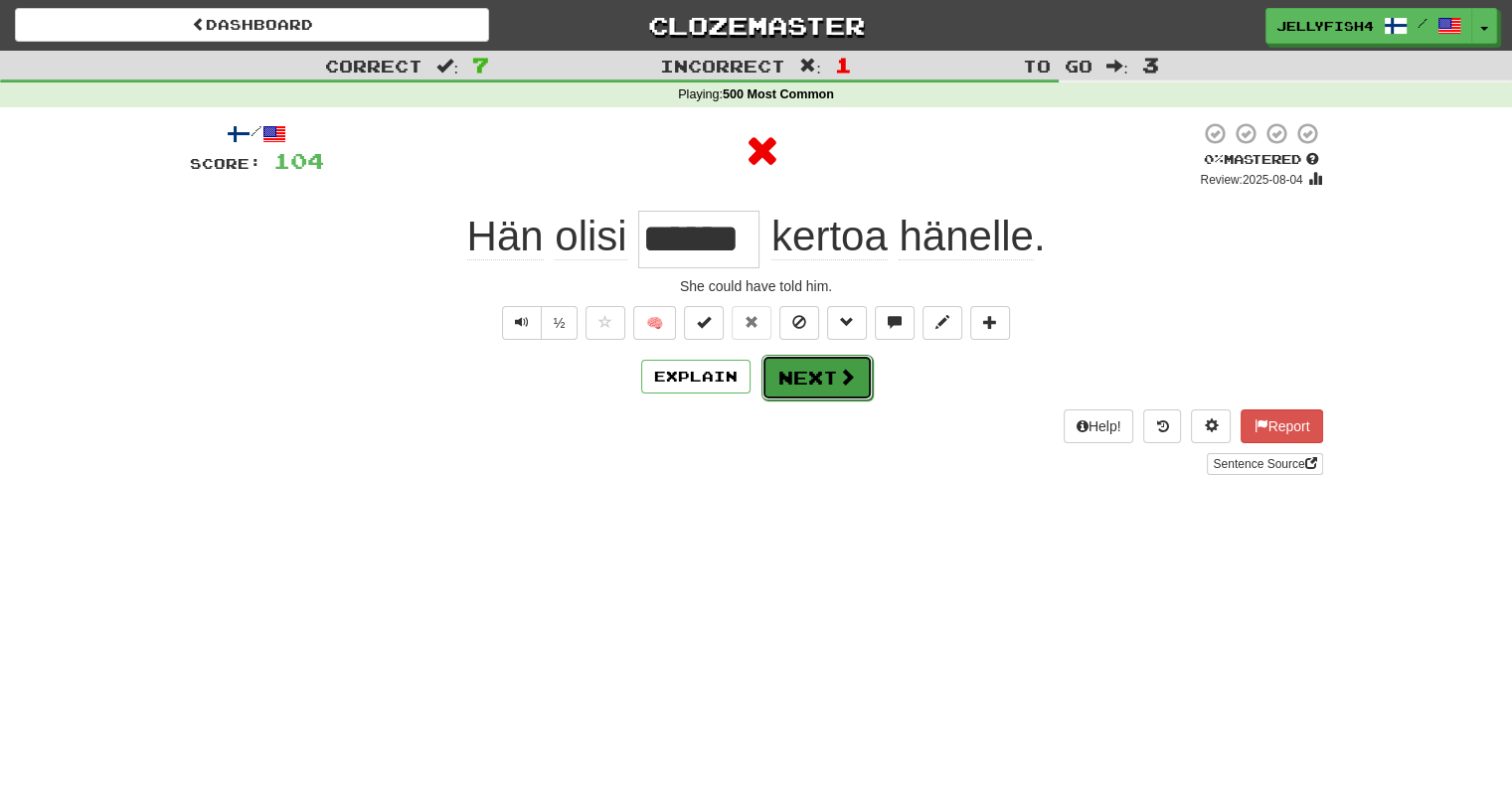 click on "Next" at bounding box center (817, 378) 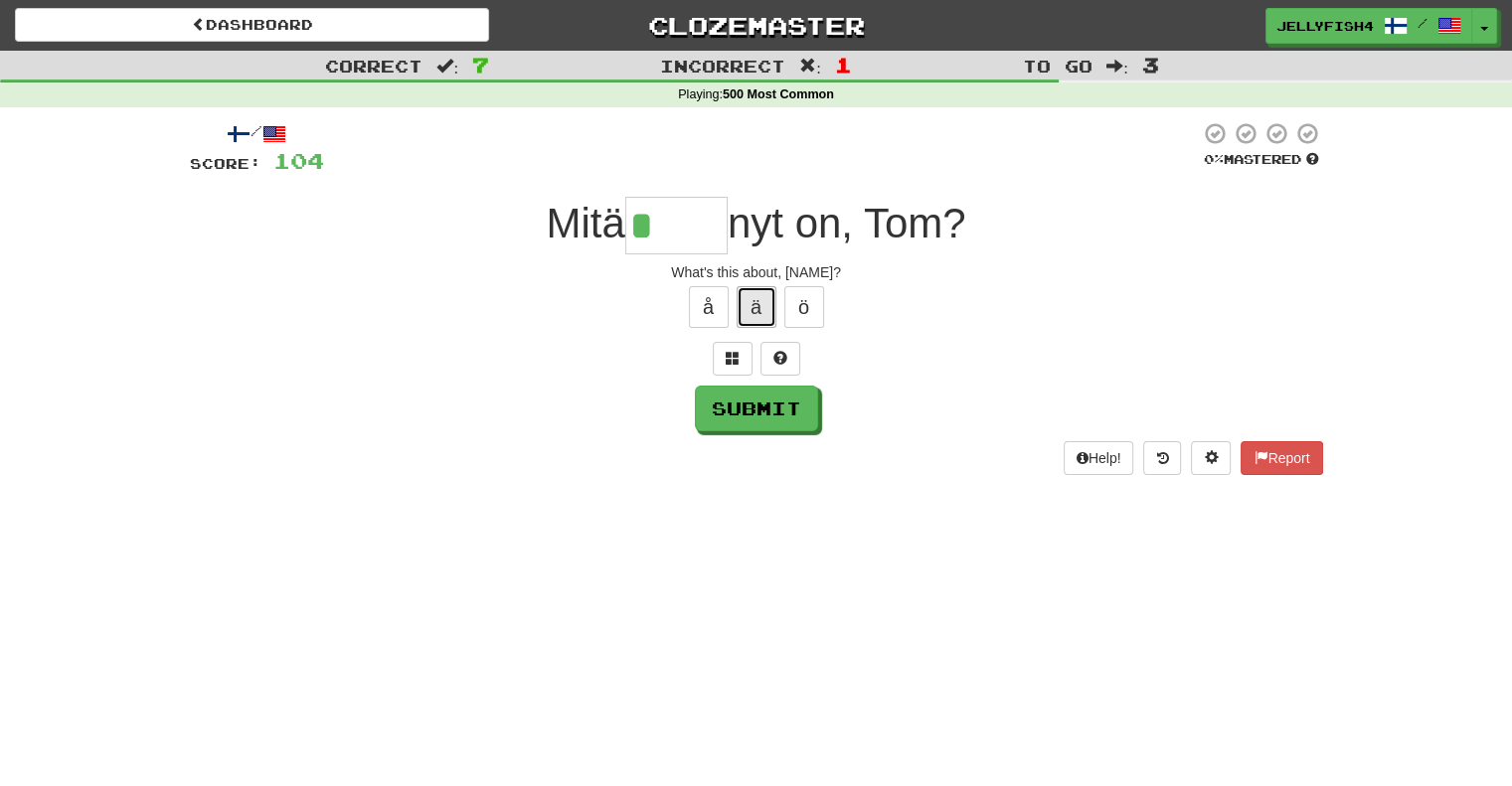 click on "ä" at bounding box center [756, 307] 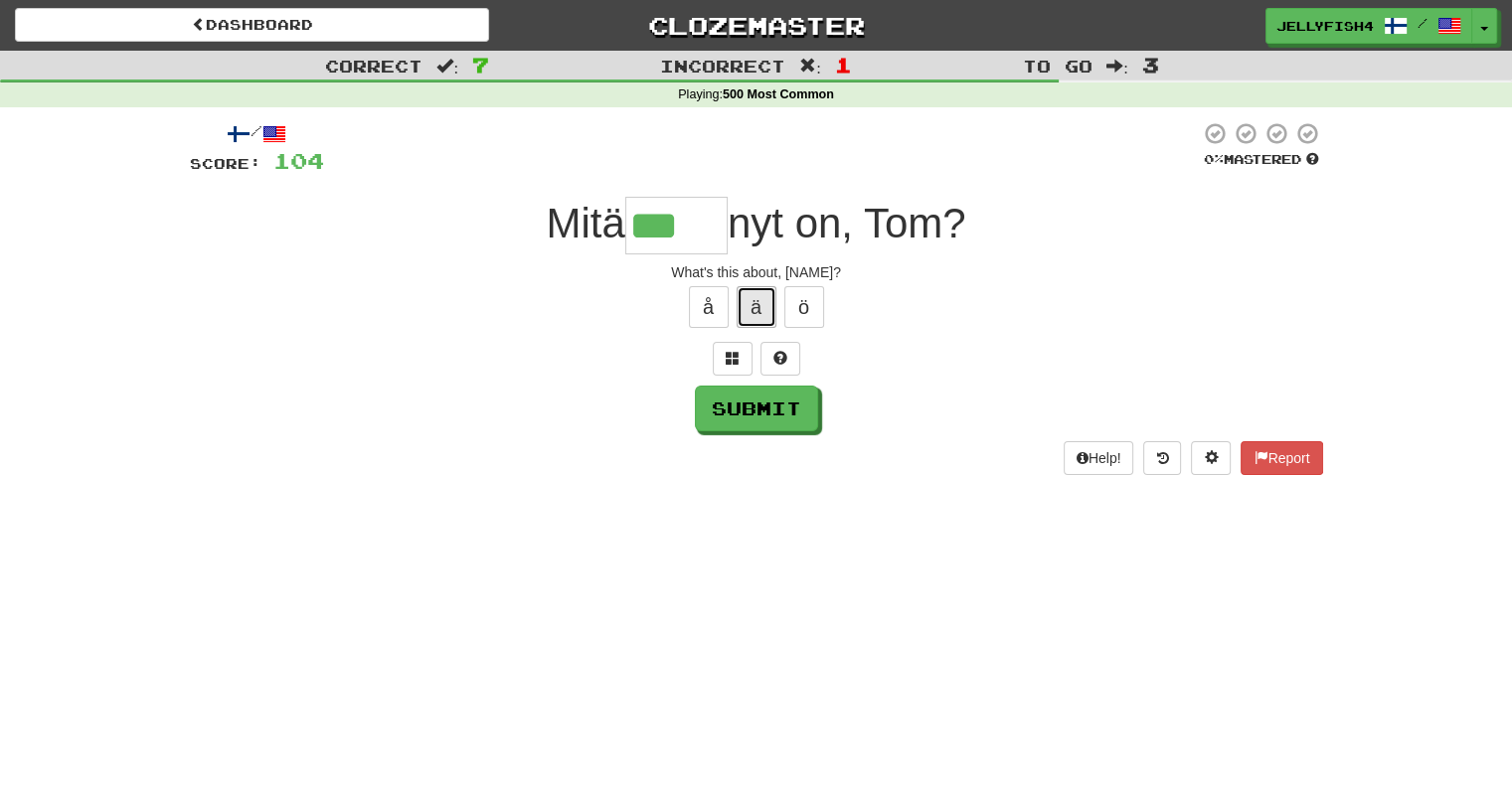 click on "ä" at bounding box center [756, 307] 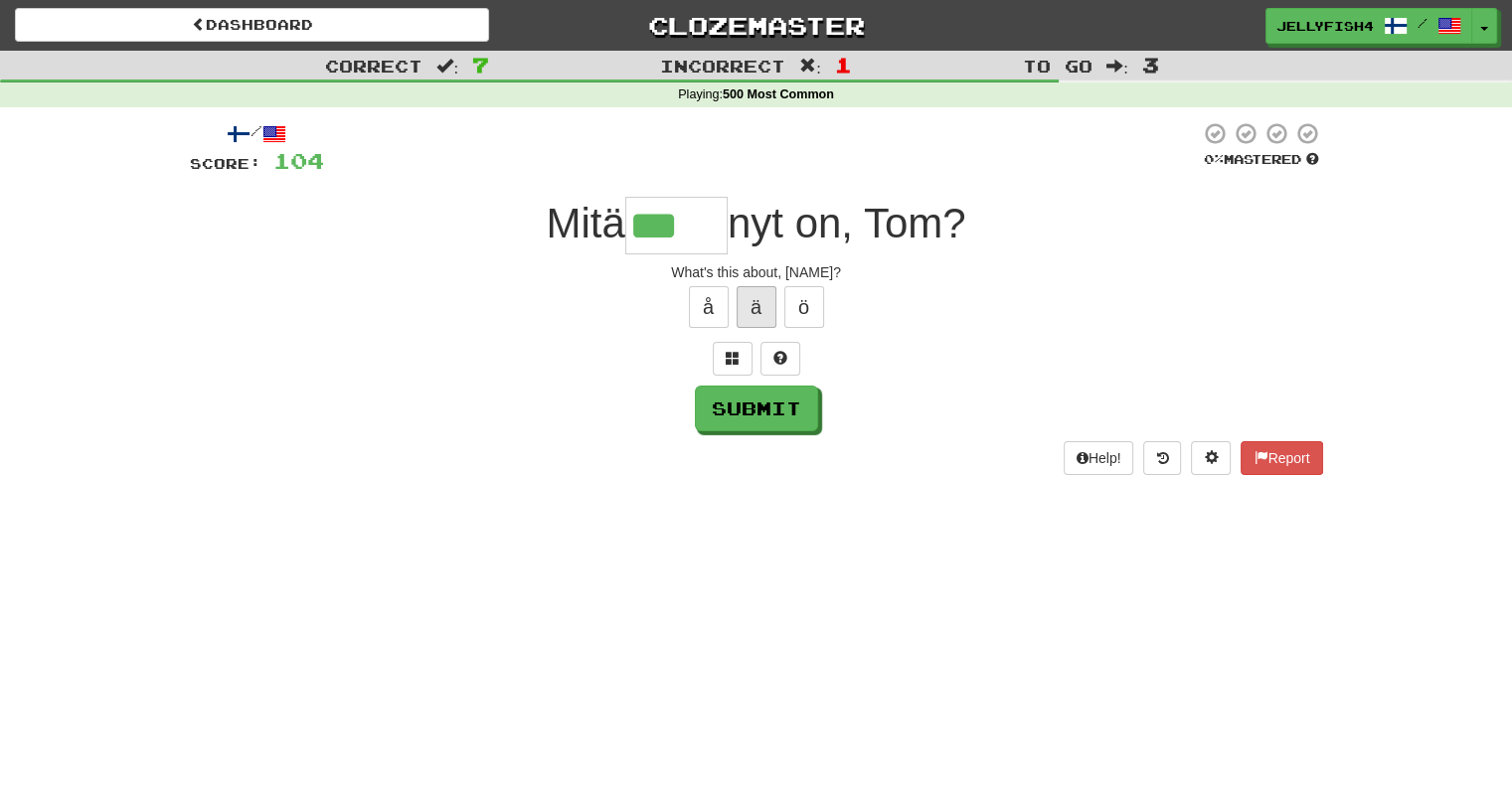 type on "****" 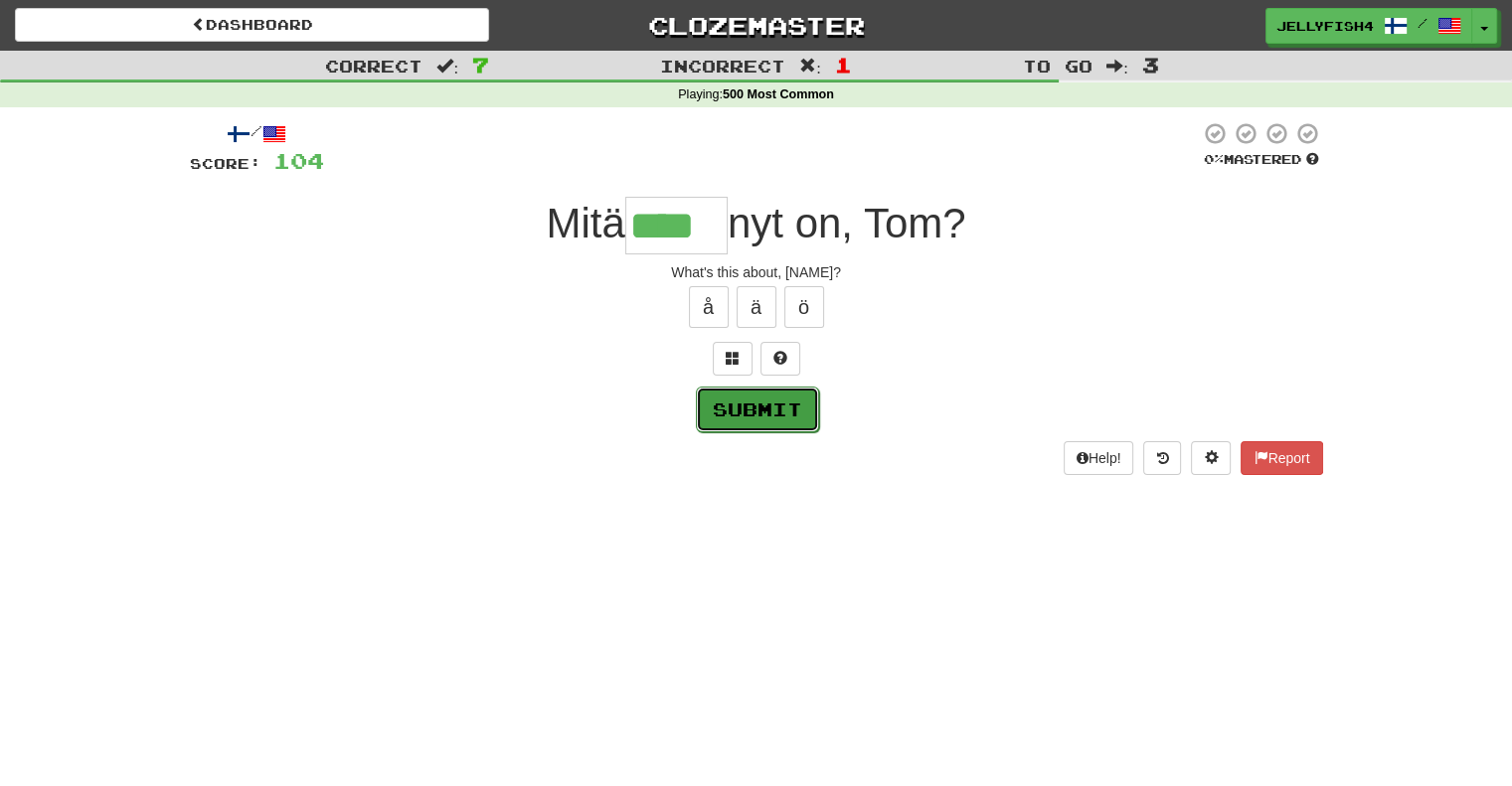 click on "Submit" at bounding box center (757, 409) 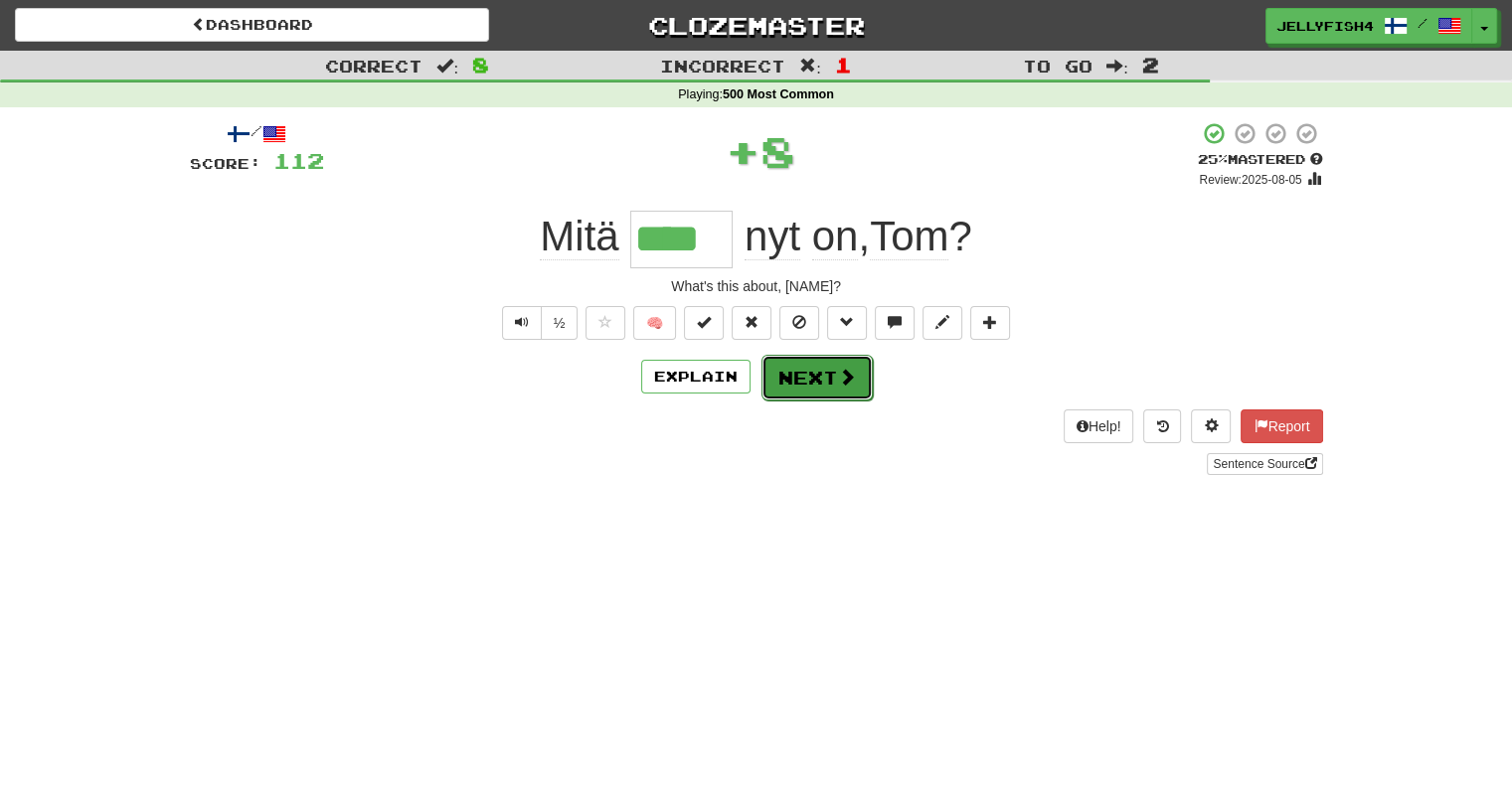 click on "Next" at bounding box center [817, 378] 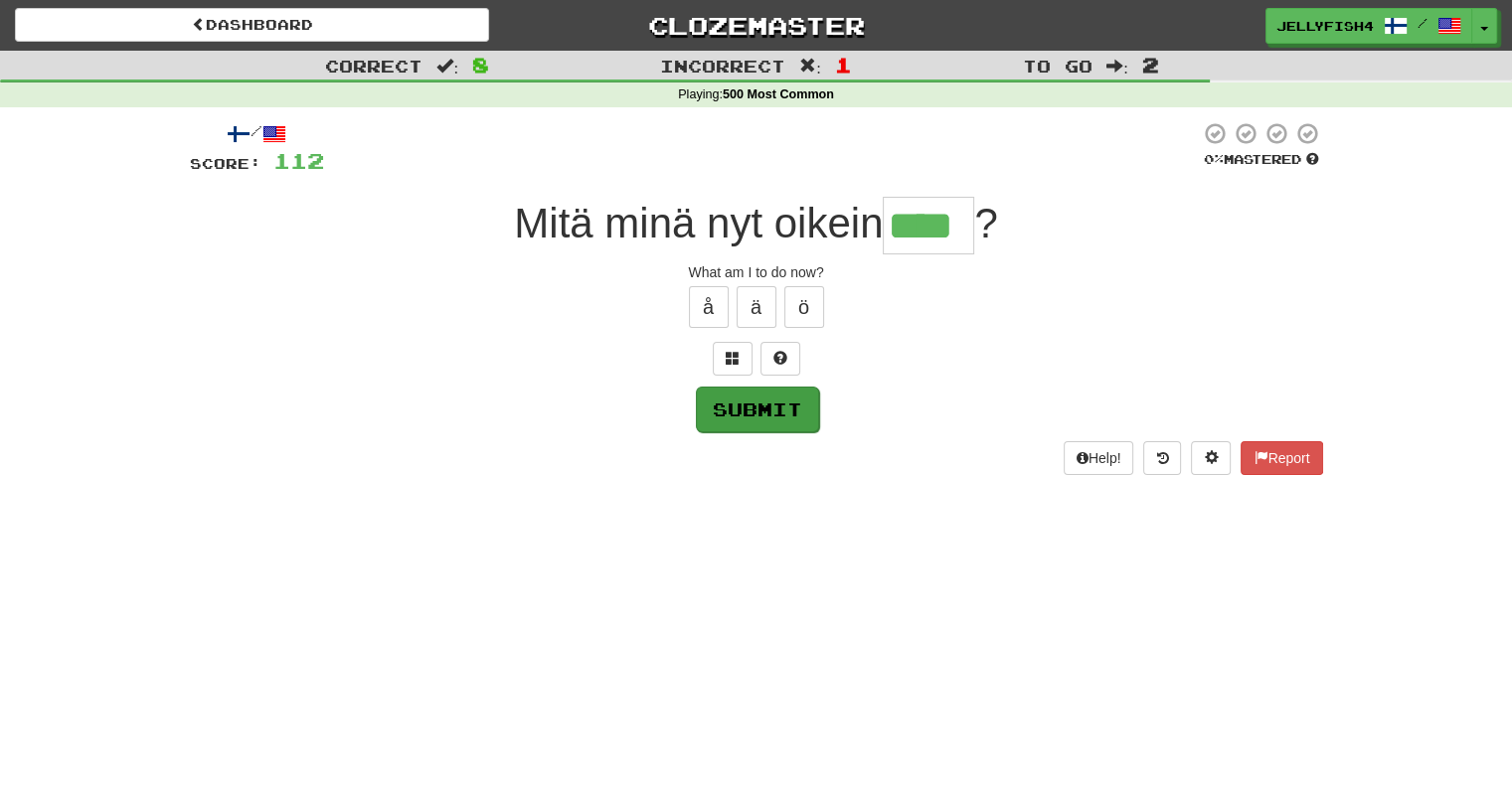 type on "****" 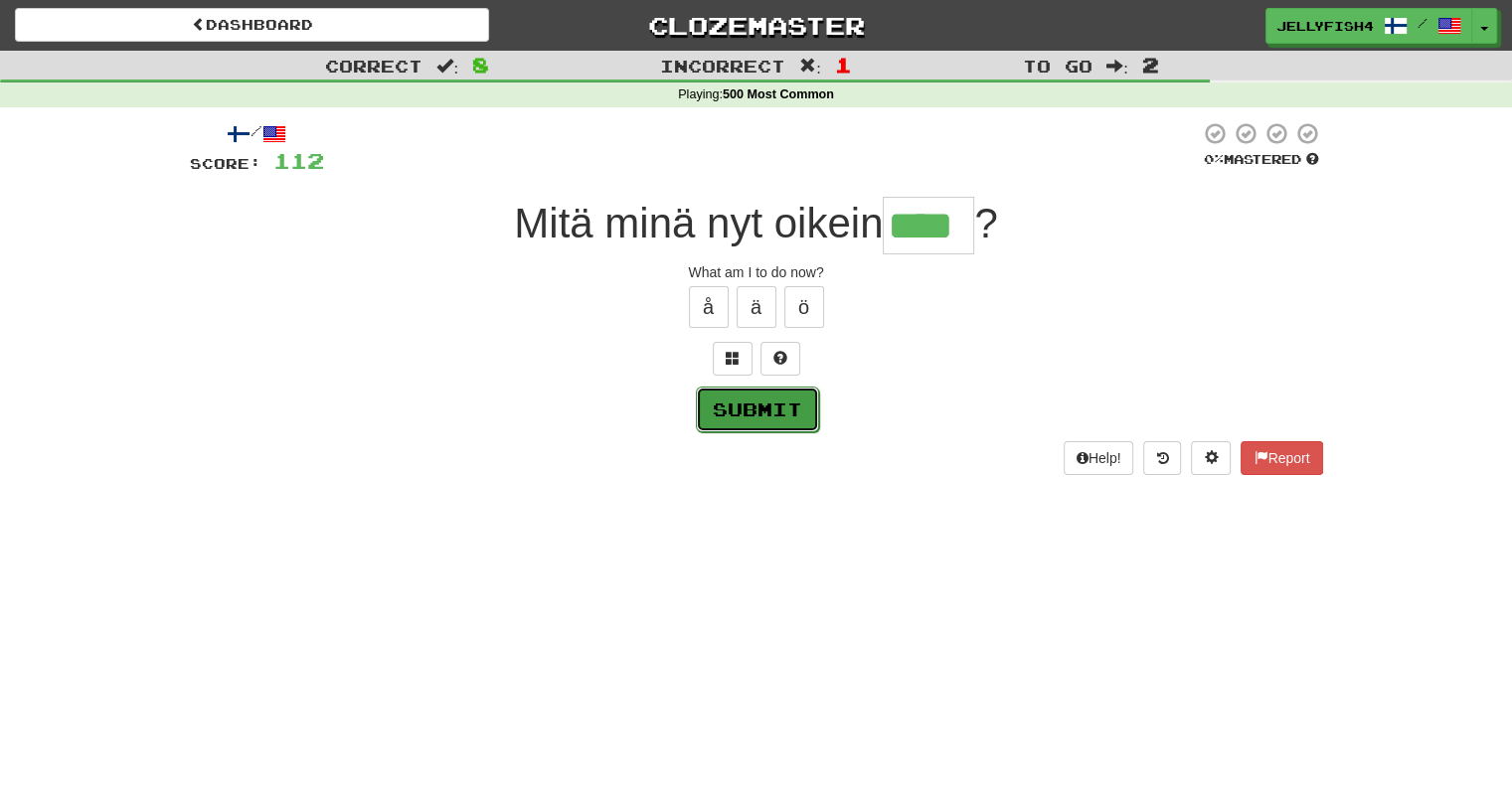 click on "Submit" at bounding box center (757, 409) 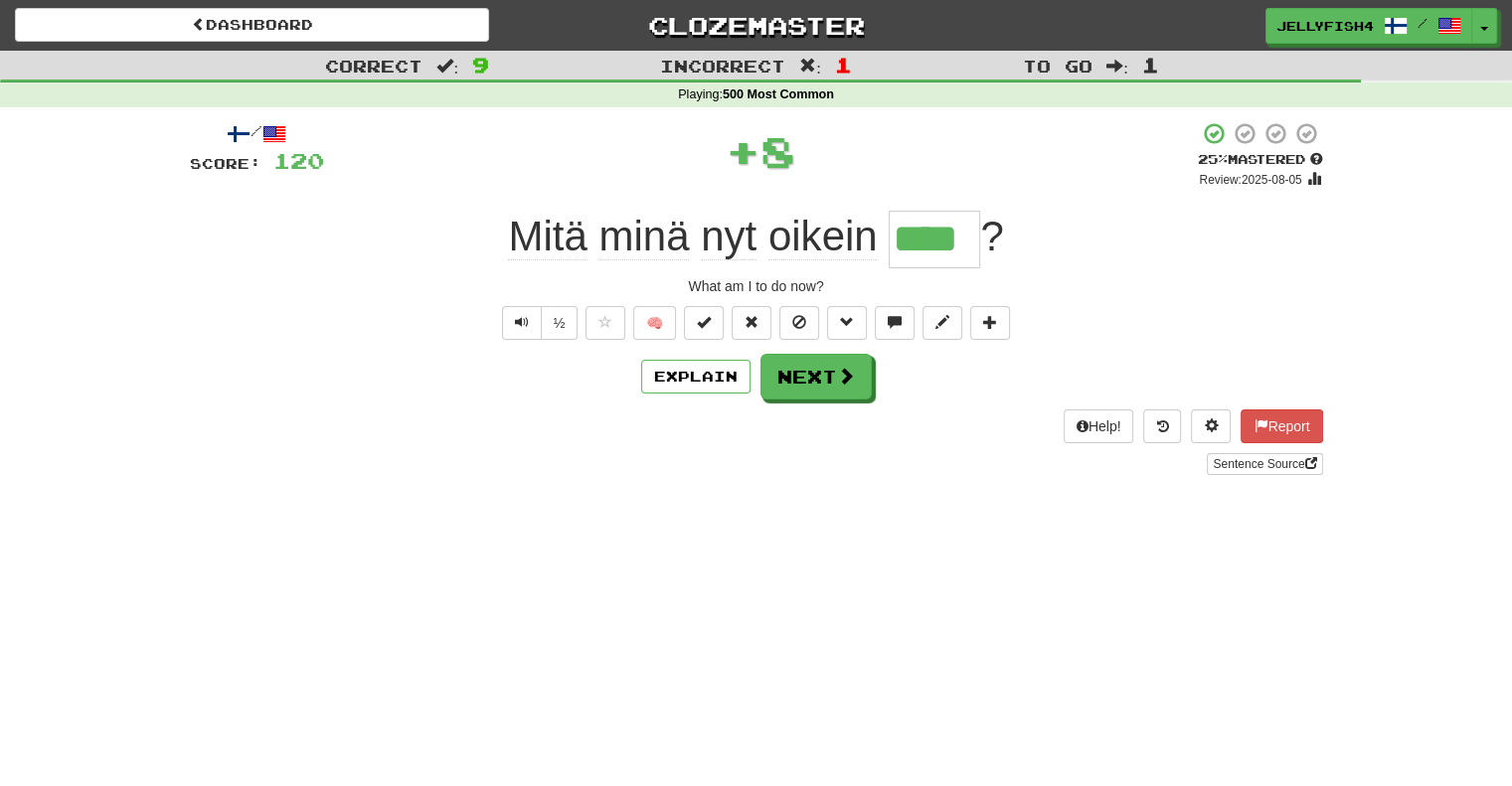 scroll, scrollTop: 40, scrollLeft: 0, axis: vertical 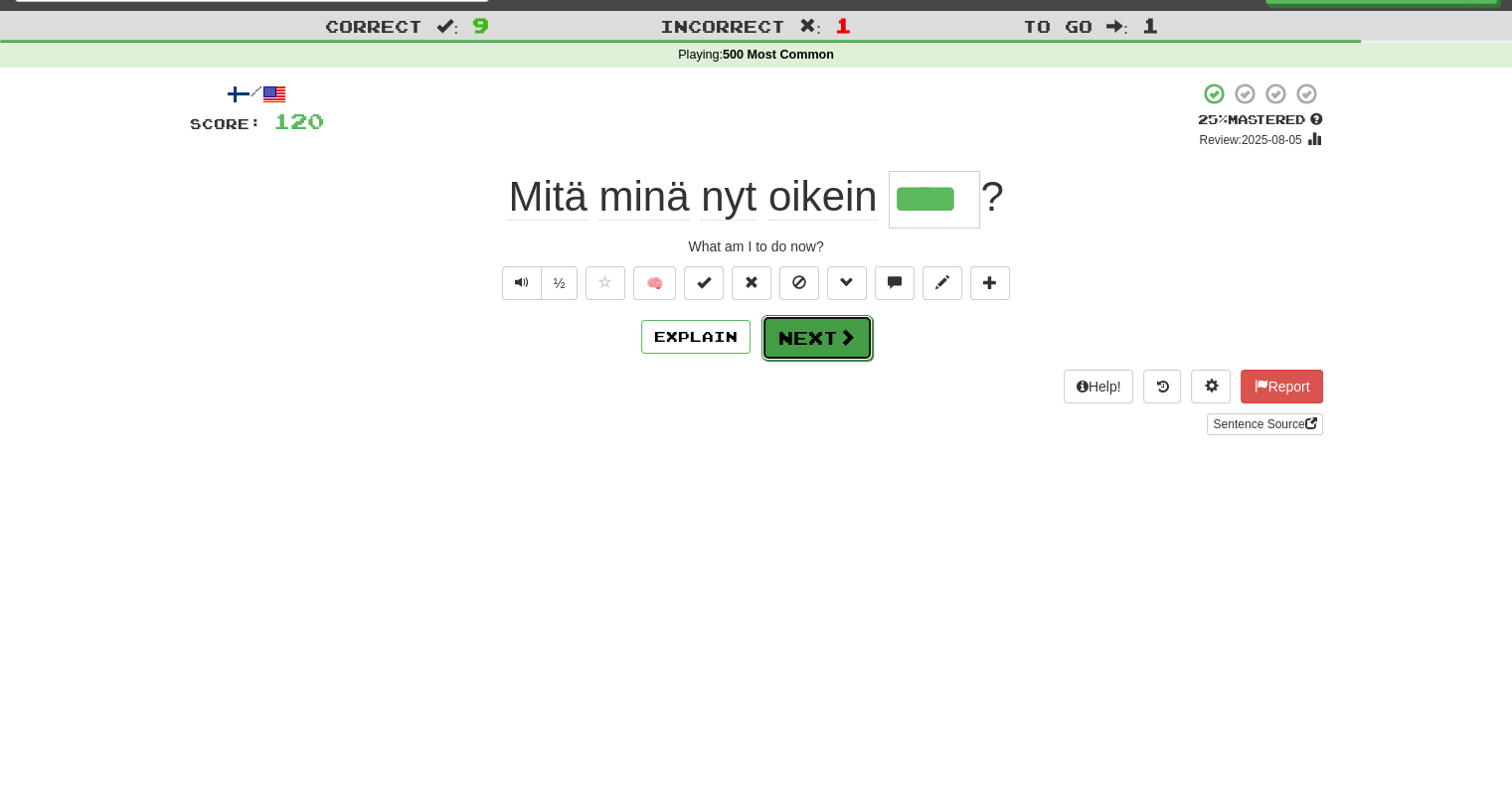 click on "Next" at bounding box center (817, 338) 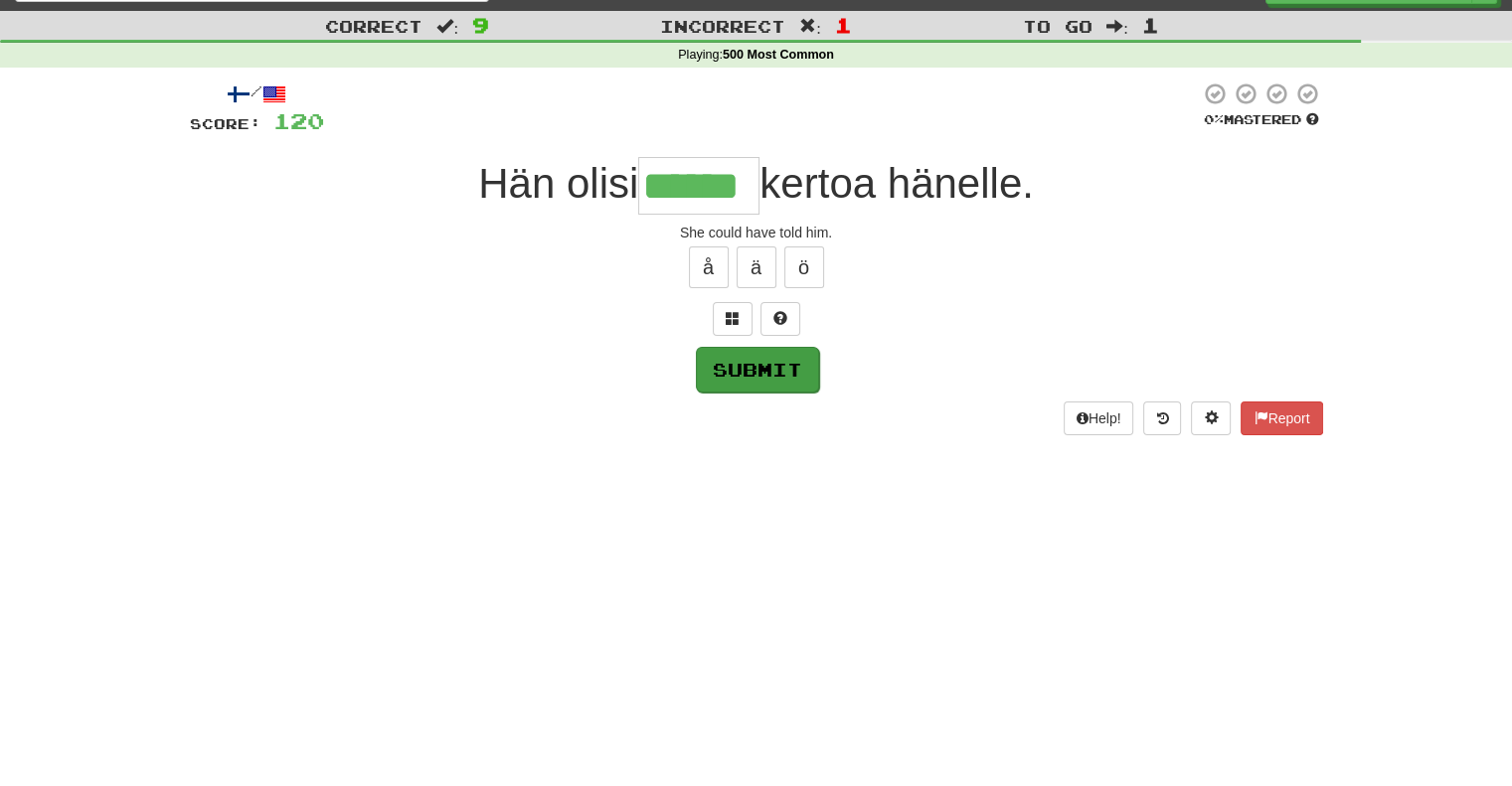 type on "******" 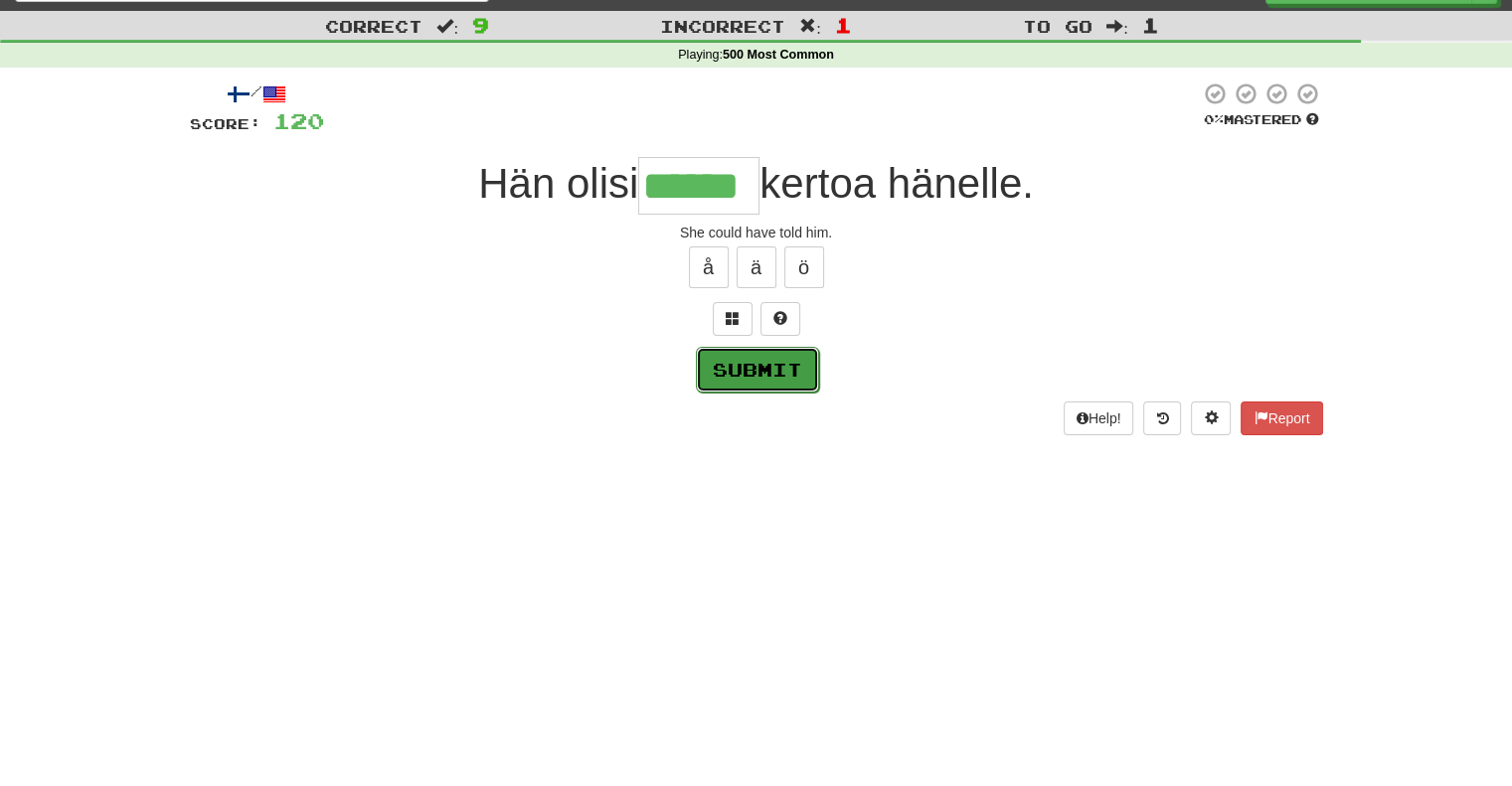 click on "Submit" at bounding box center (757, 370) 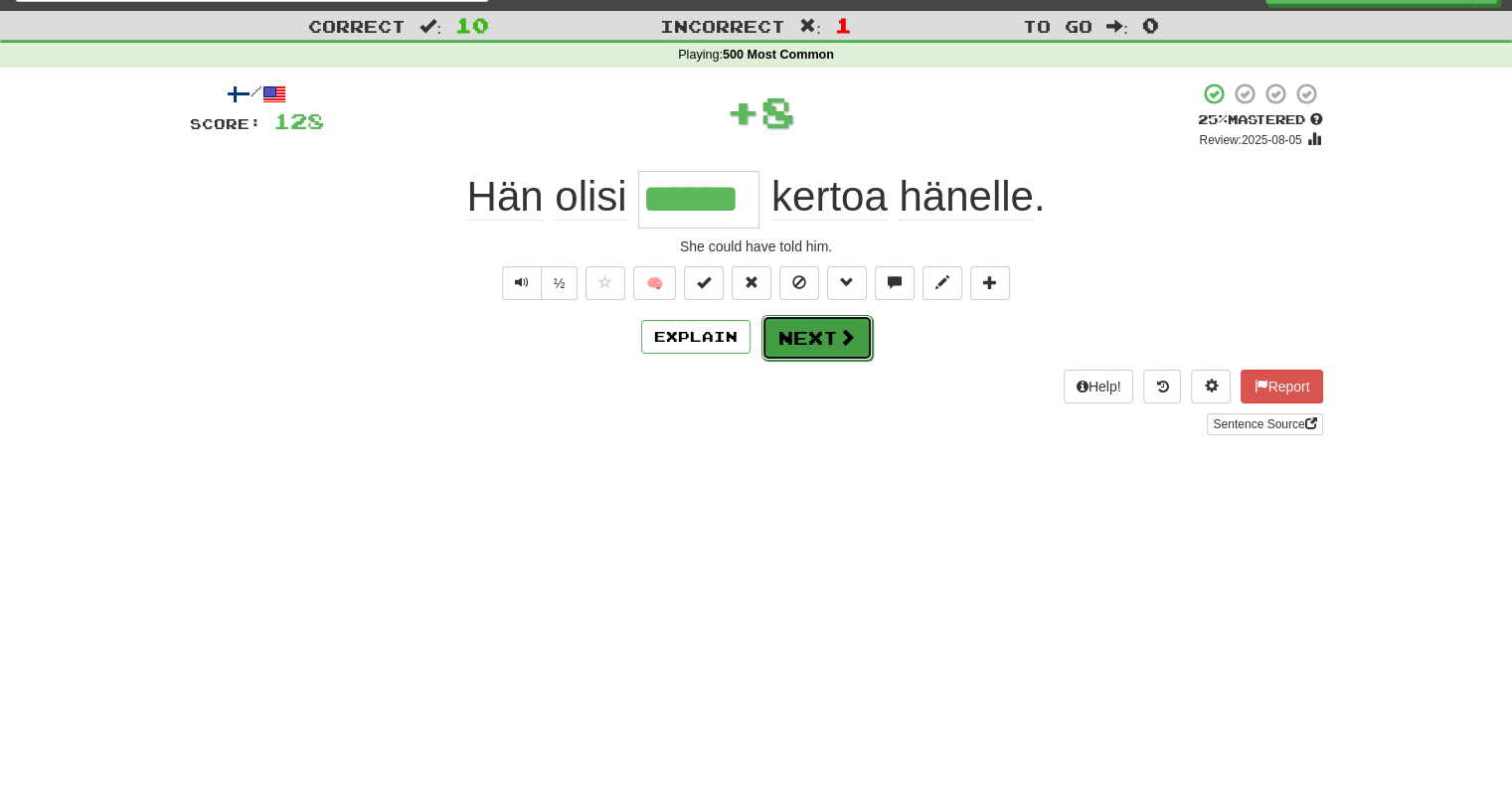 click at bounding box center [847, 337] 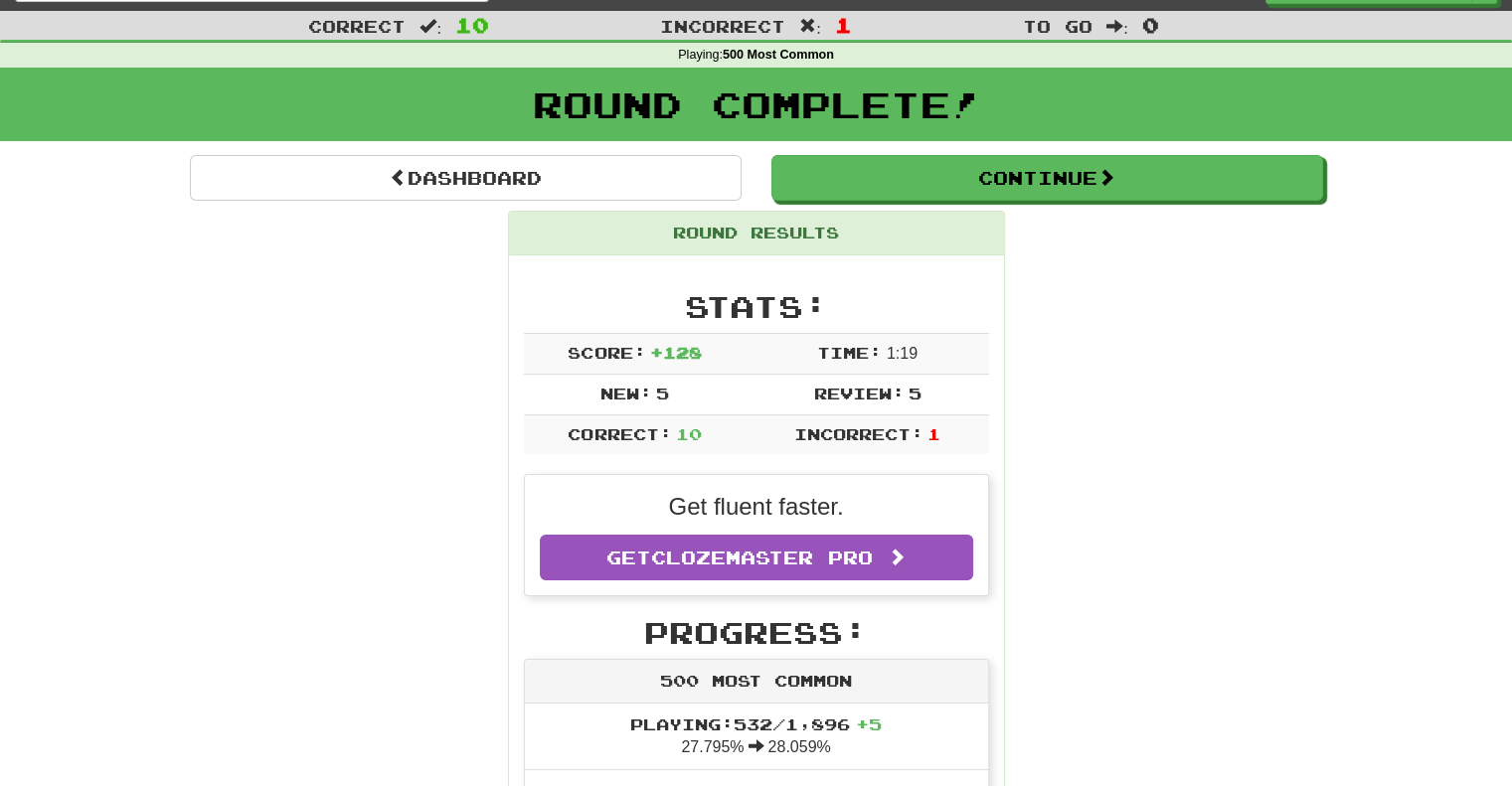 click on "Round Complete!" at bounding box center (756, 104) 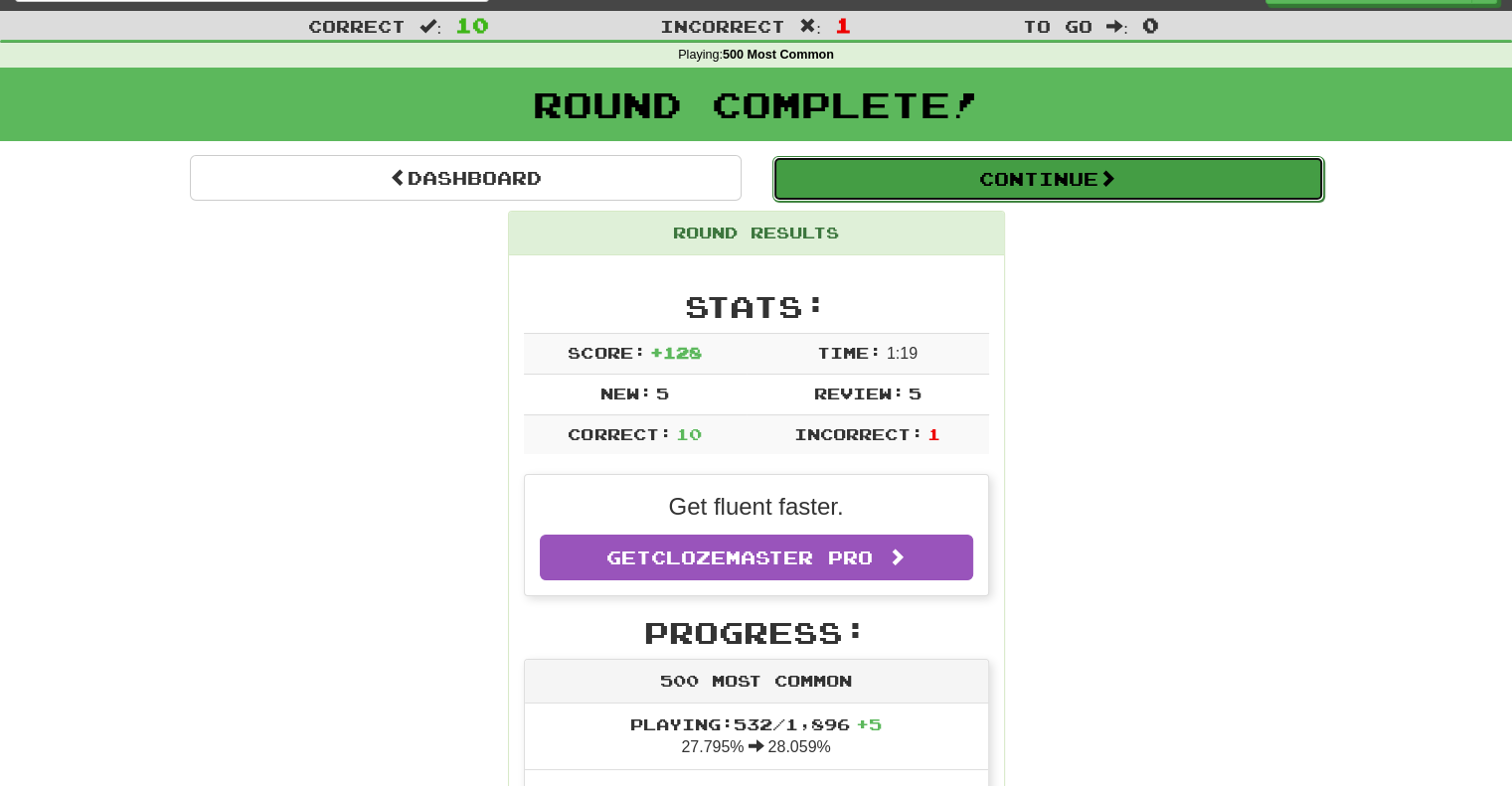 click on "Continue" at bounding box center (1048, 179) 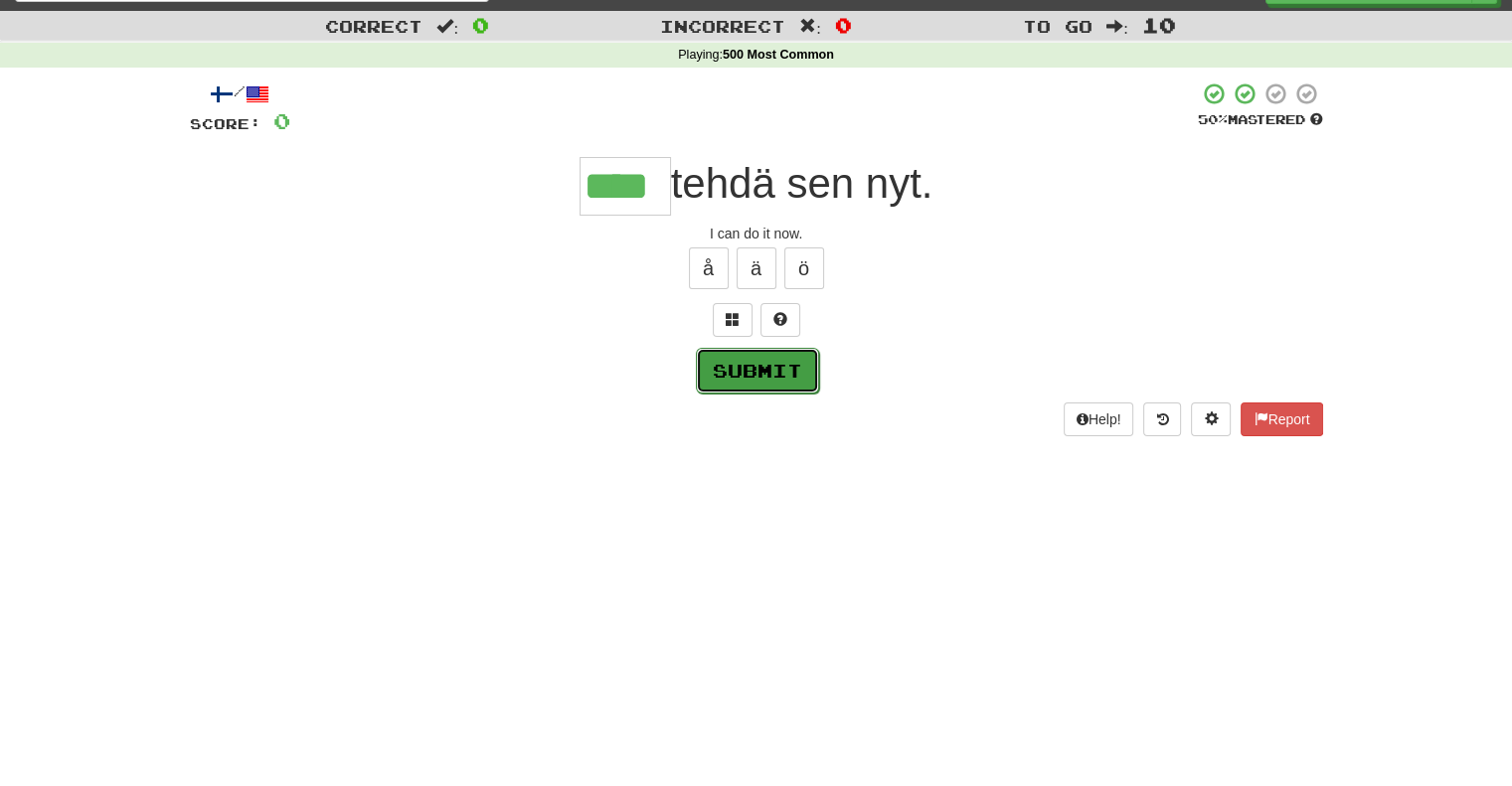 click on "Submit" at bounding box center [757, 371] 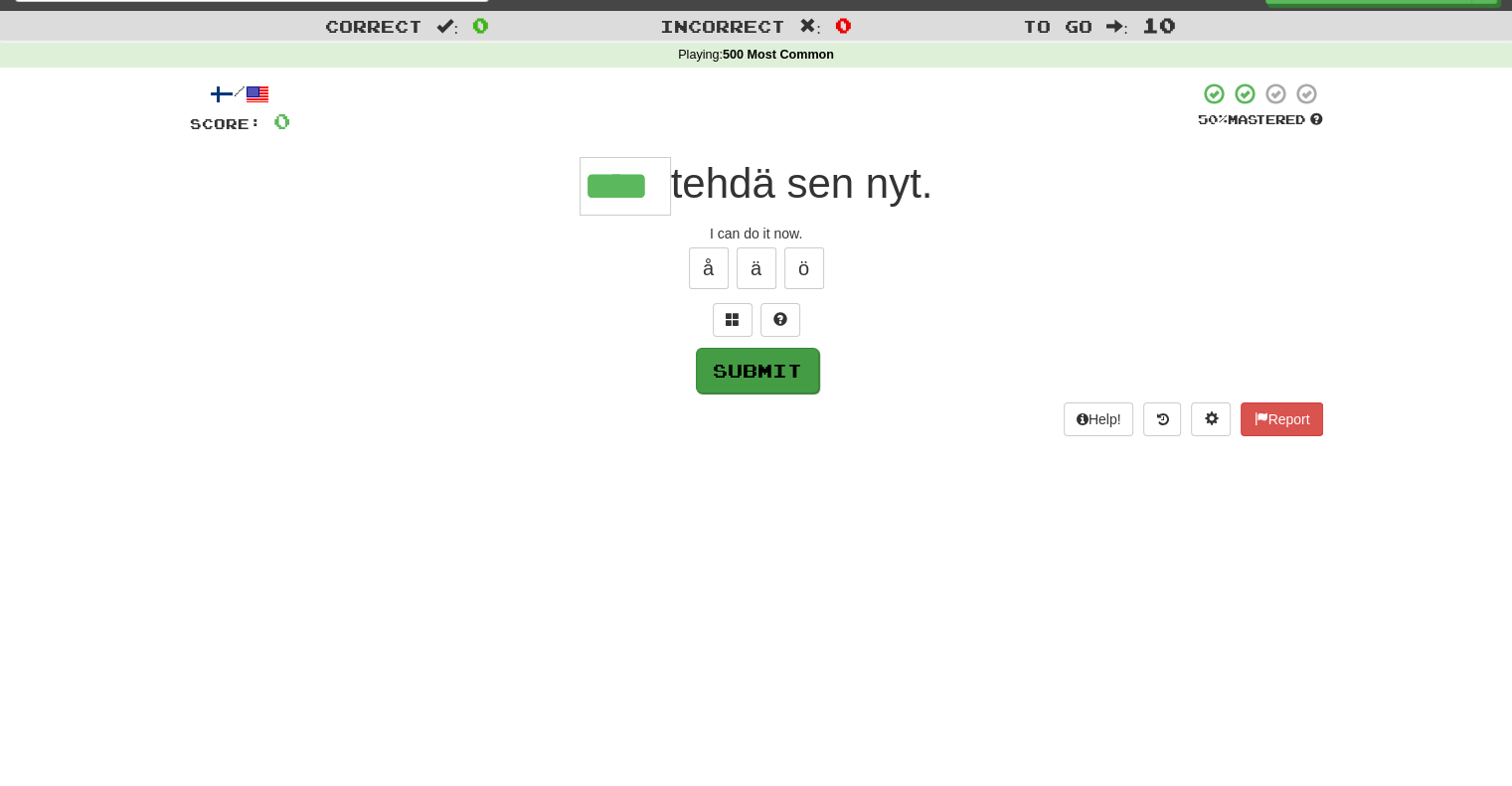 type on "****" 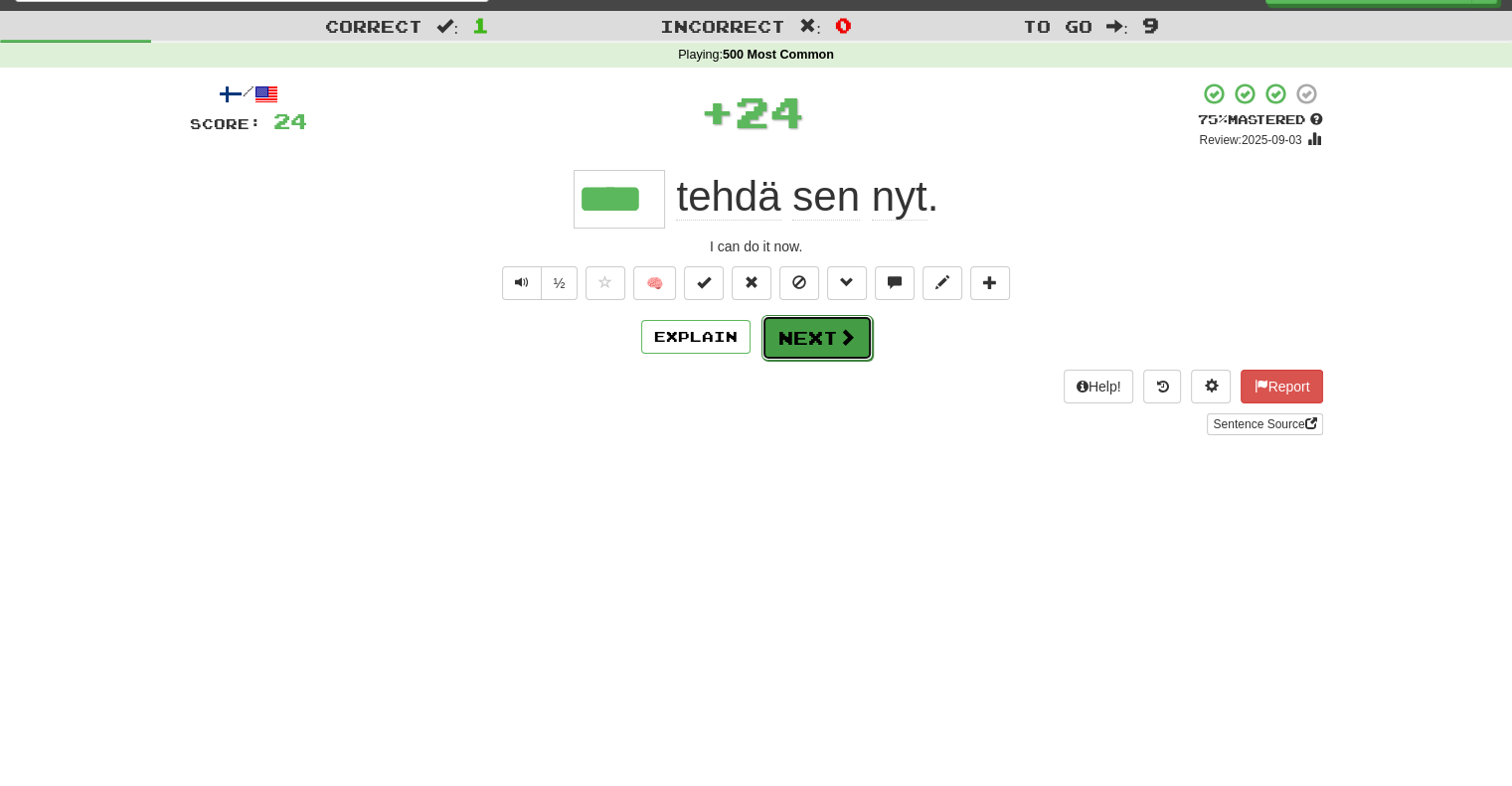 click on "Next" at bounding box center (817, 338) 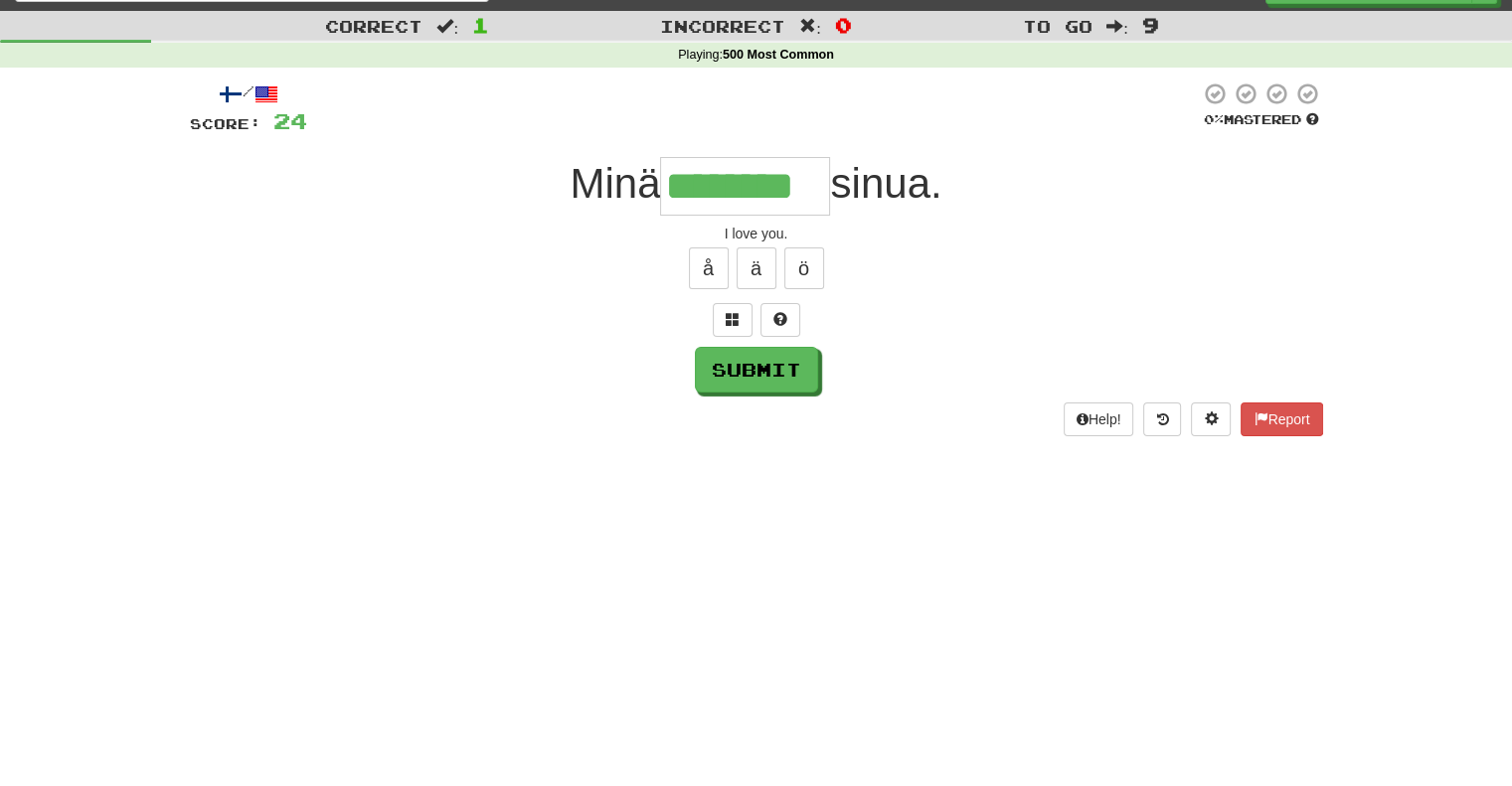 type on "********" 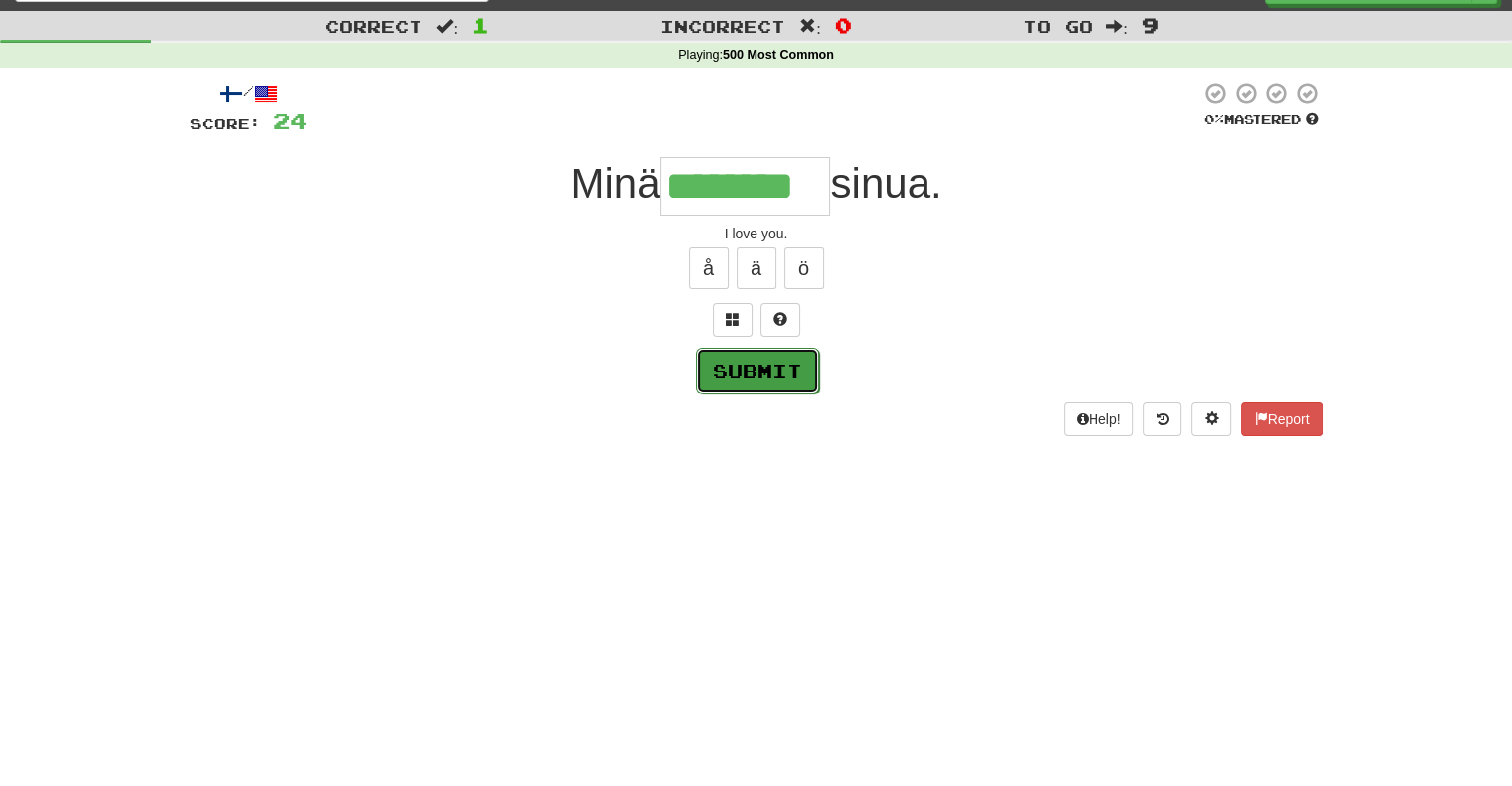 click on "Submit" at bounding box center (757, 371) 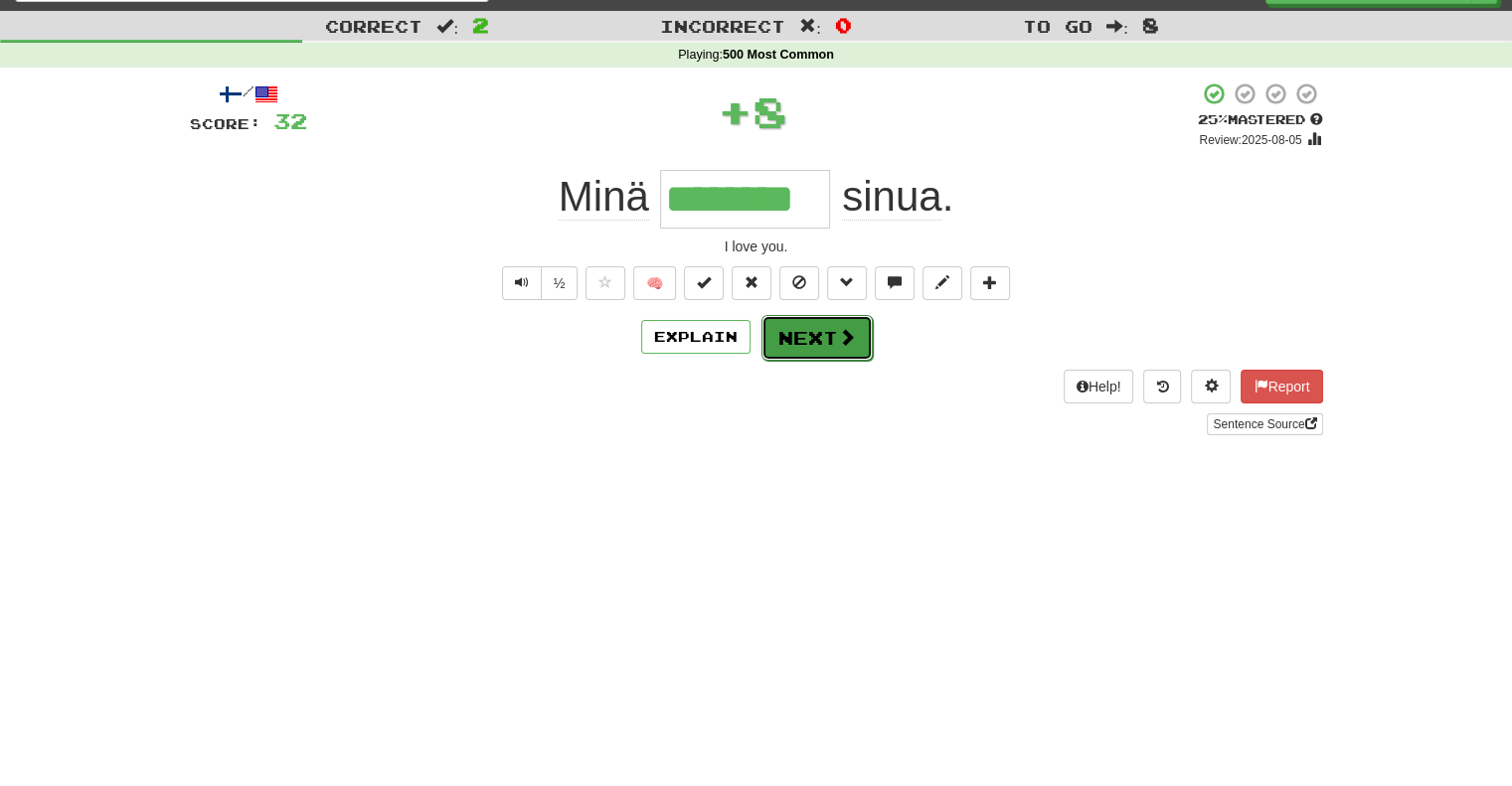 click on "Next" at bounding box center (817, 338) 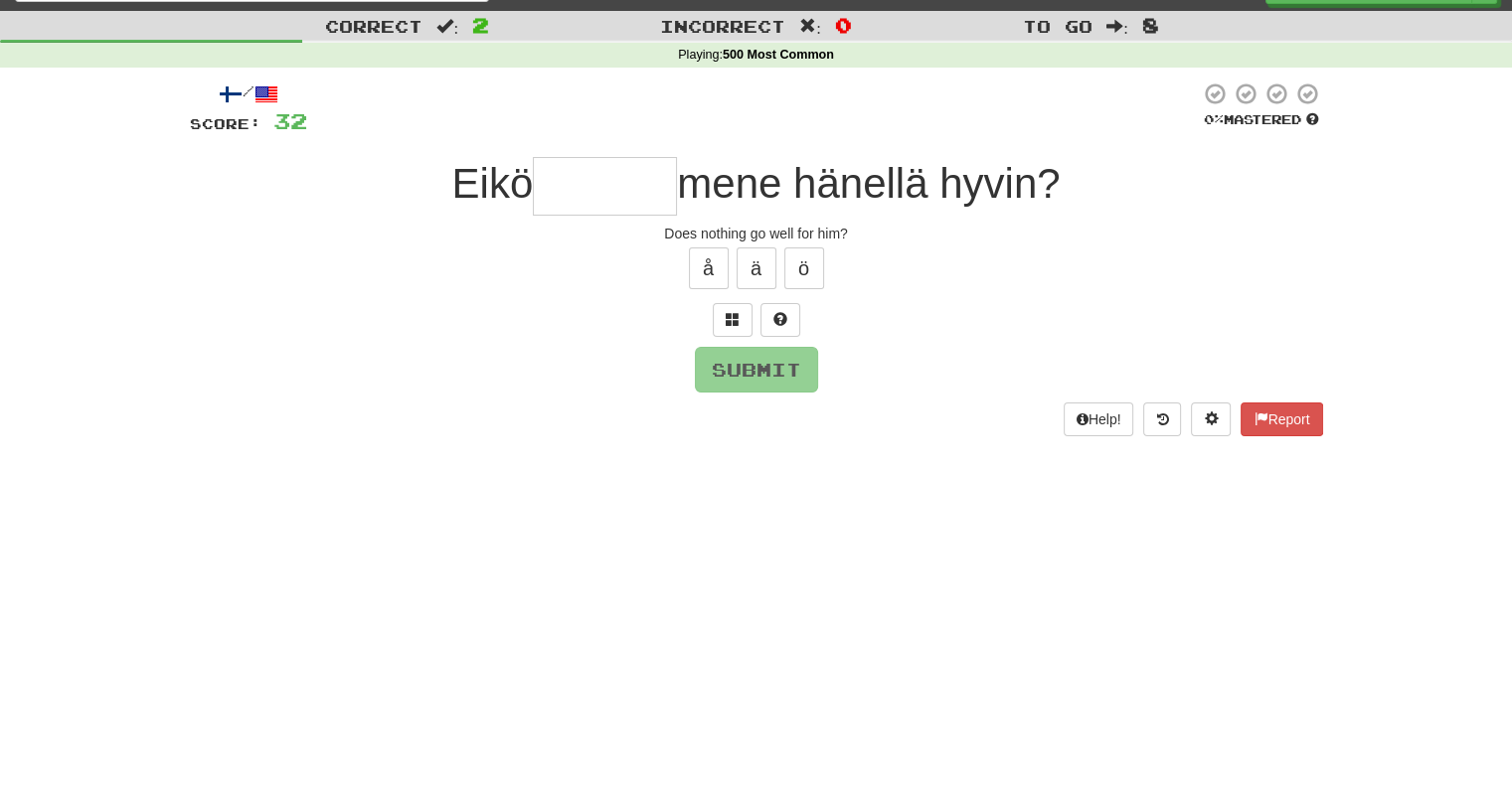 type on "*" 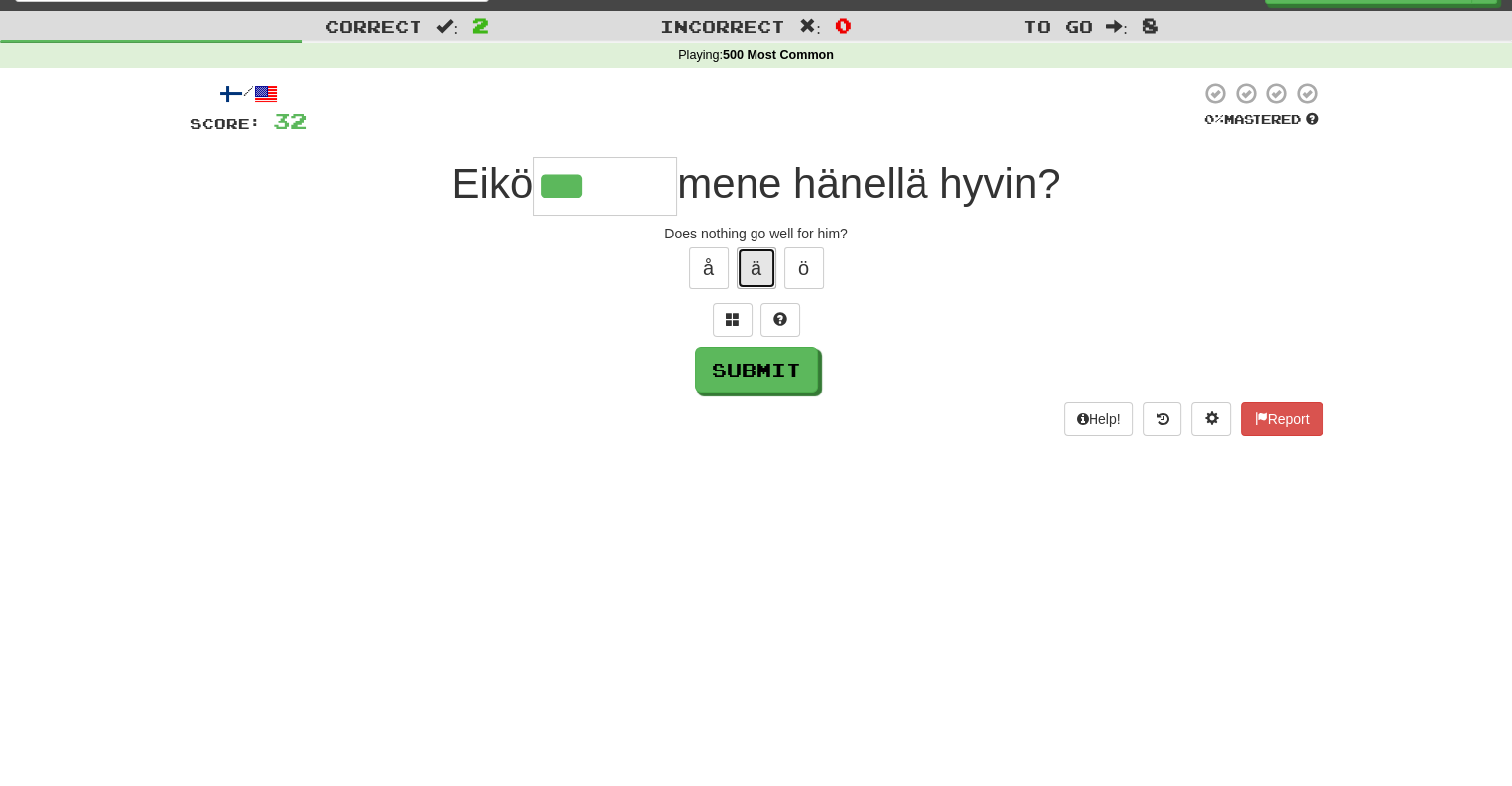 click on "ä" at bounding box center [756, 268] 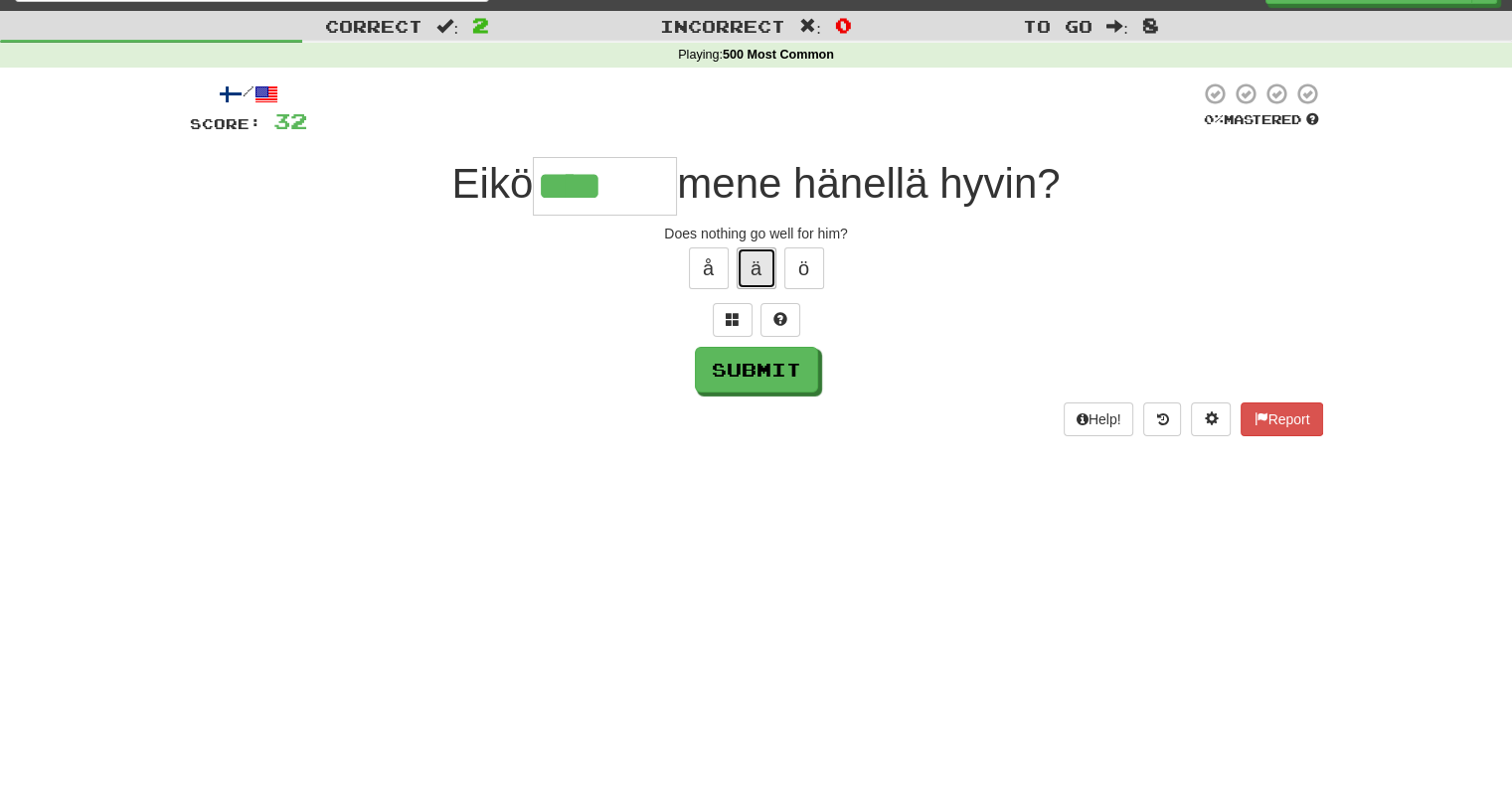 click on "ä" at bounding box center [756, 268] 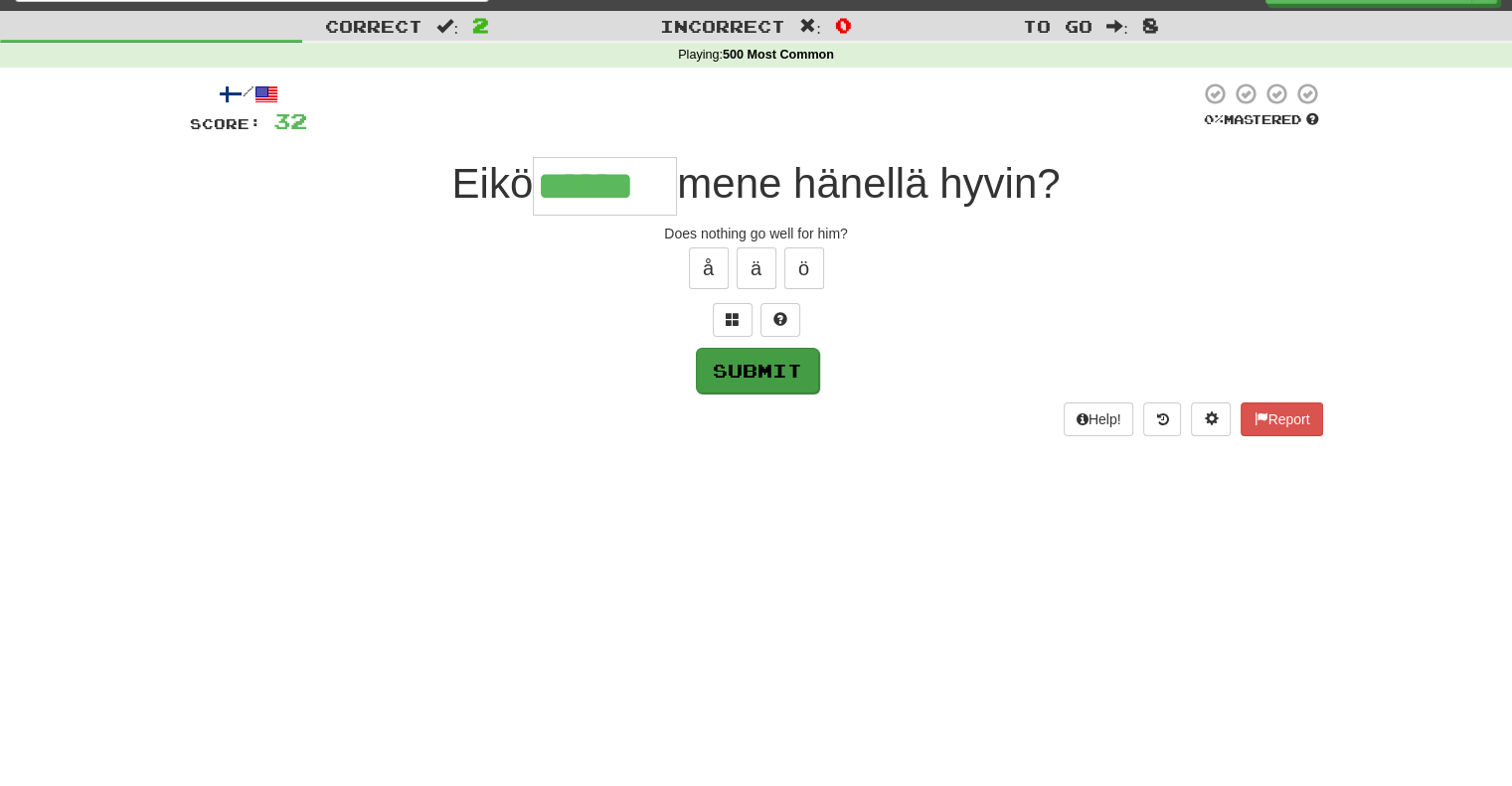 type on "******" 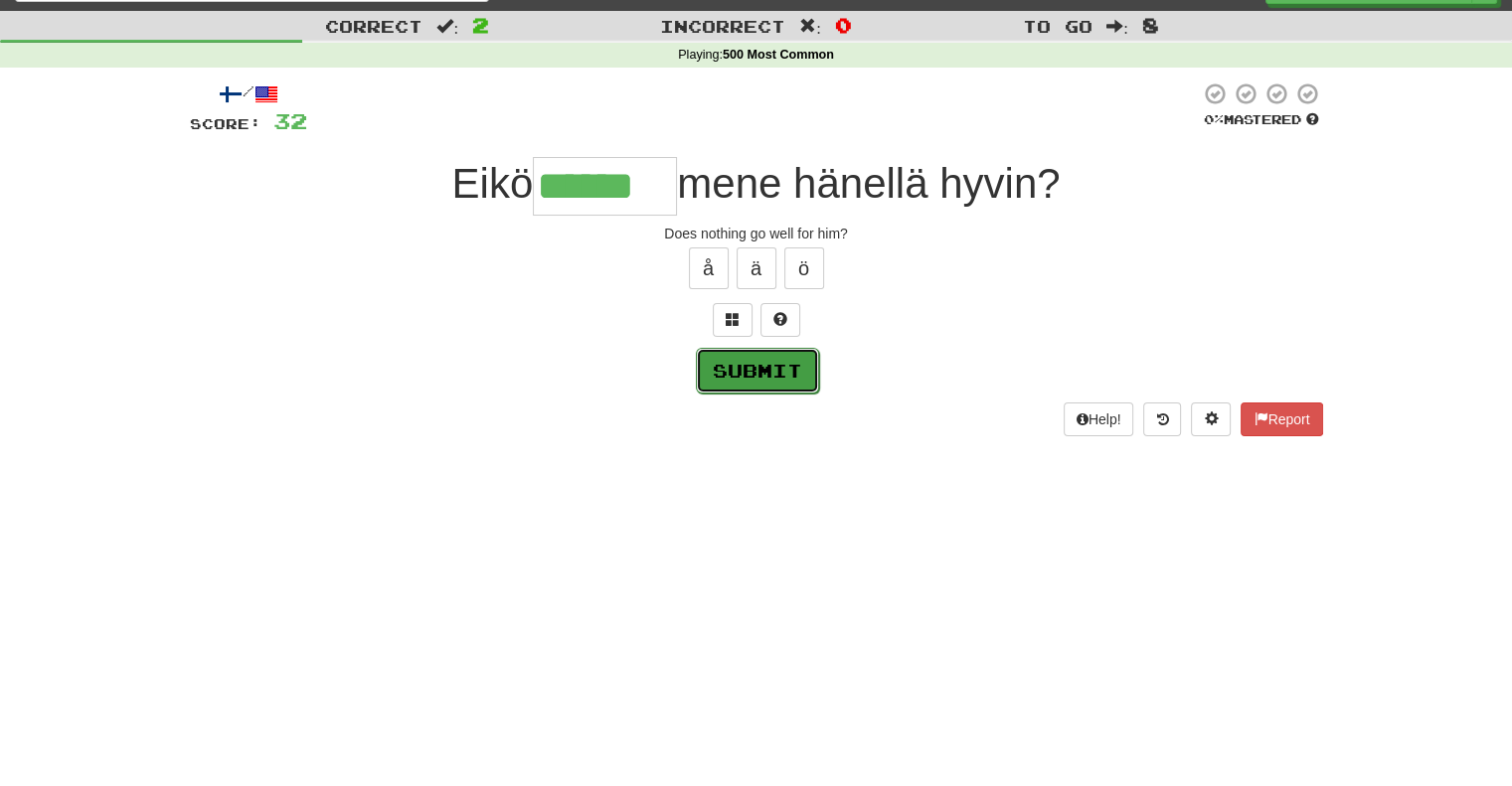 click on "Submit" at bounding box center (757, 371) 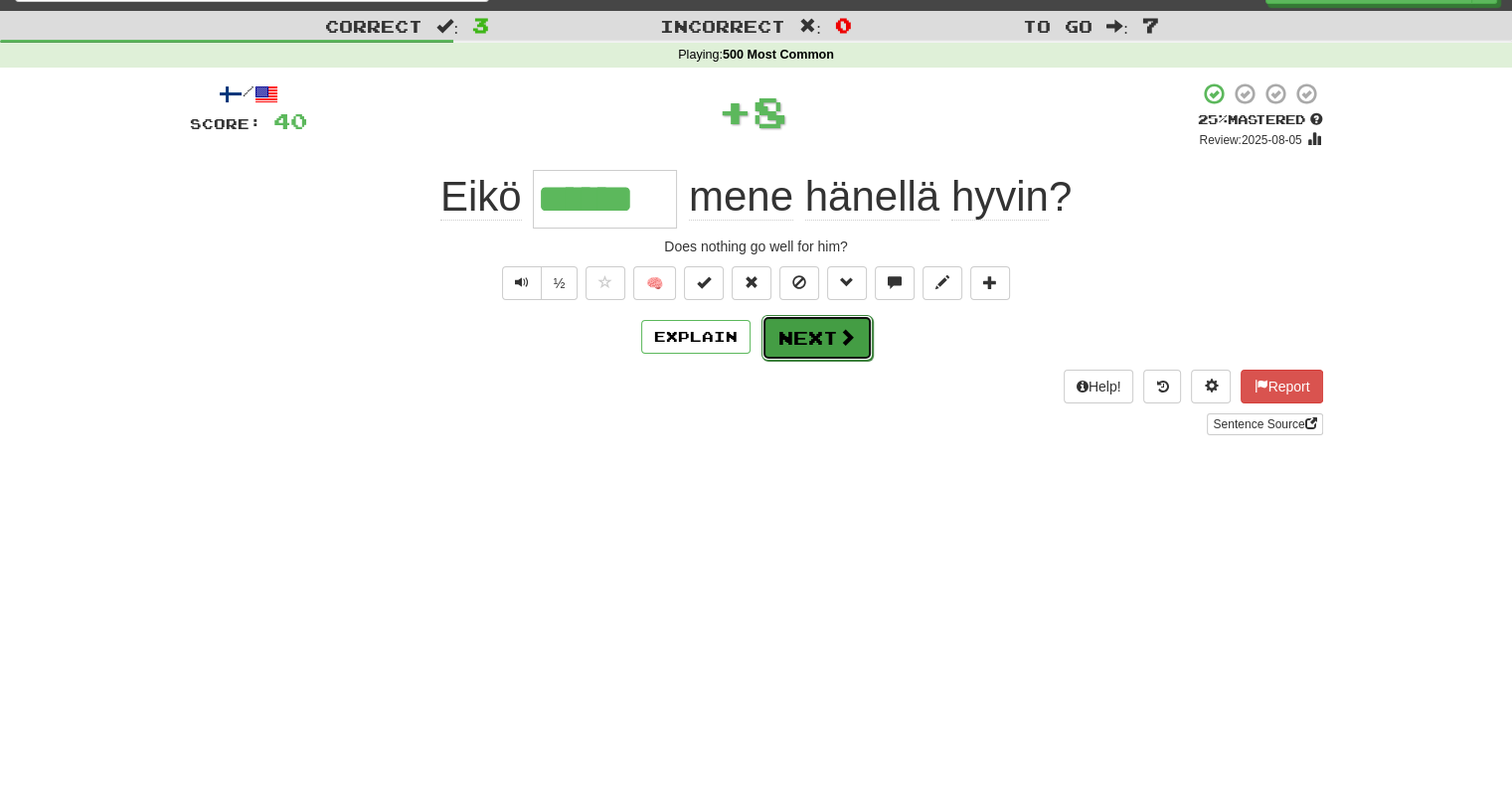 click on "Next" at bounding box center [817, 338] 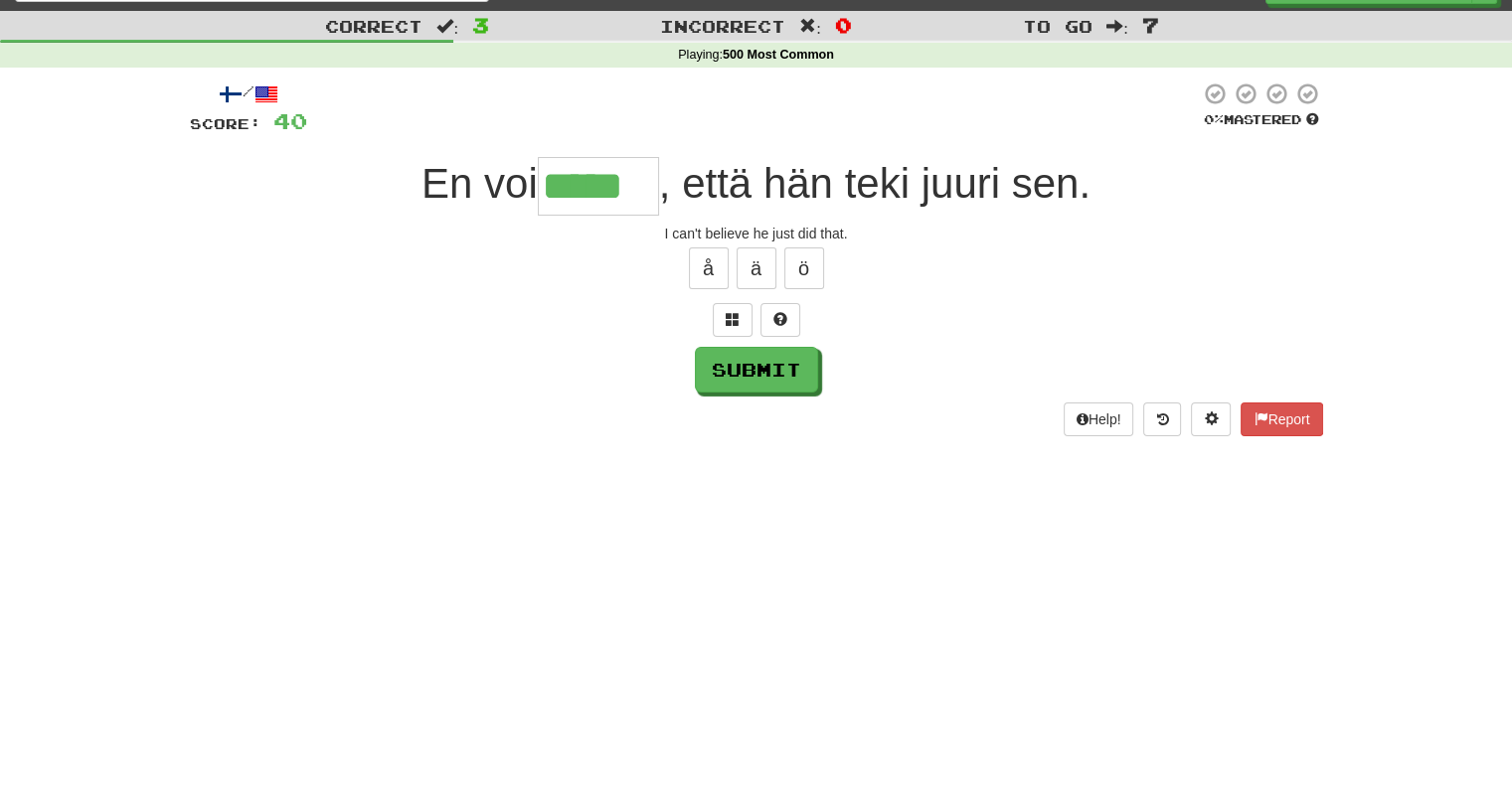 type on "*****" 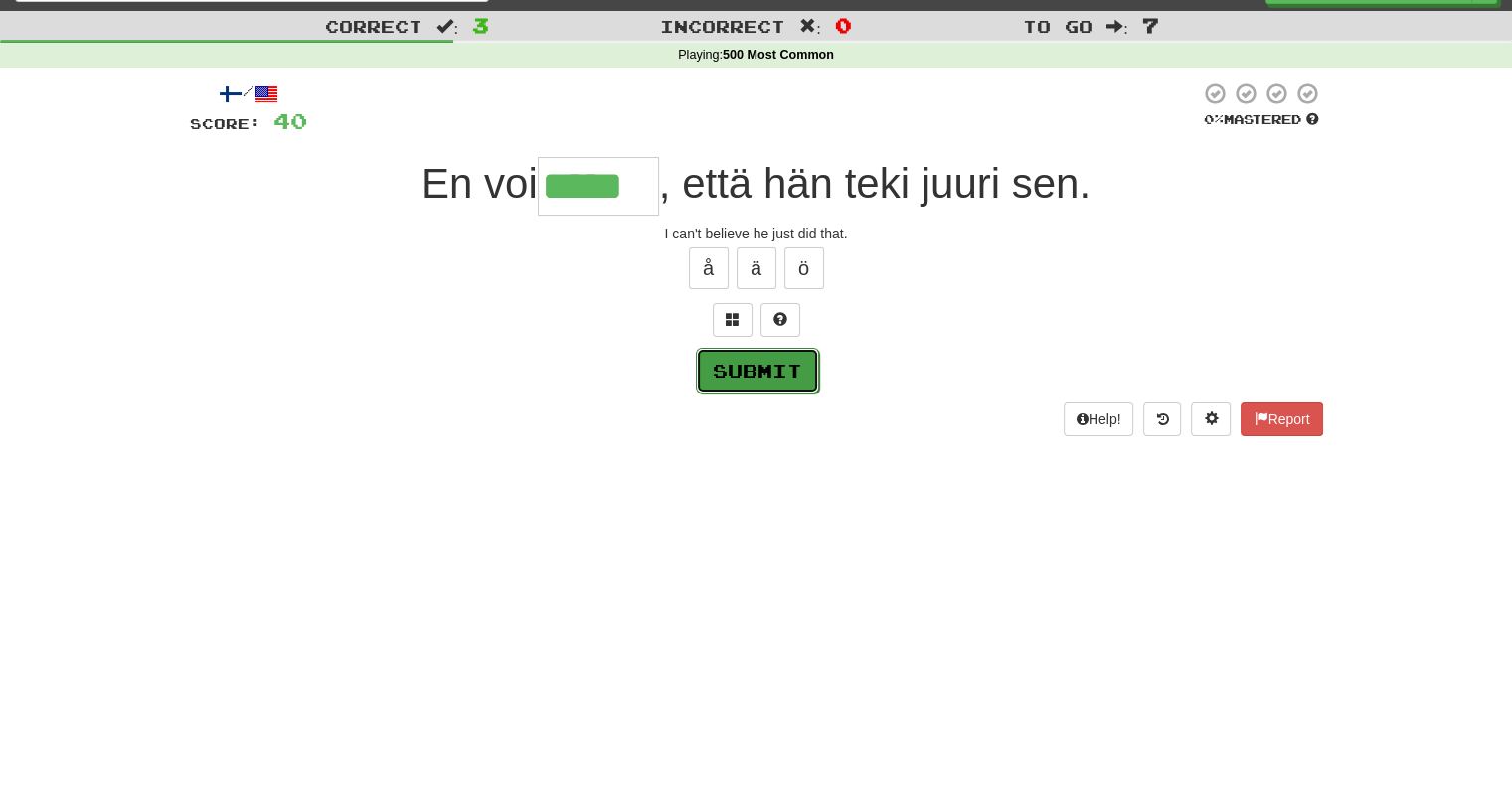 click on "Submit" at bounding box center (757, 371) 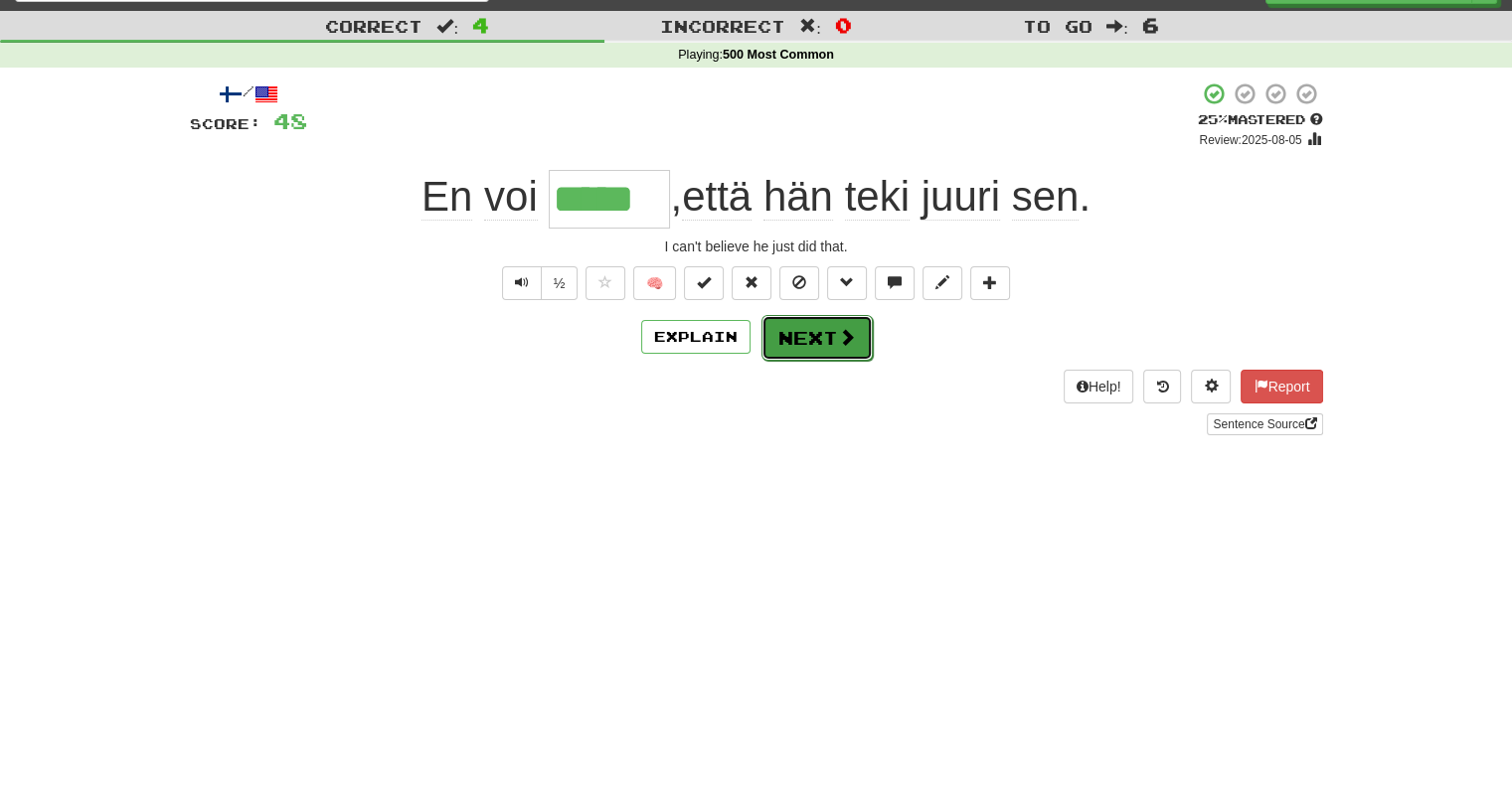 click on "Next" at bounding box center (817, 338) 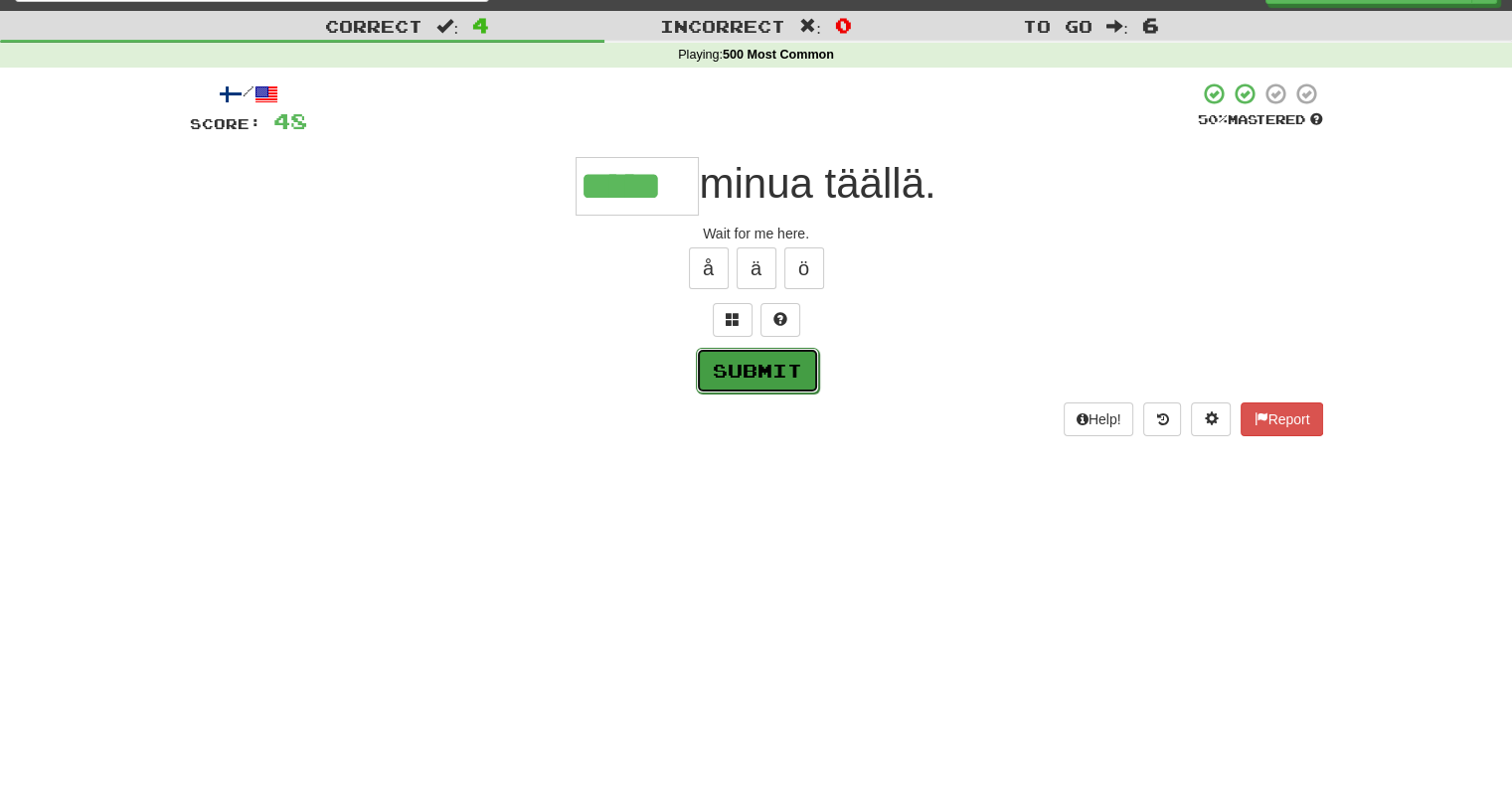click on "Submit" at bounding box center (757, 371) 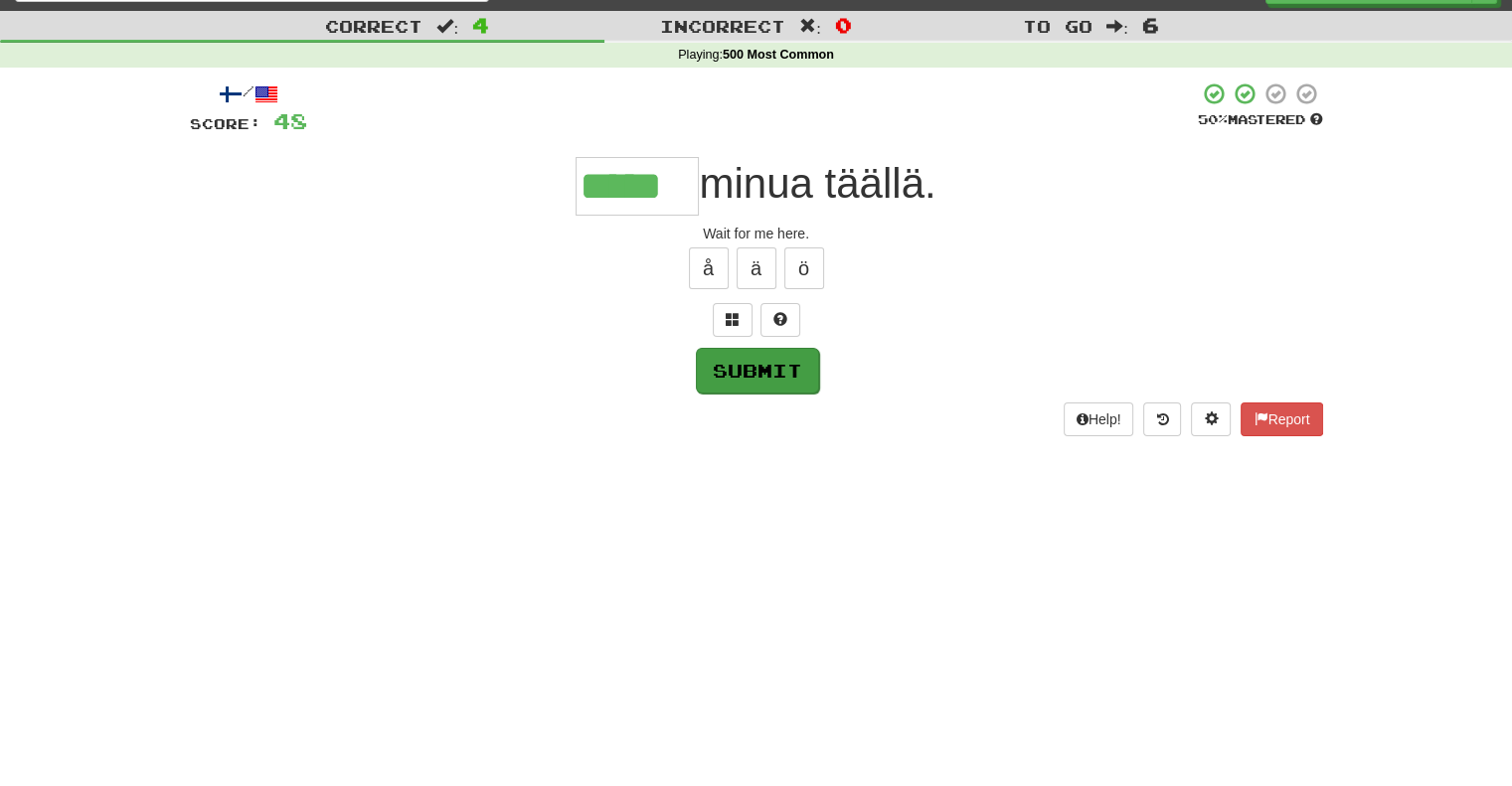 type on "*****" 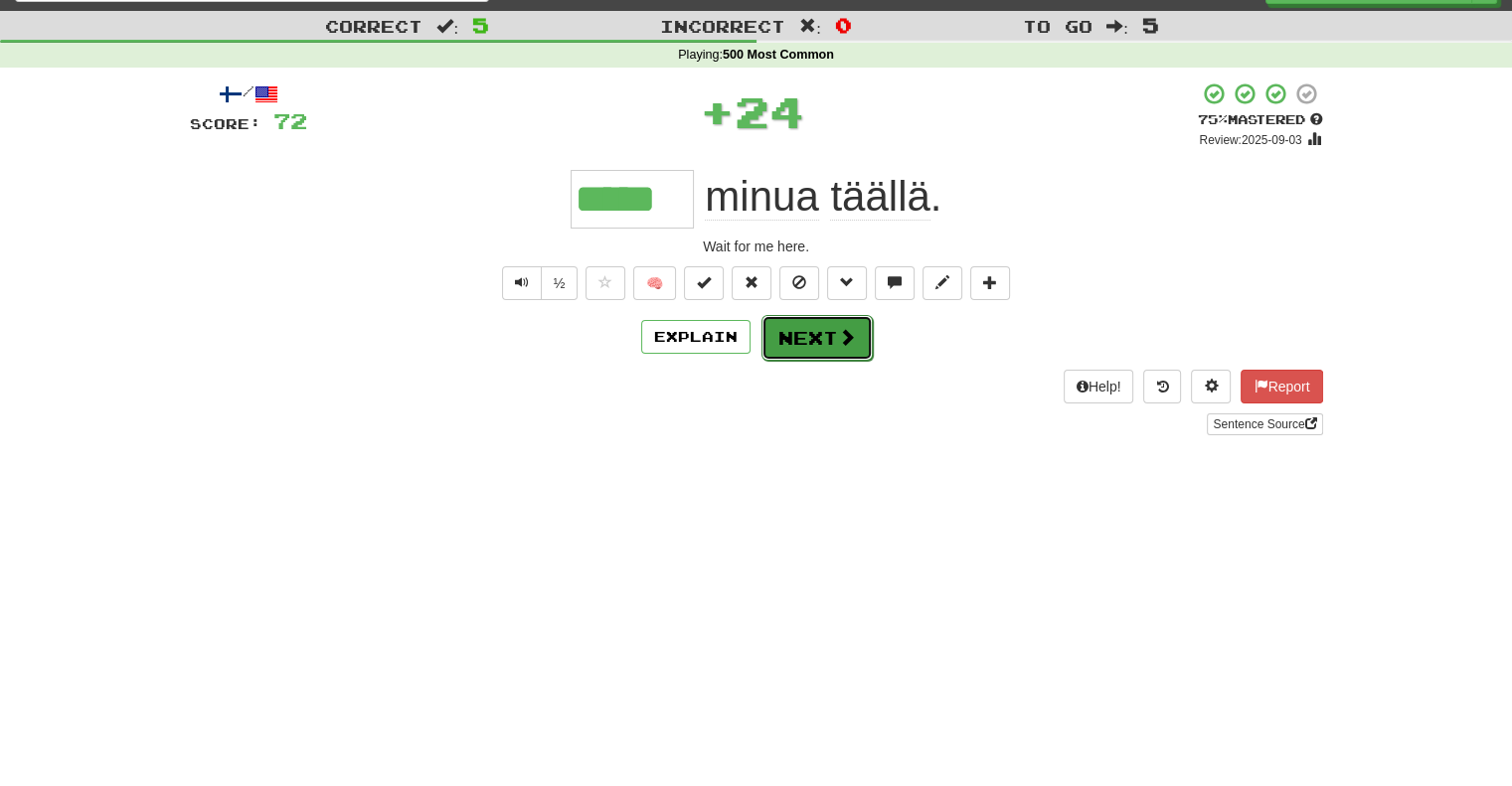 click on "Next" at bounding box center [817, 338] 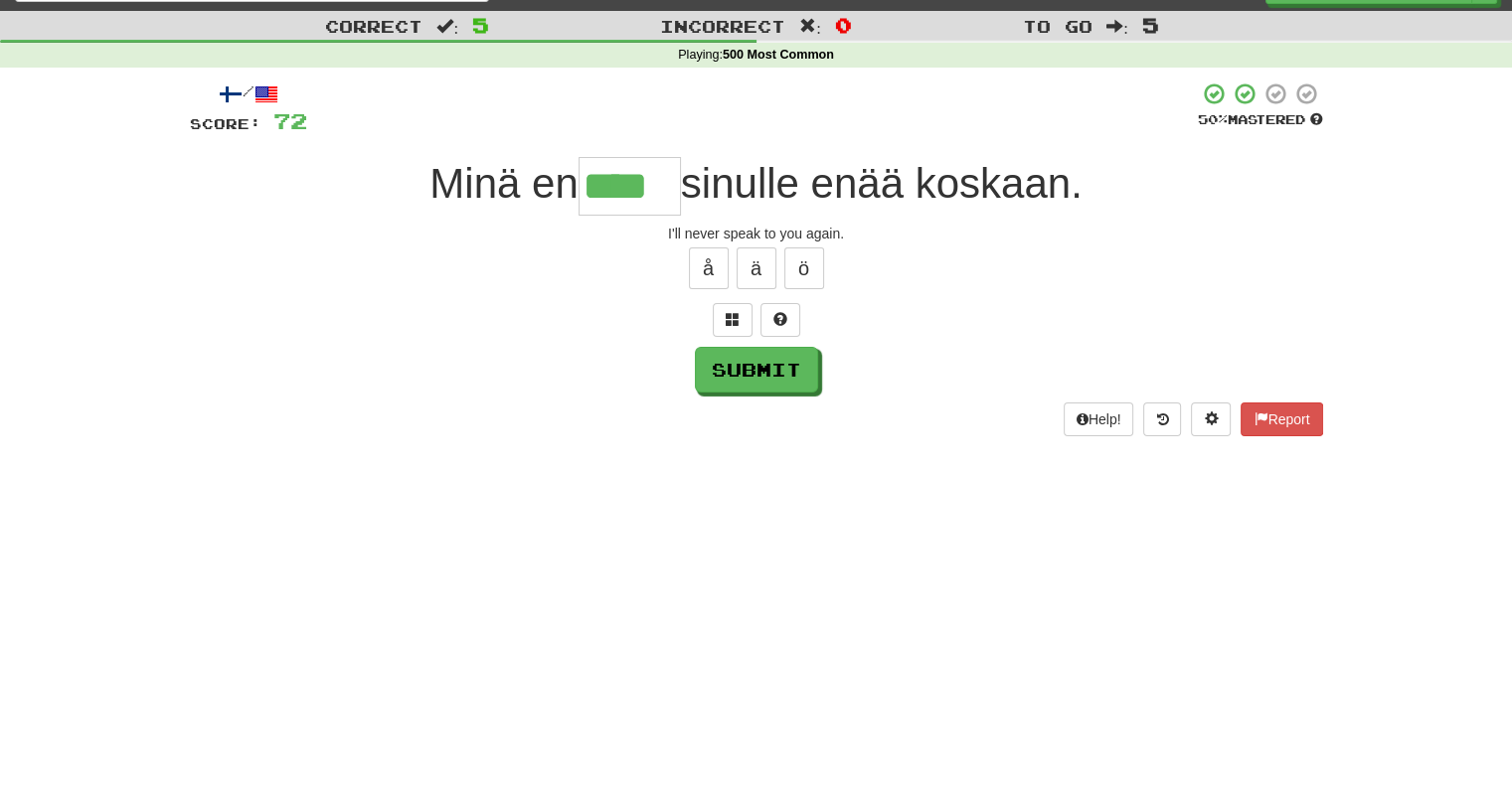 type on "****" 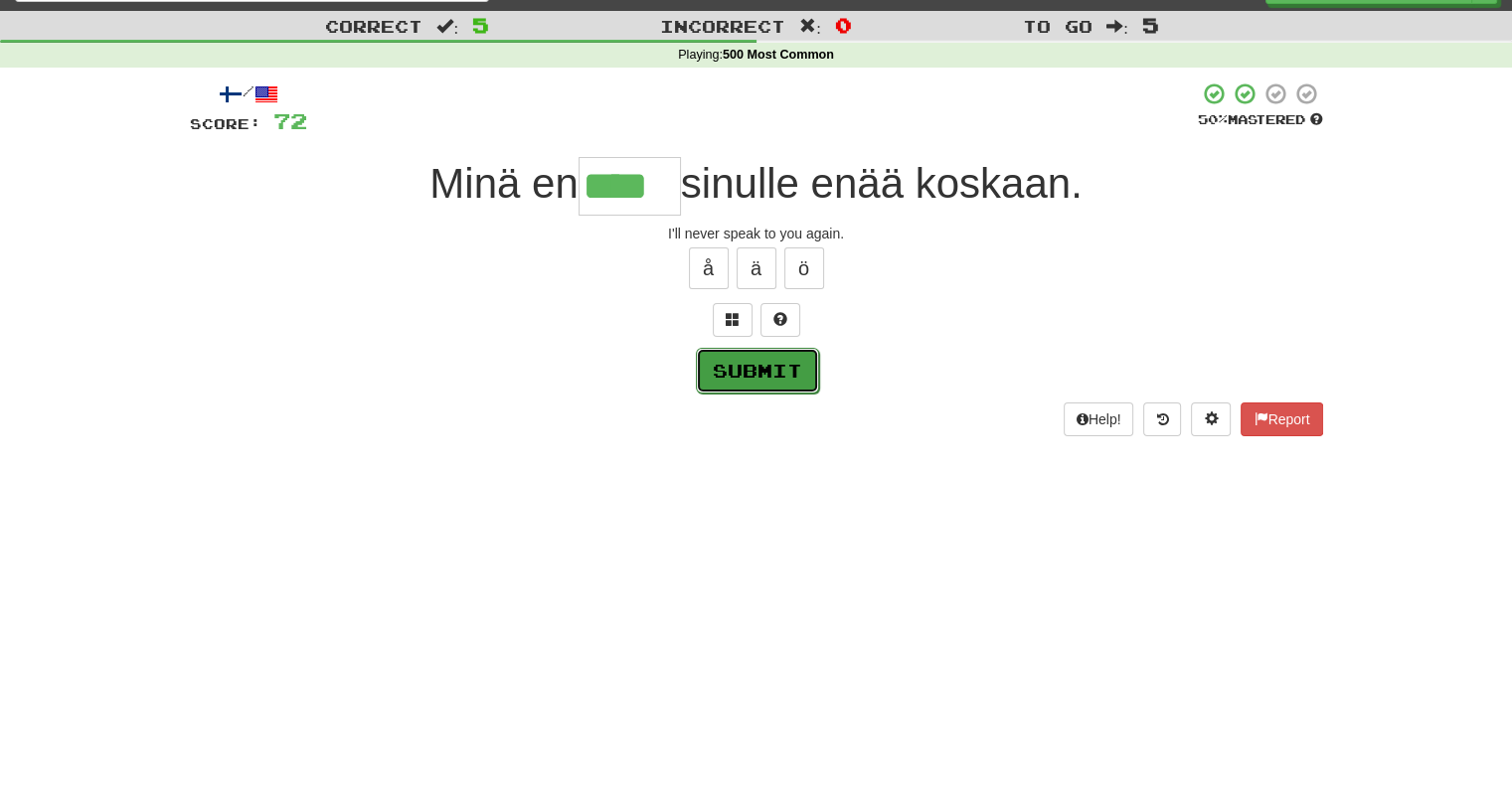 click on "Submit" at bounding box center (757, 371) 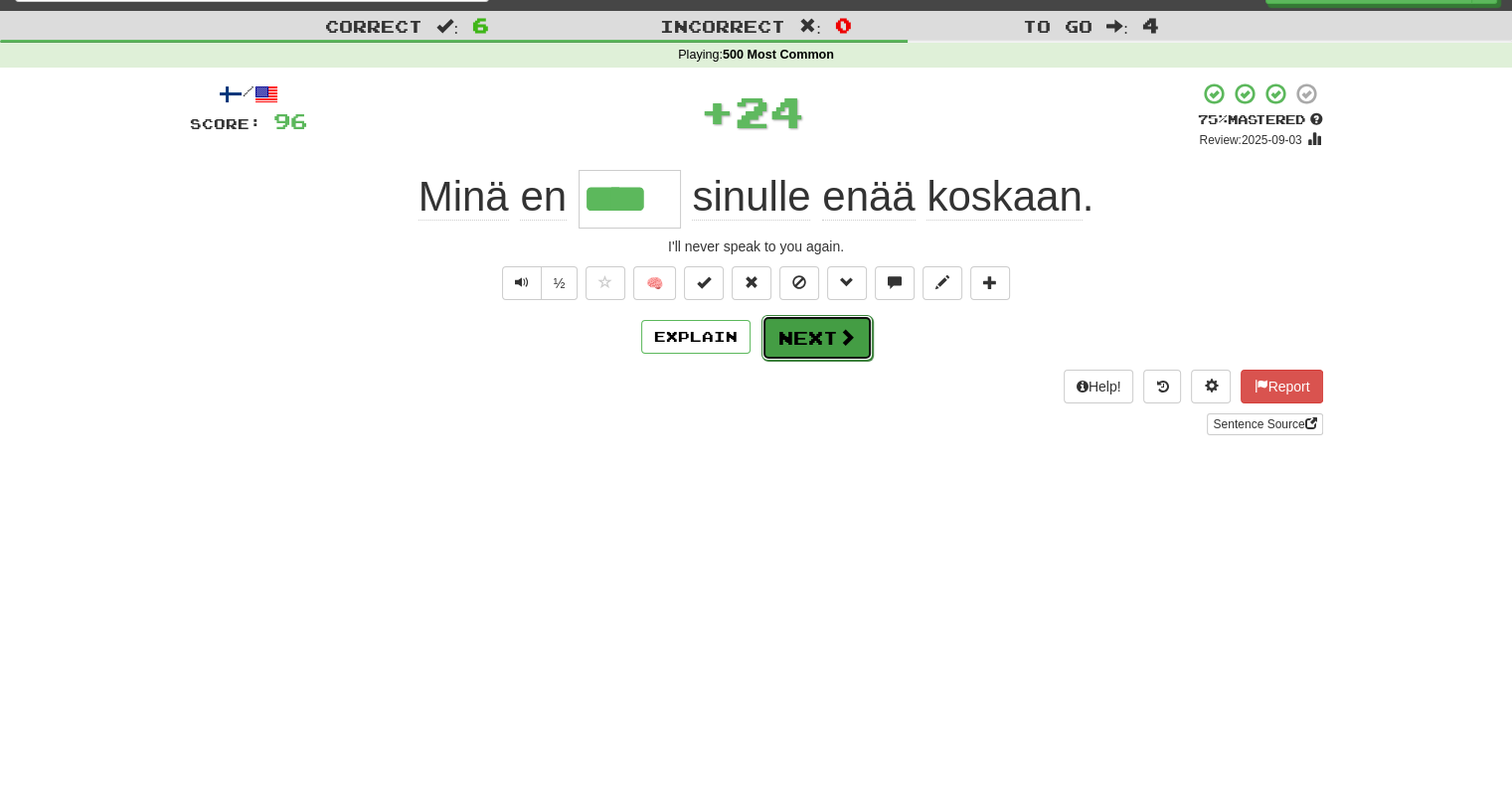 click on "Next" at bounding box center [817, 338] 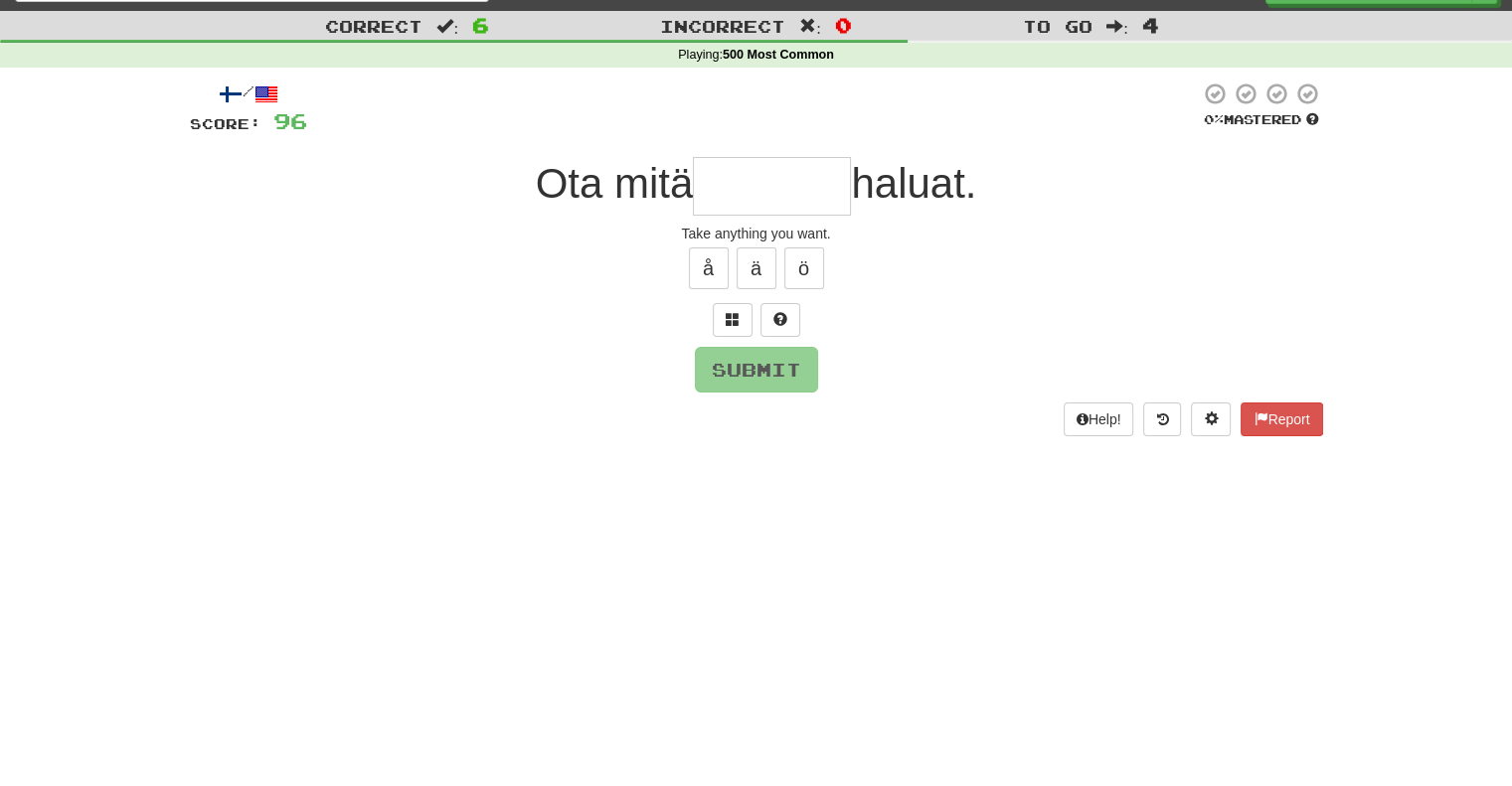 type on "*" 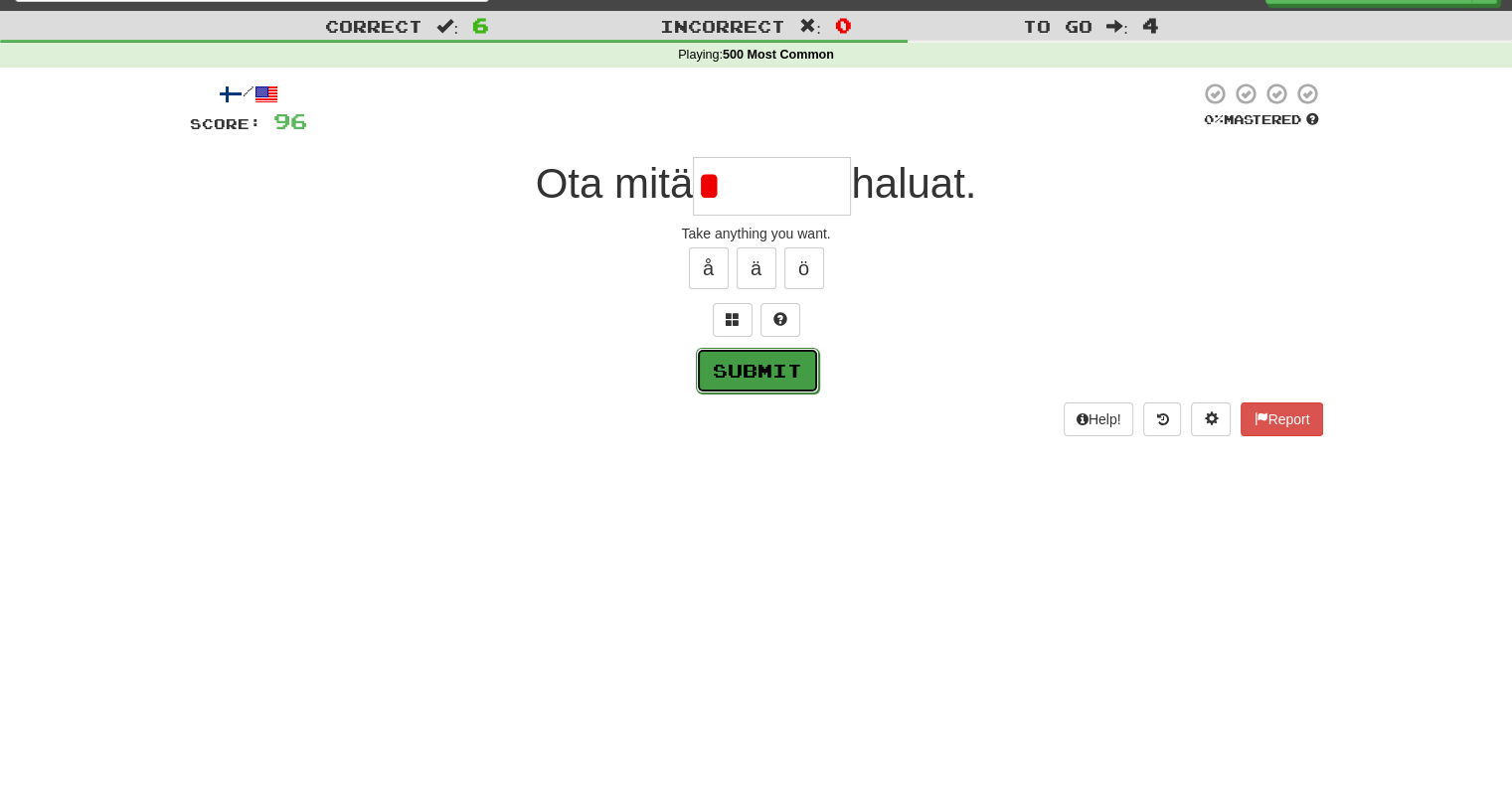 click on "Submit" at bounding box center [757, 371] 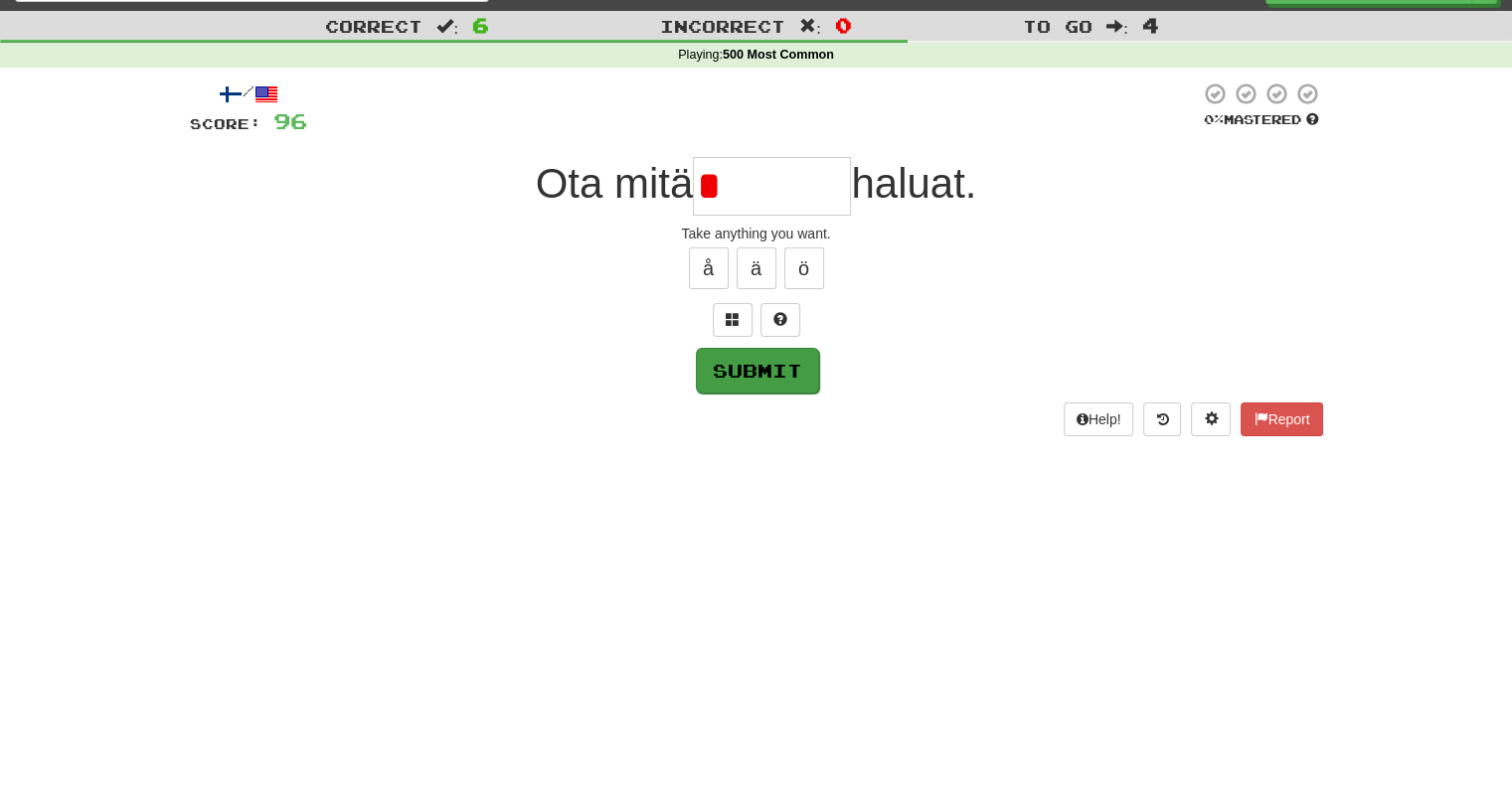 type on "*******" 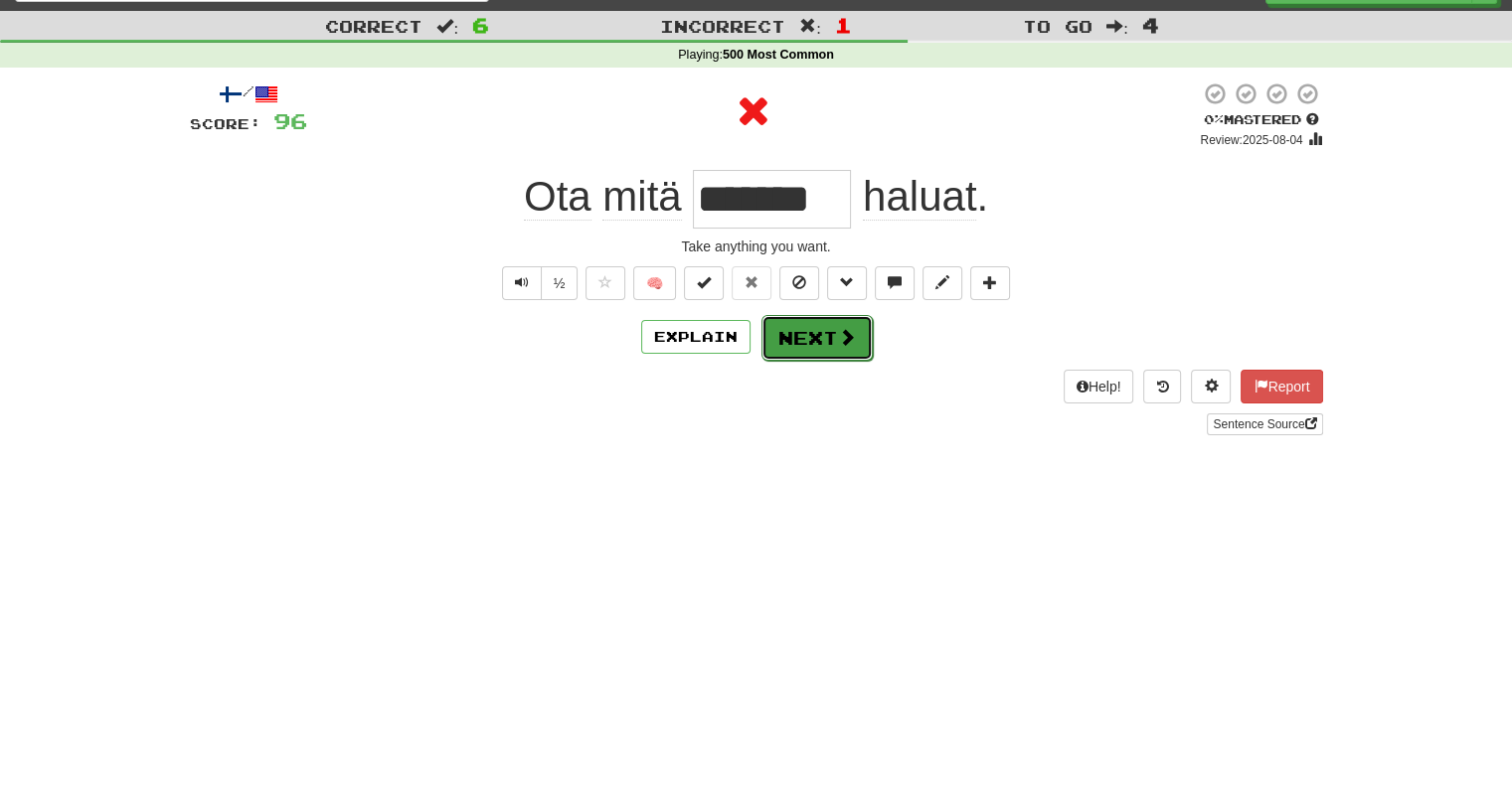 click on "Next" at bounding box center [817, 338] 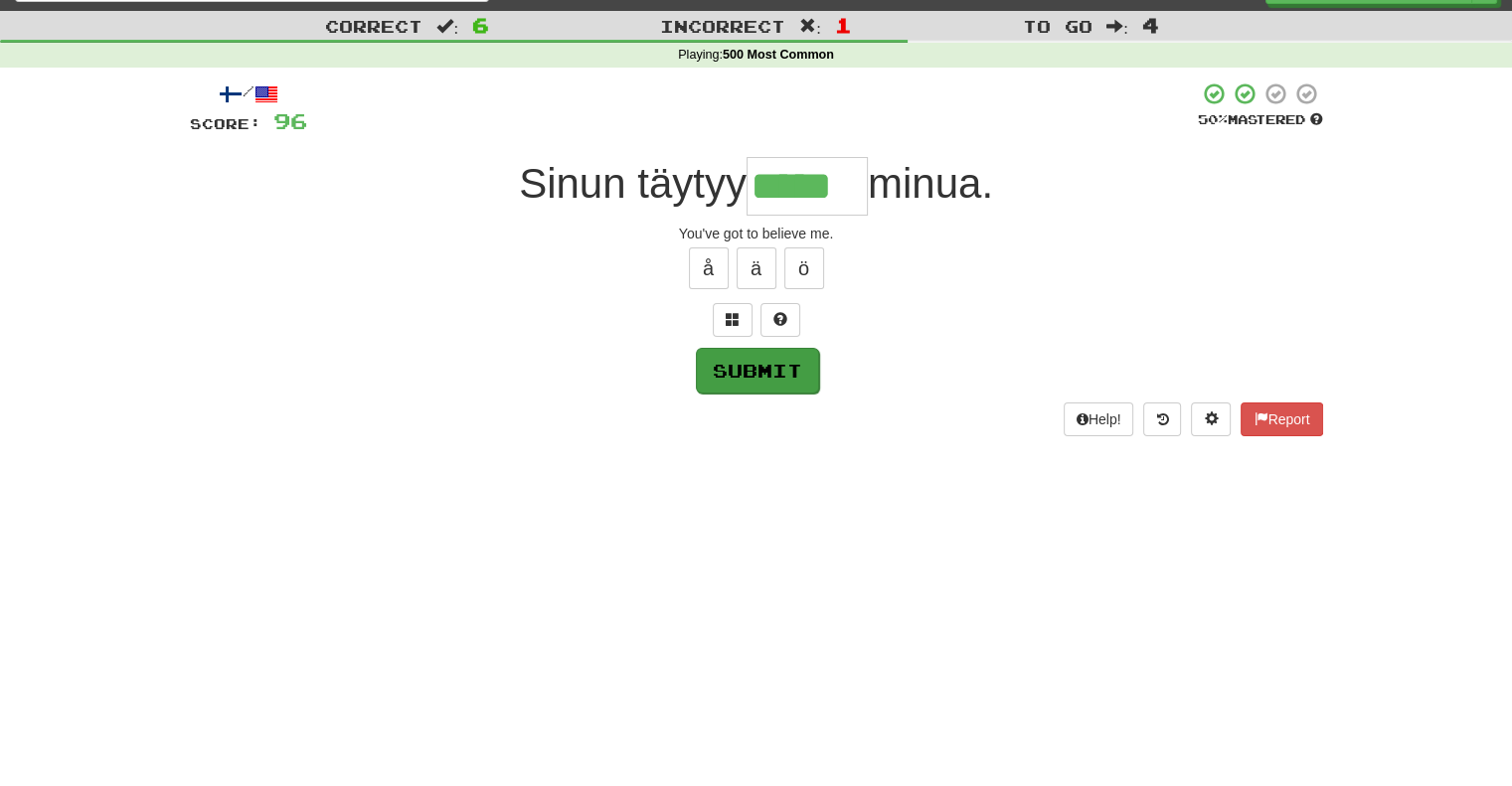 type on "*****" 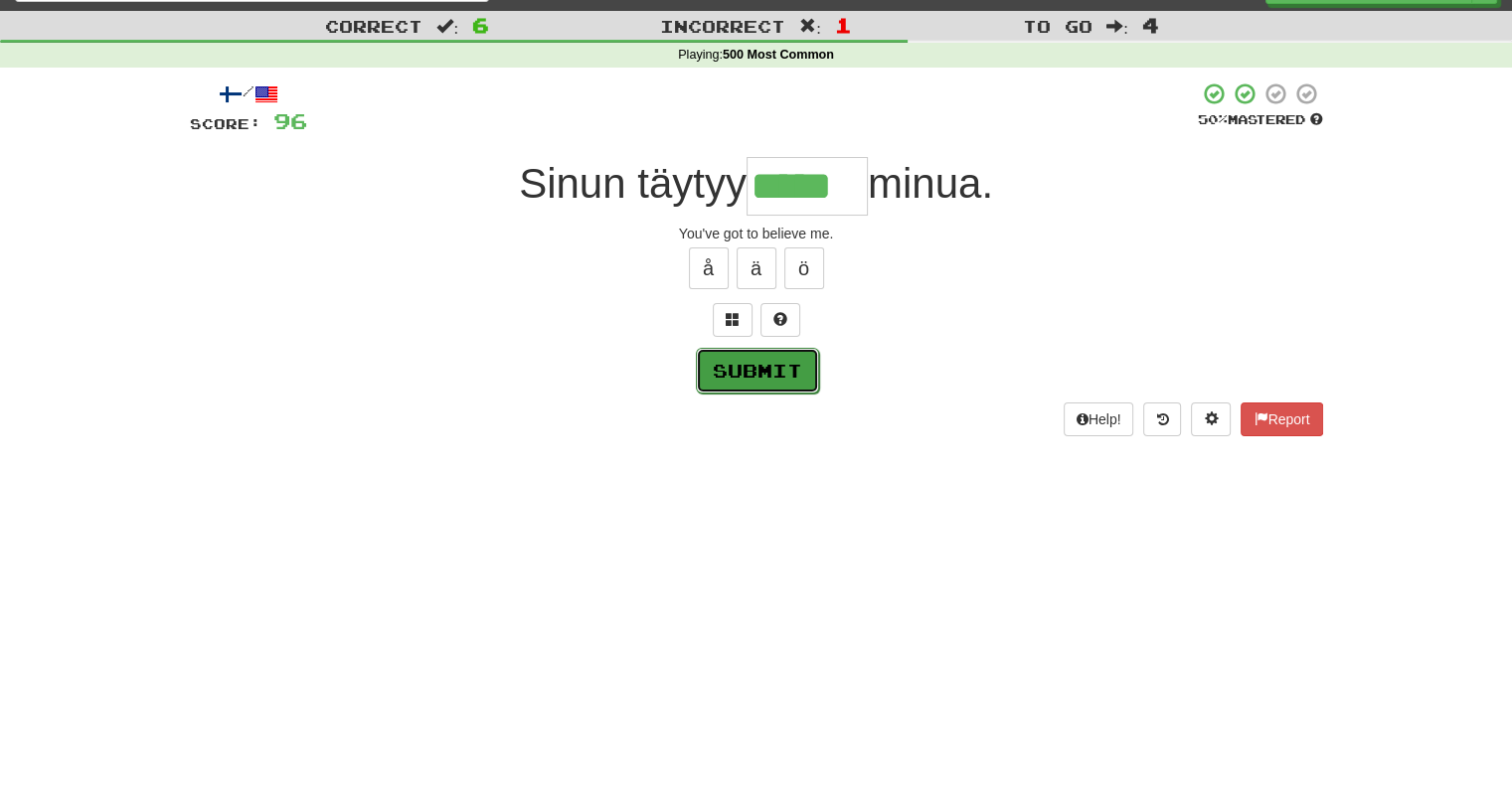 click on "Submit" at bounding box center (757, 371) 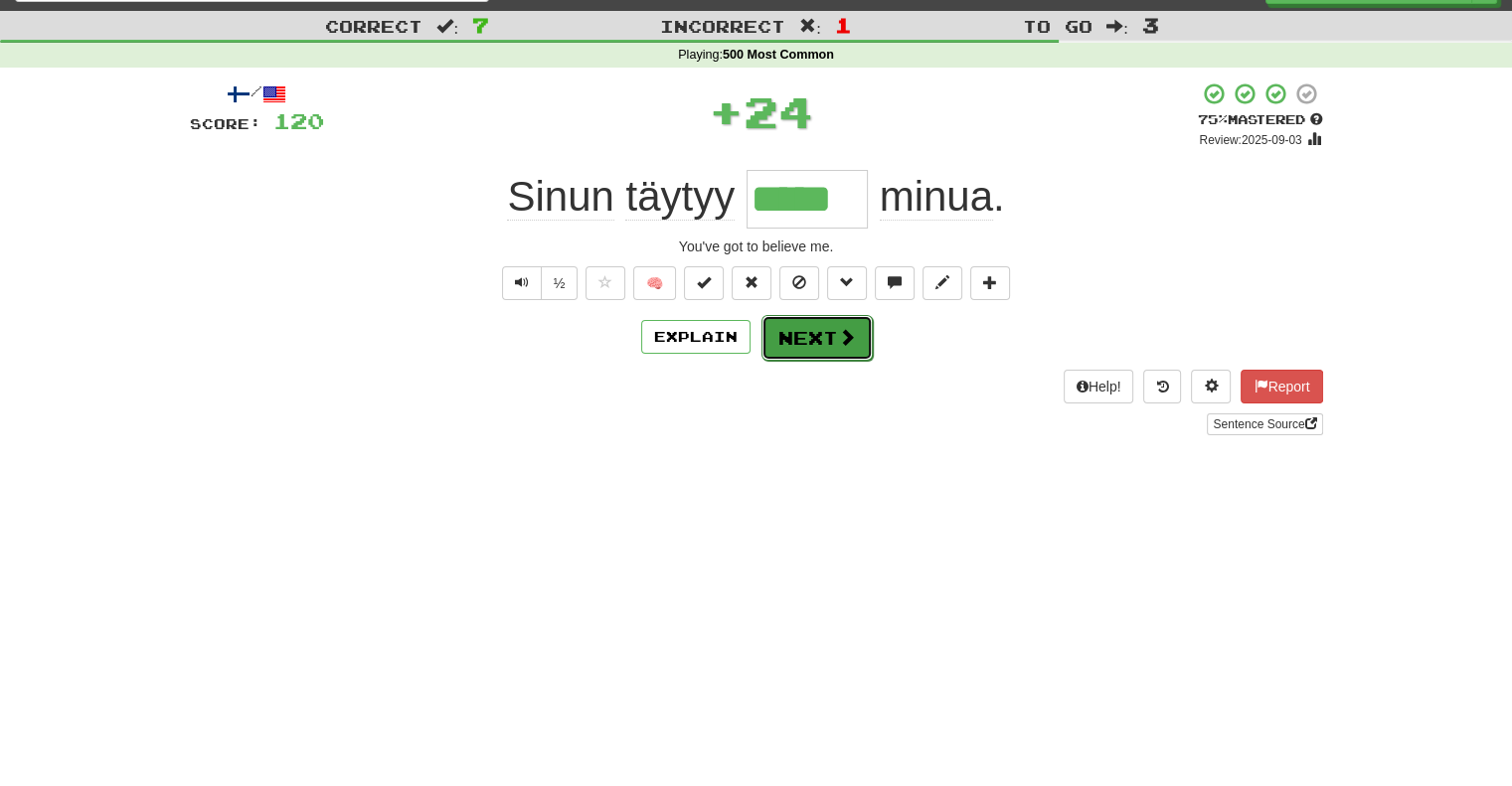click on "Next" at bounding box center [817, 338] 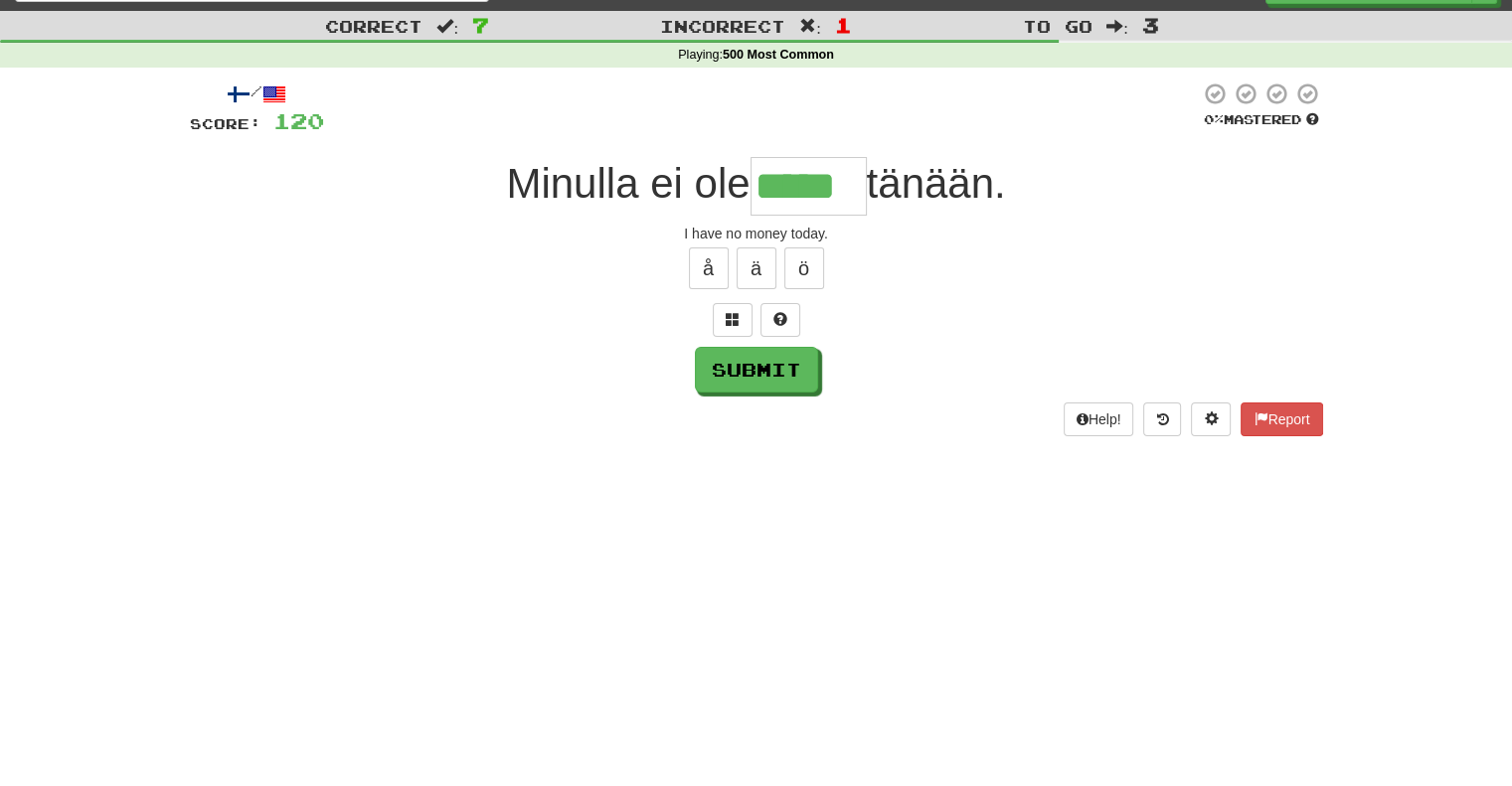 type on "*****" 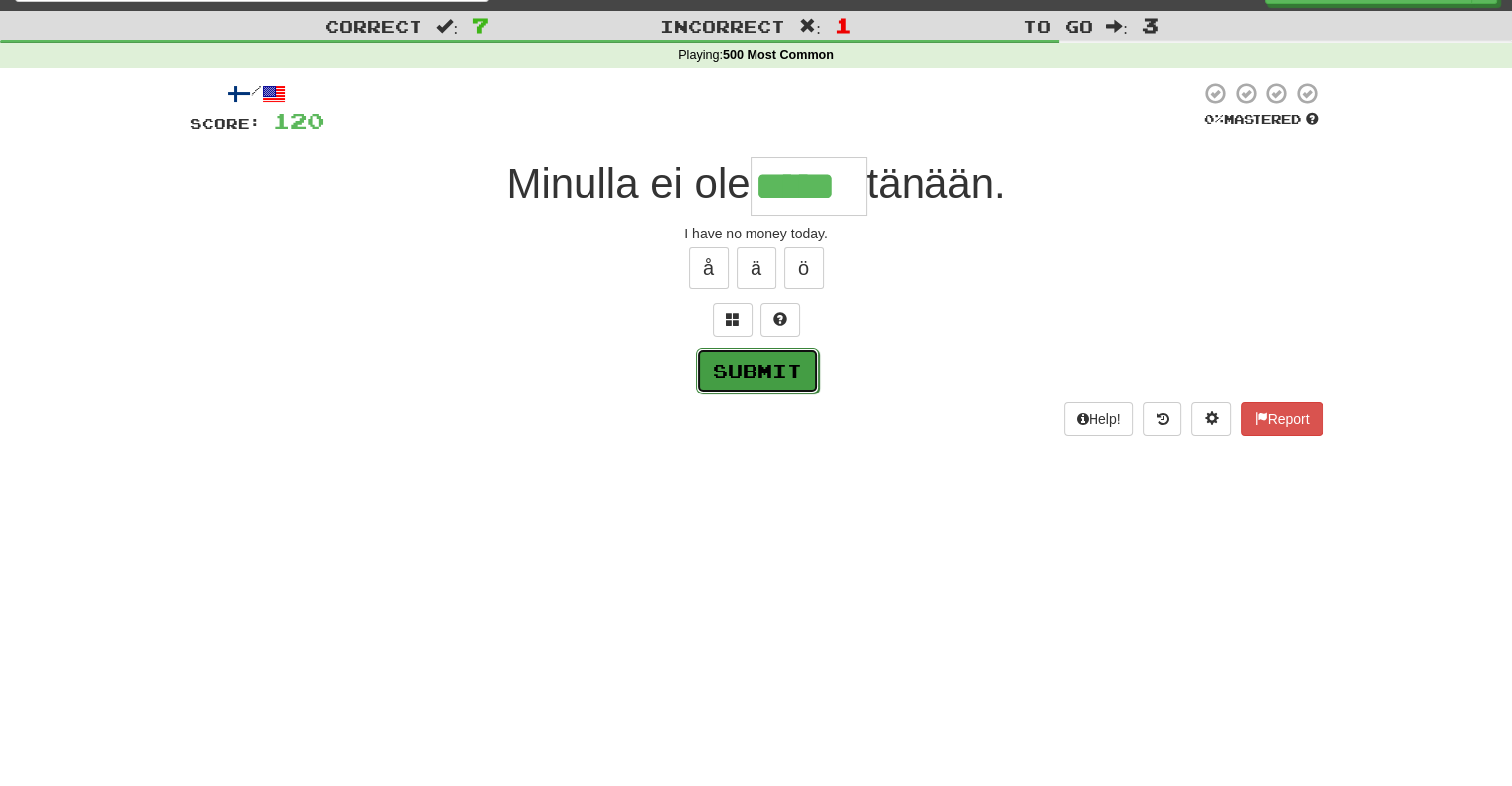 click on "Submit" at bounding box center (757, 371) 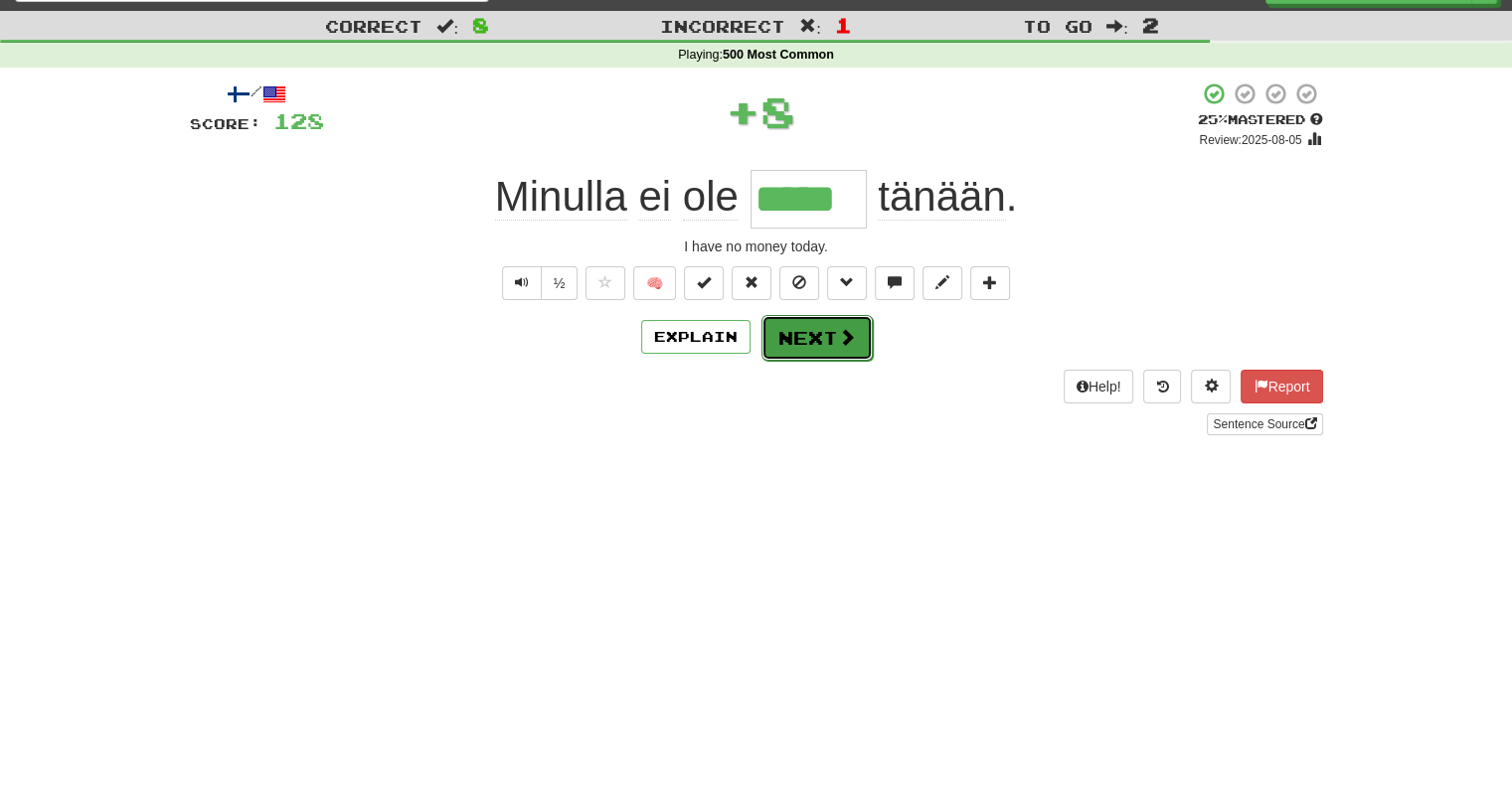 click on "Next" at bounding box center [817, 338] 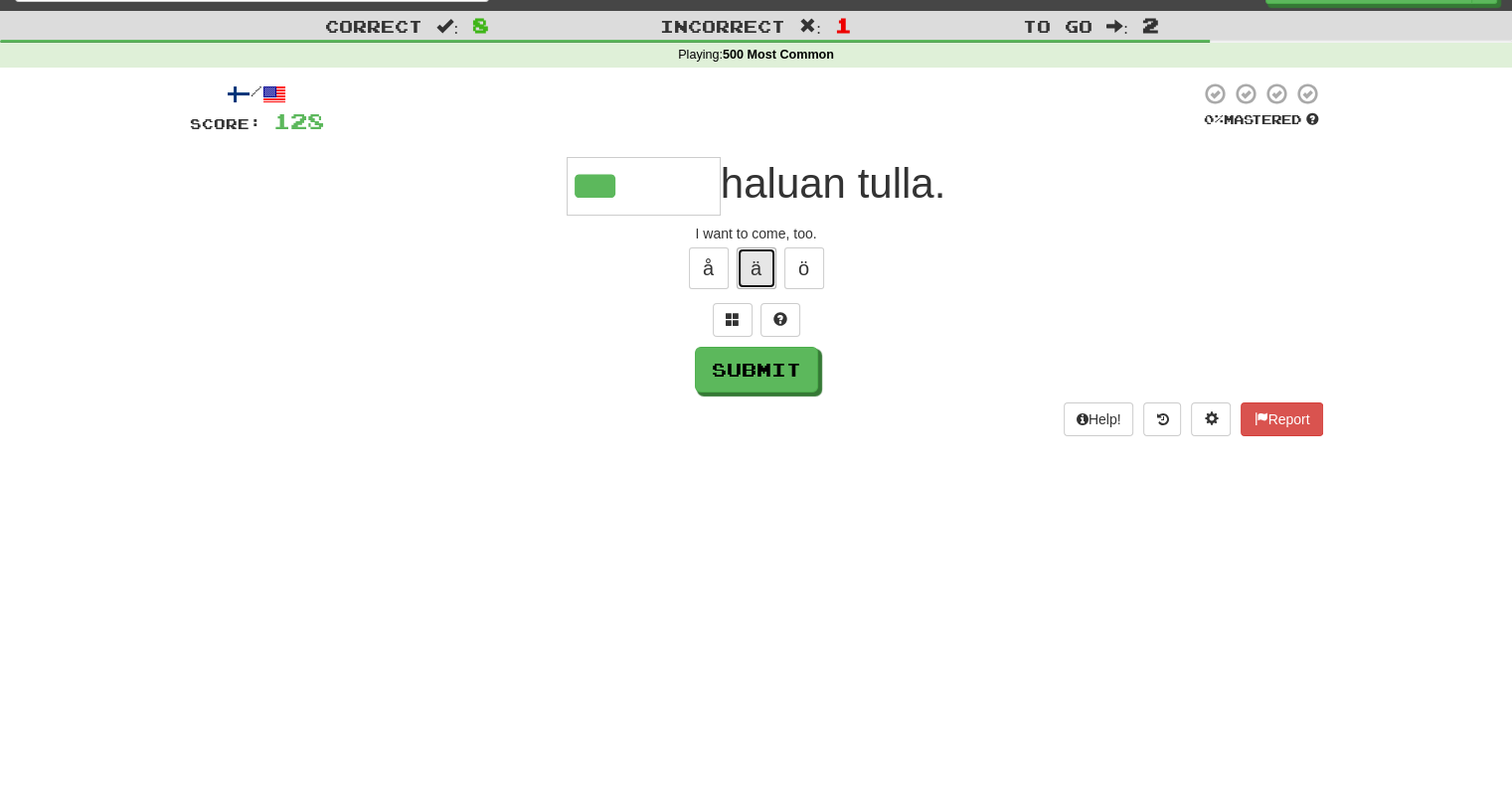 click on "ä" at bounding box center [756, 268] 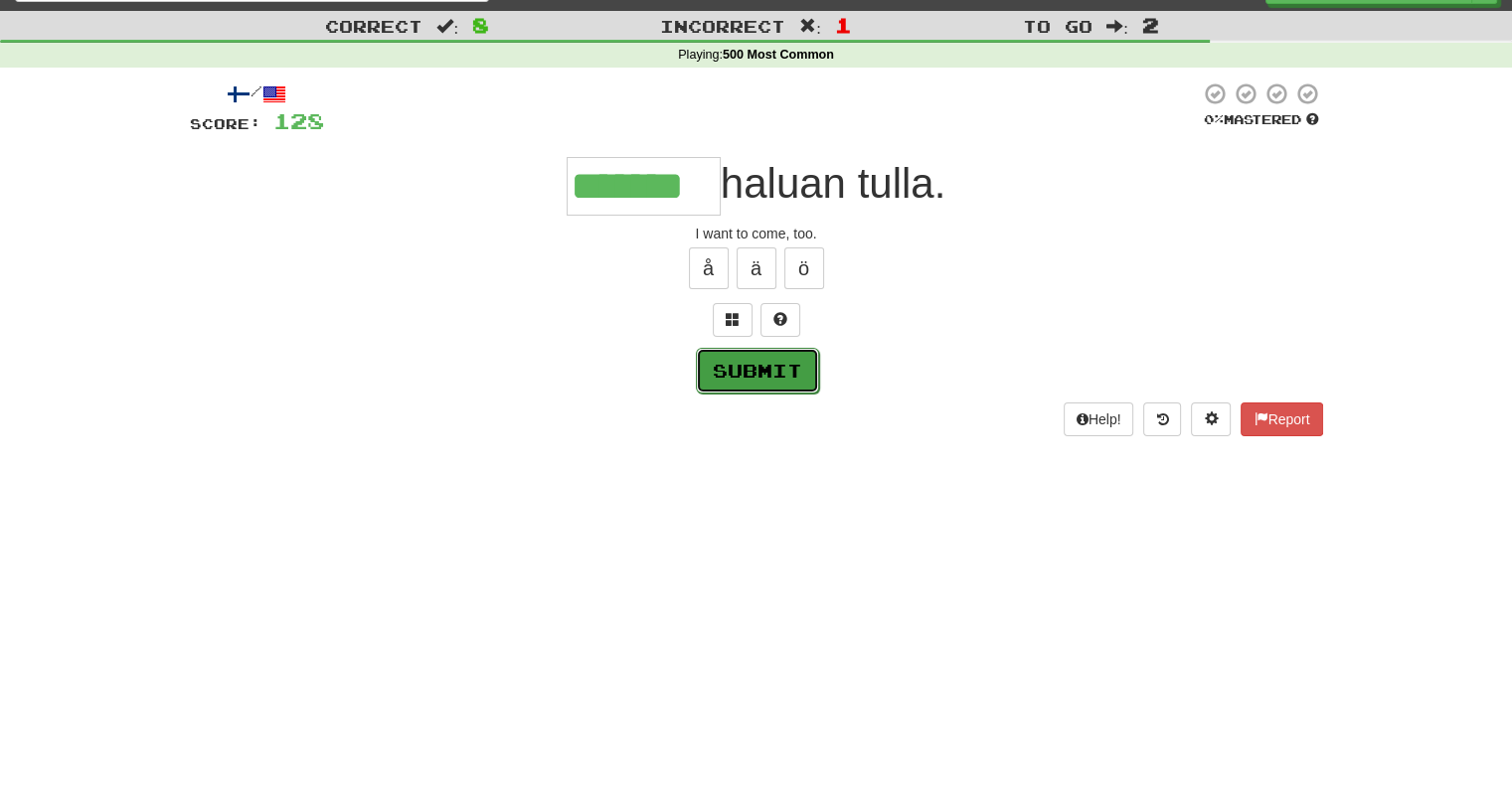click on "Submit" at bounding box center (757, 371) 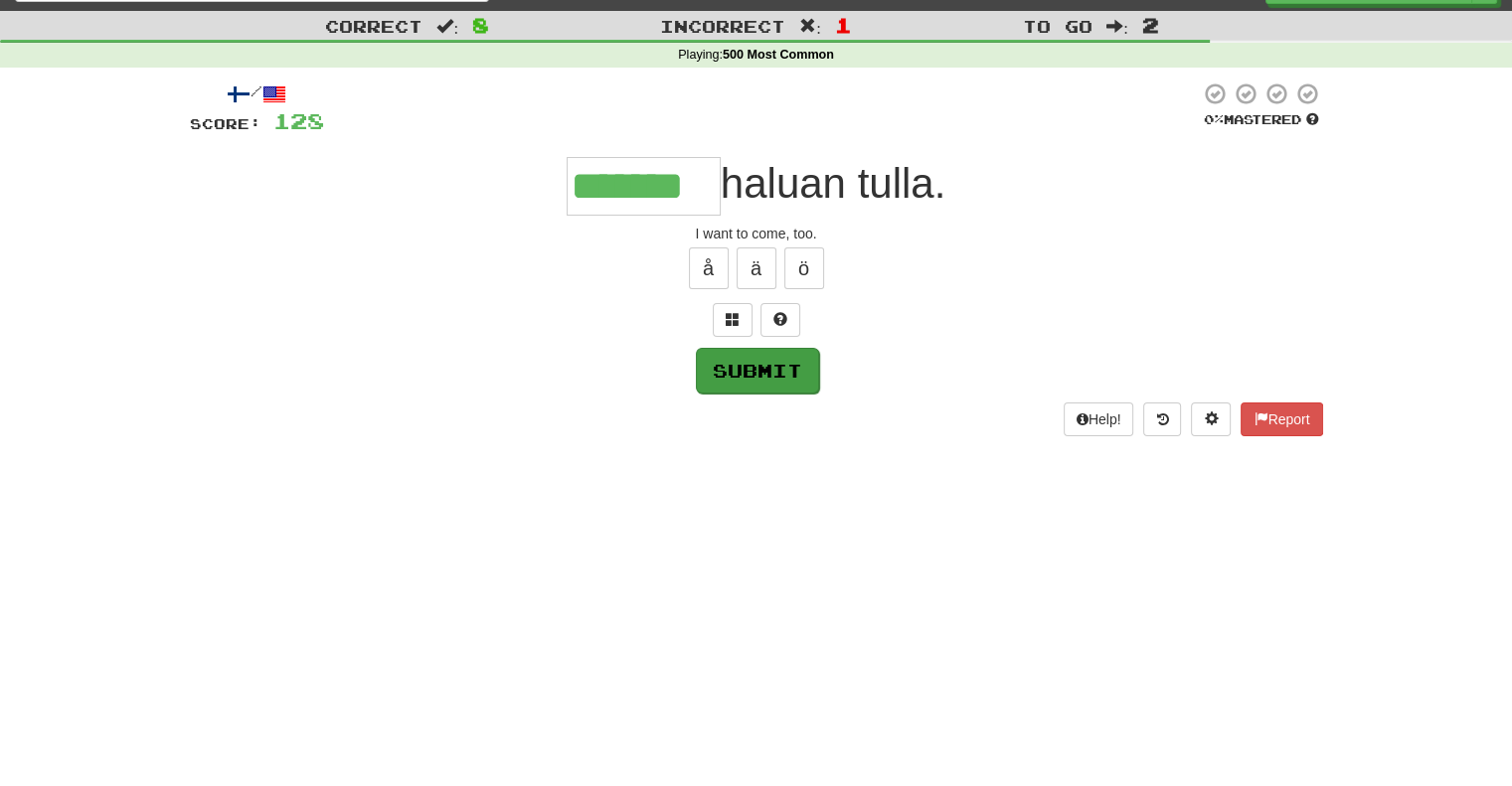 type on "*******" 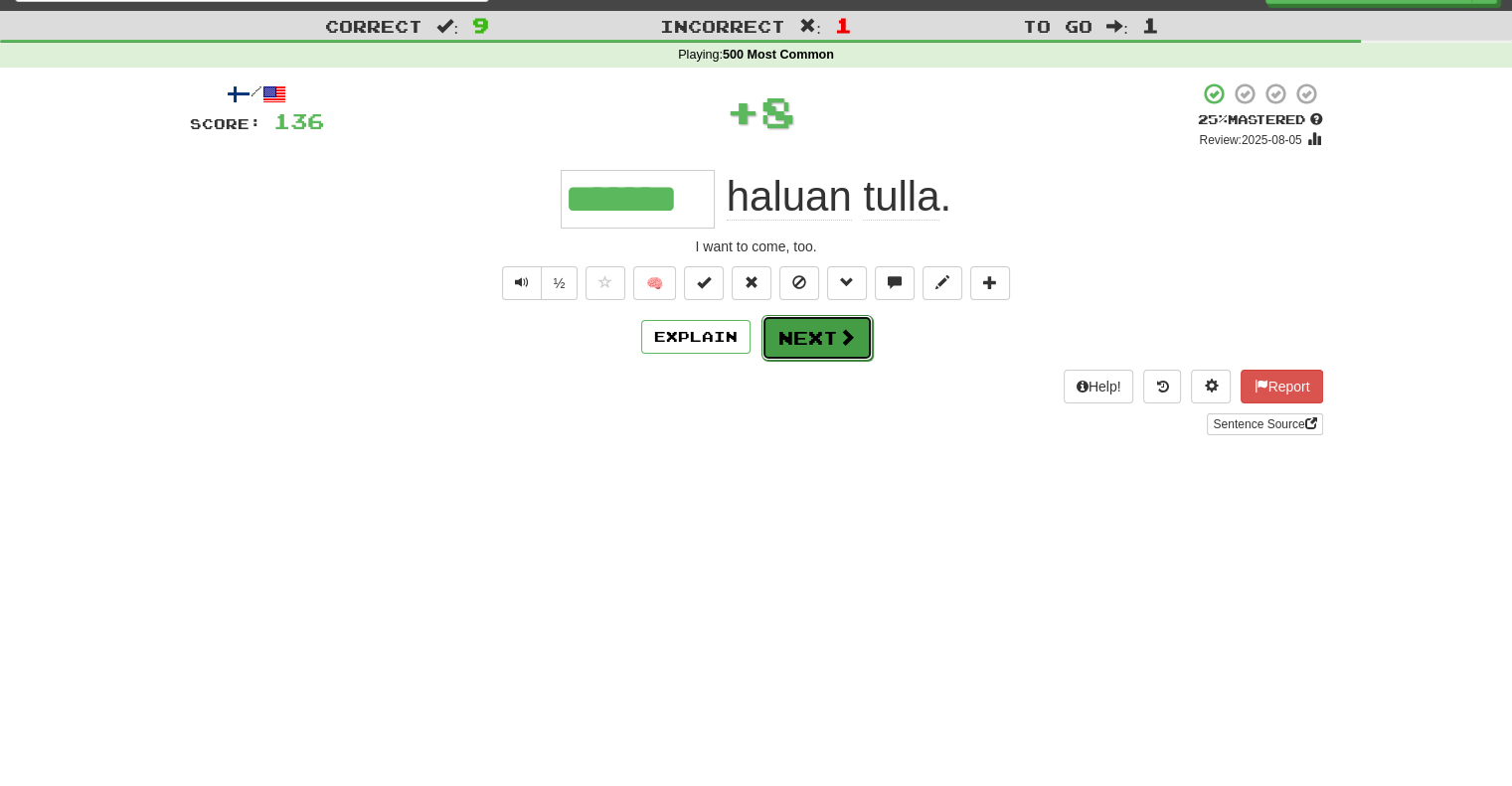 click on "Next" at bounding box center (817, 338) 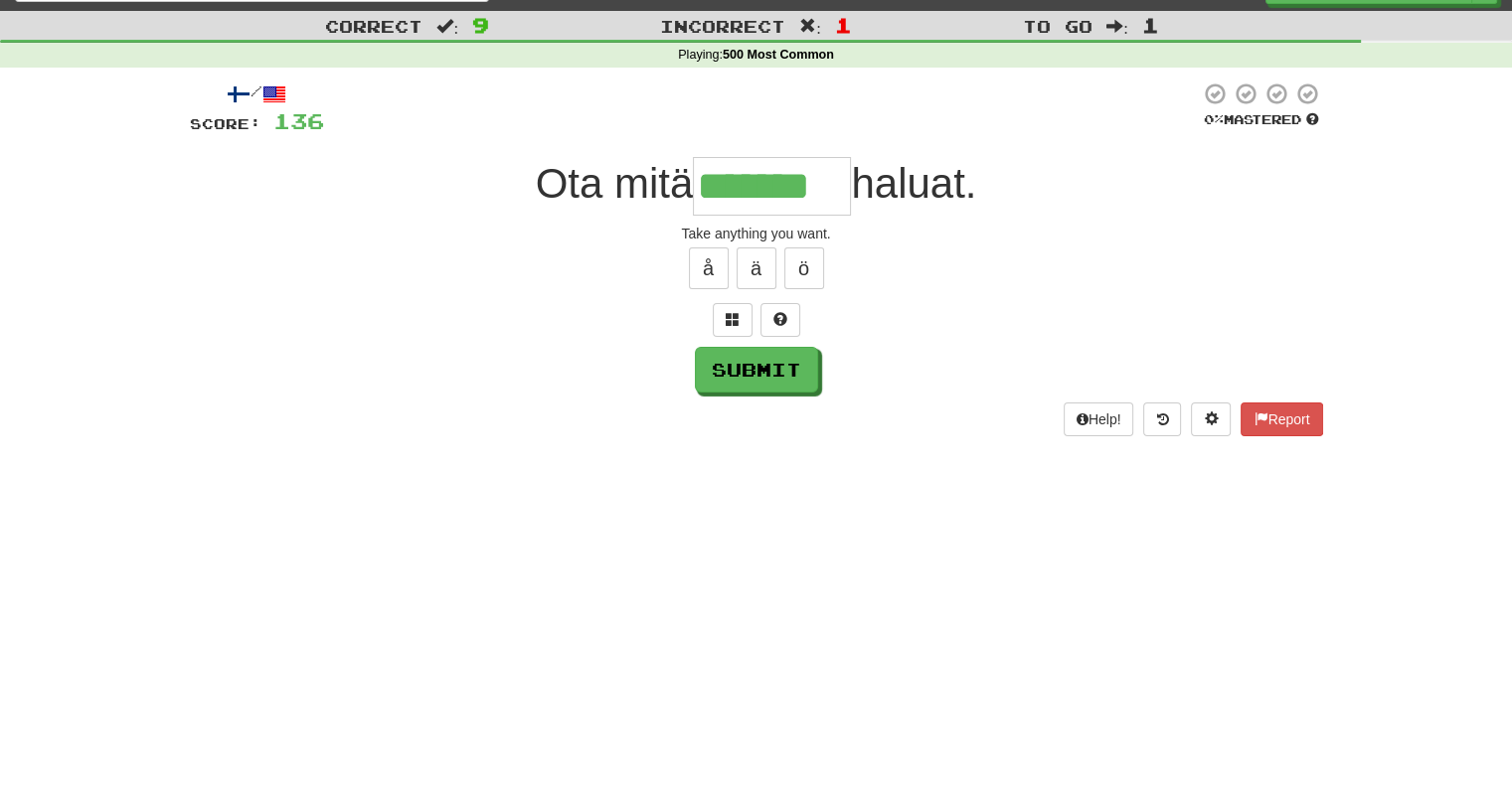 type on "*******" 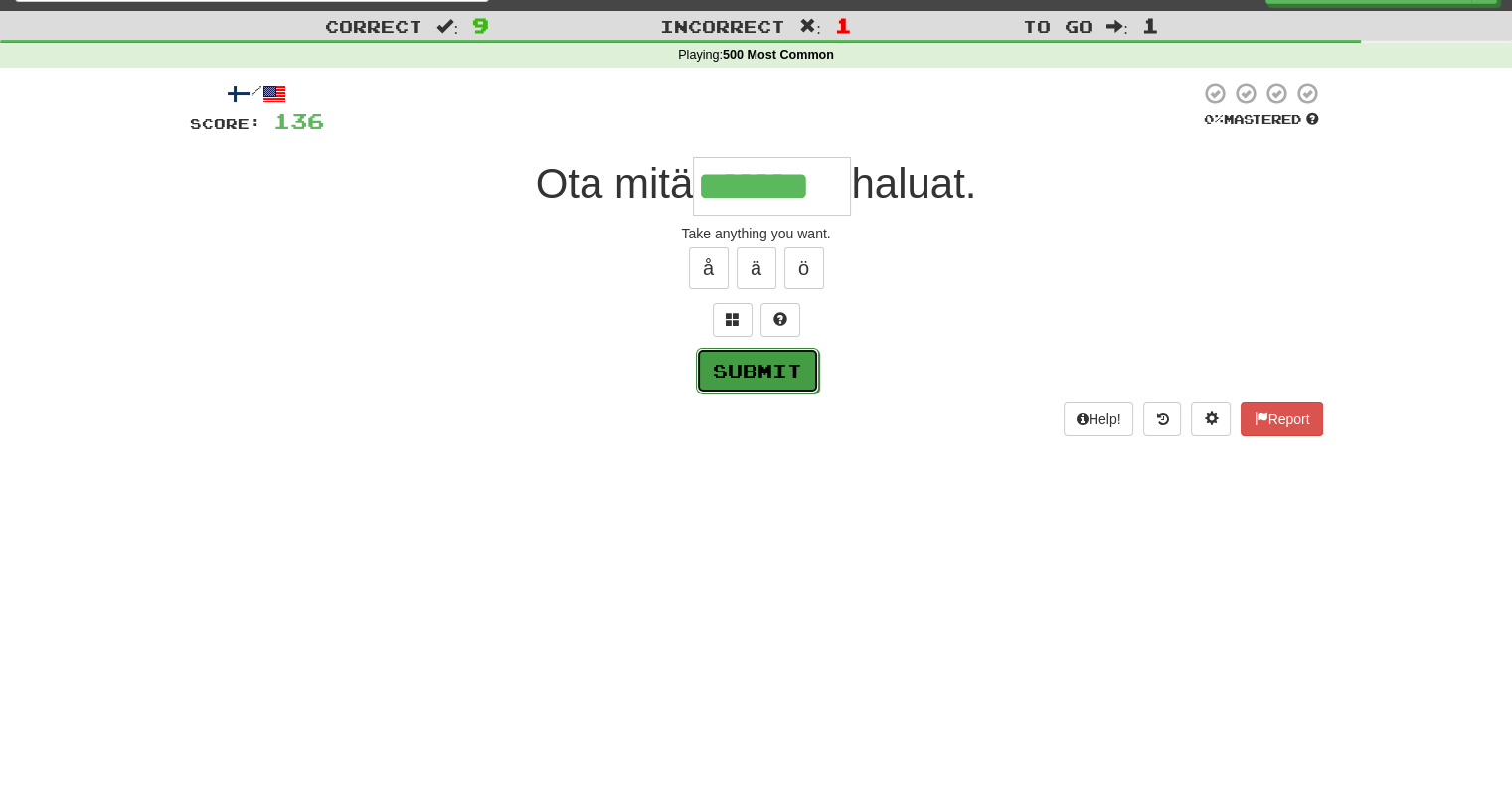 click on "Submit" at bounding box center [757, 371] 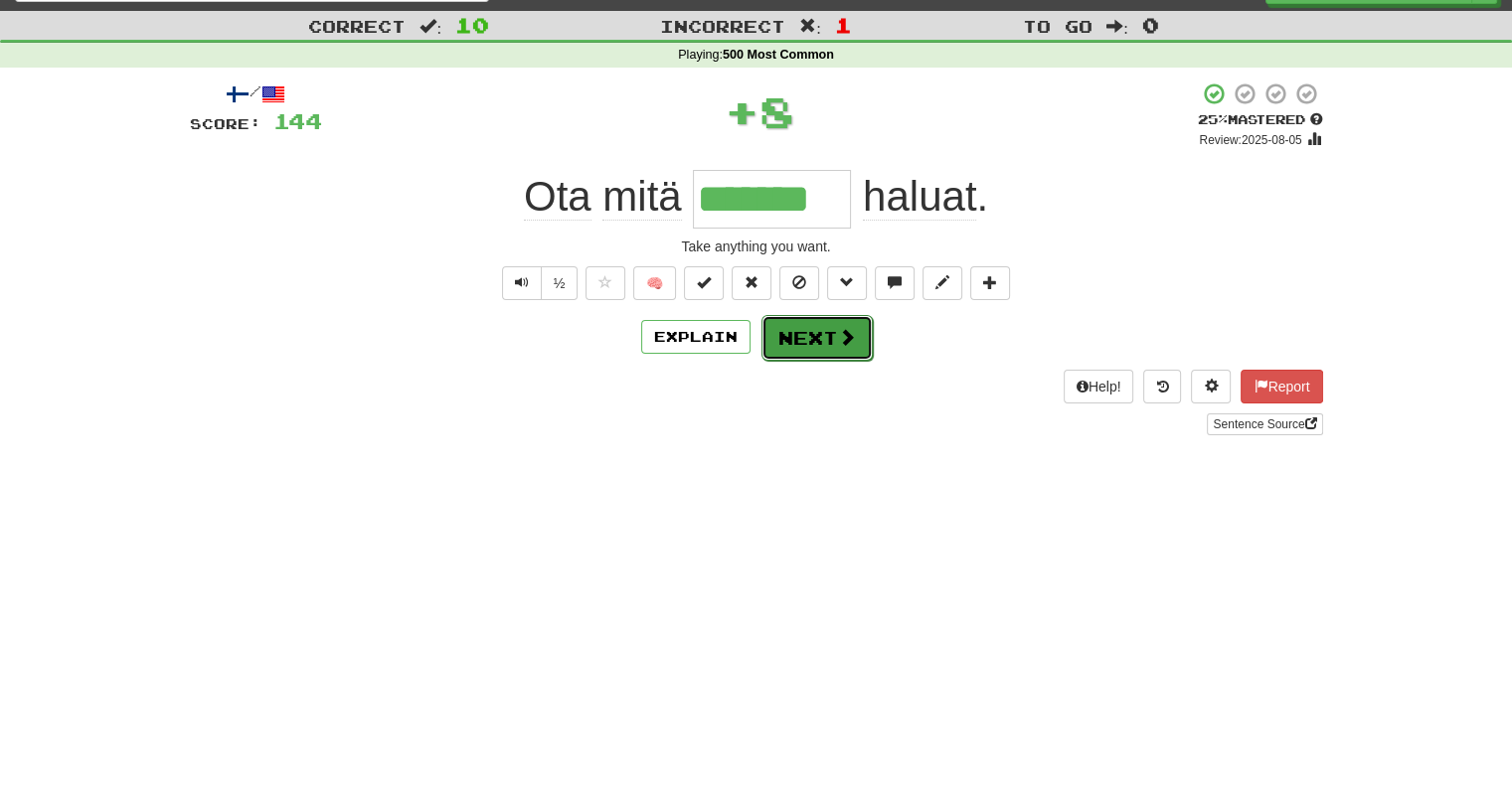 click on "Next" at bounding box center (817, 338) 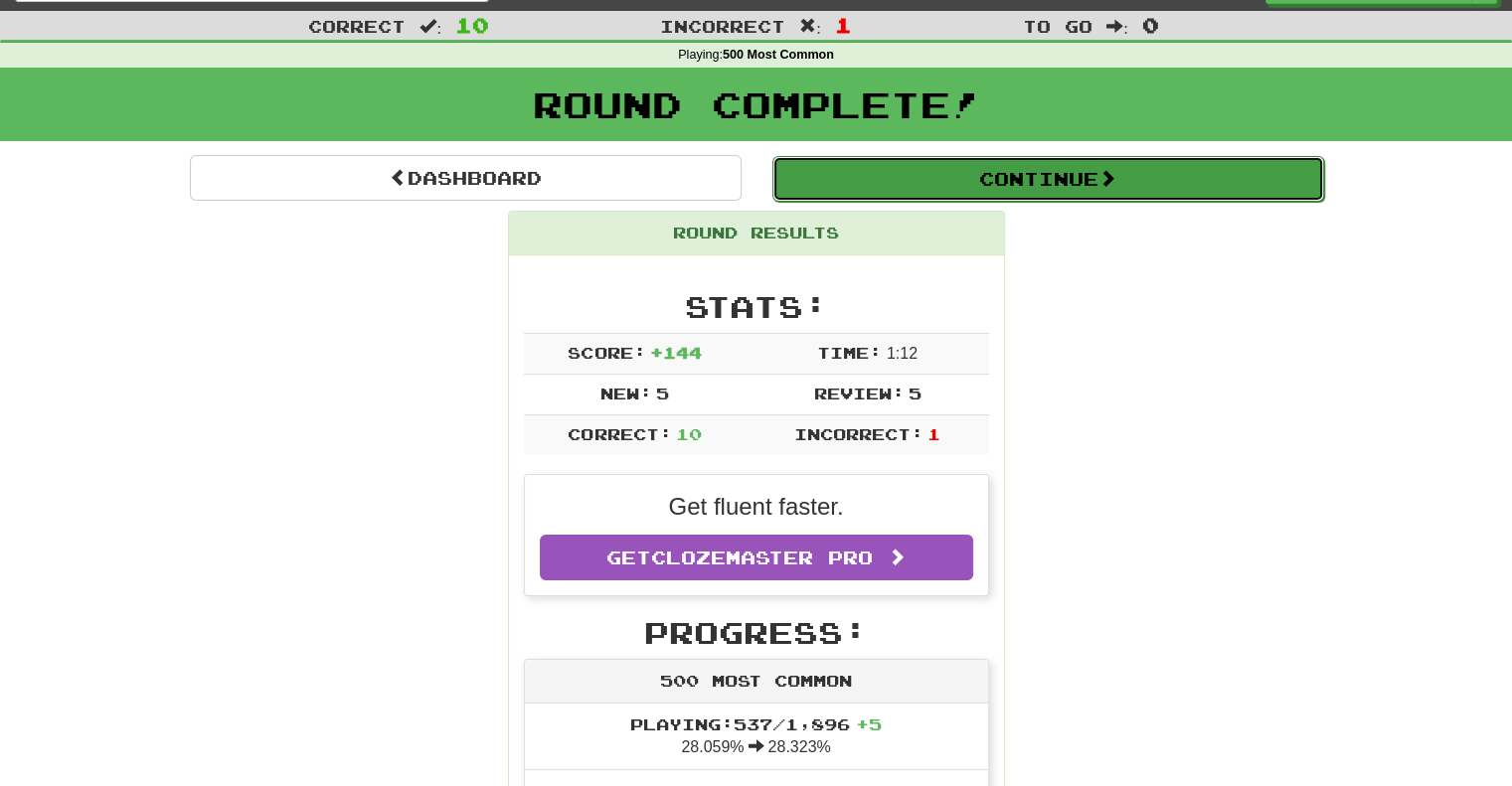 click on "Continue" at bounding box center (1048, 179) 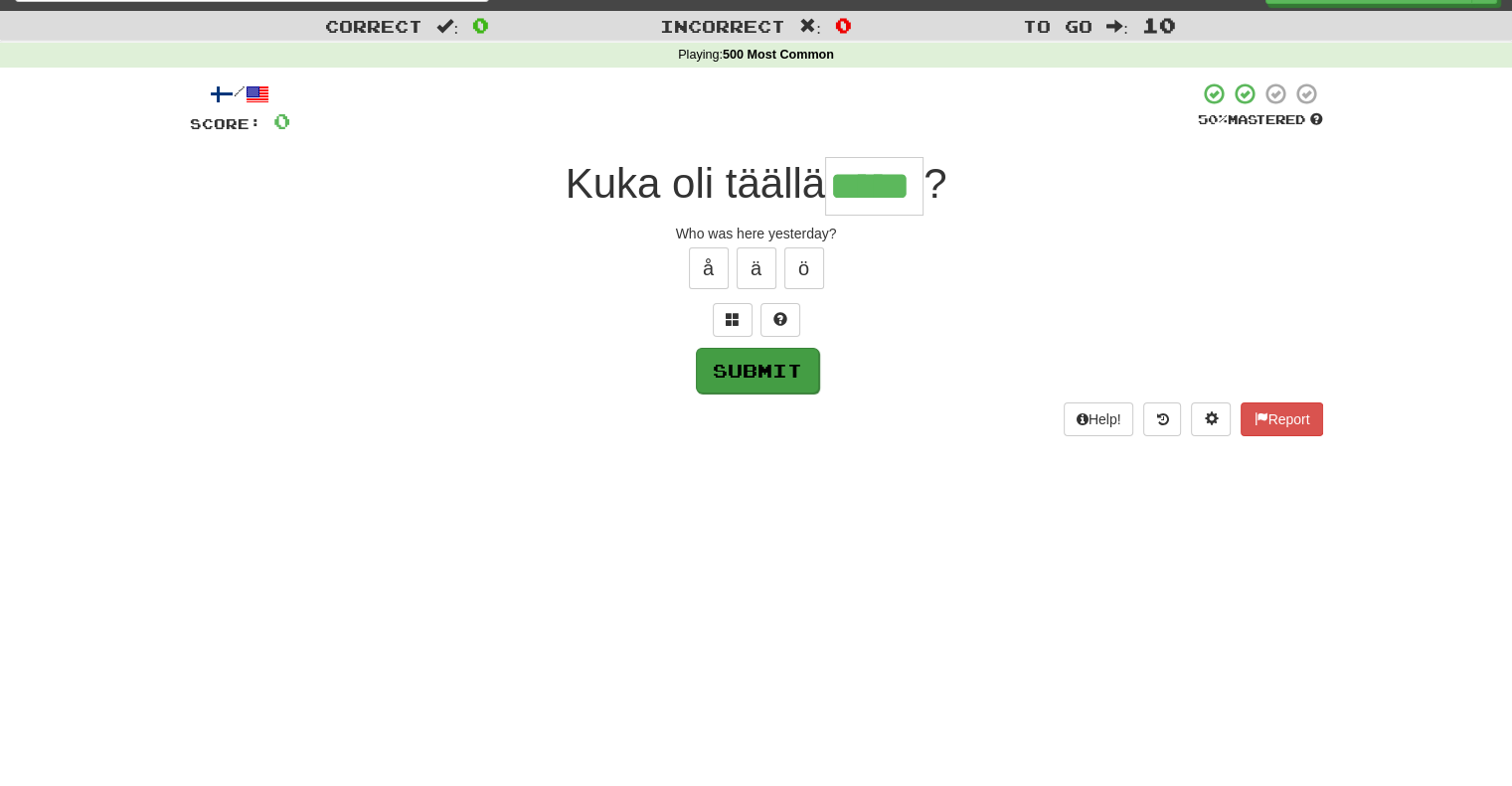 type on "*****" 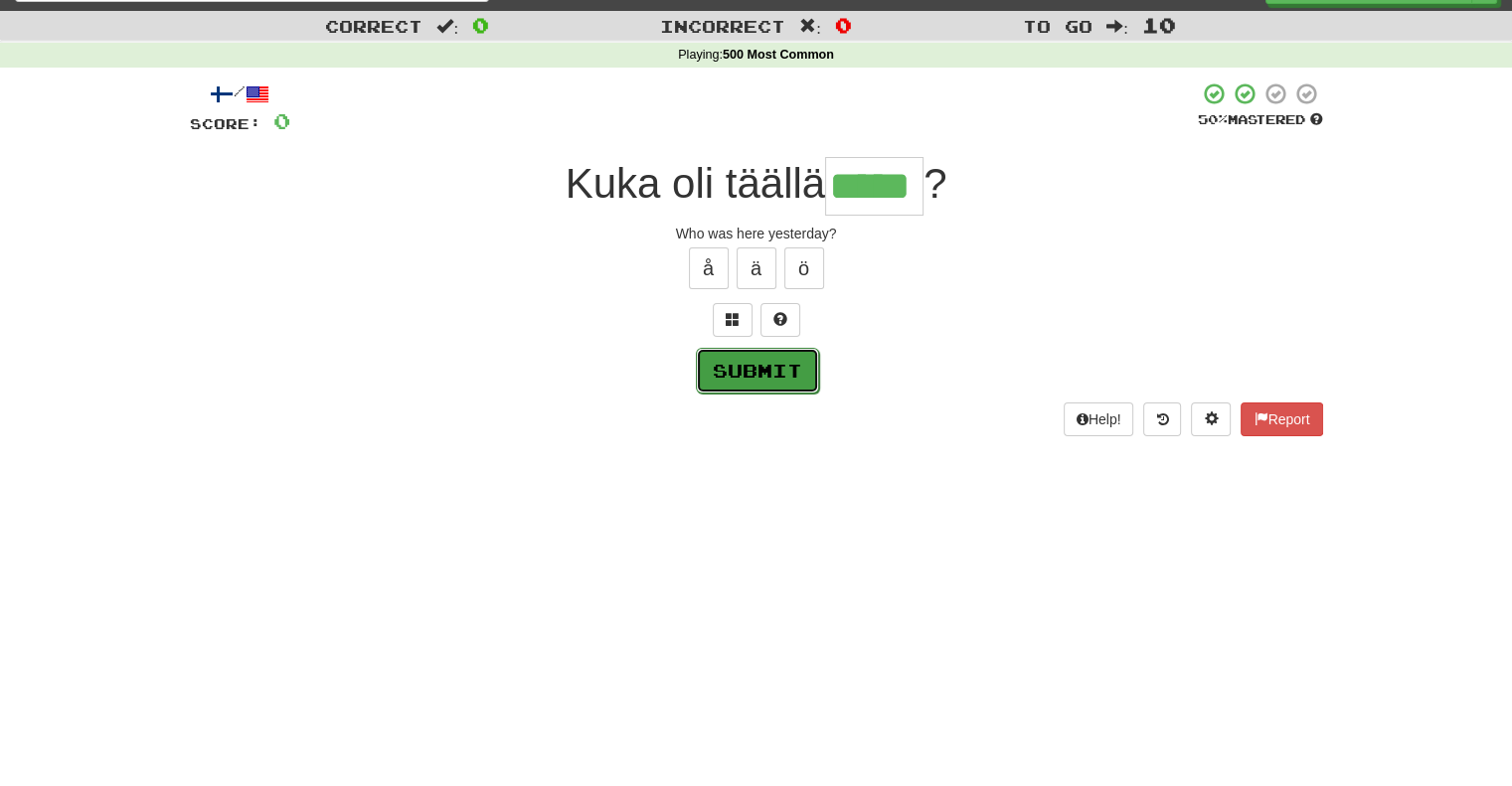 click on "Submit" at bounding box center [757, 371] 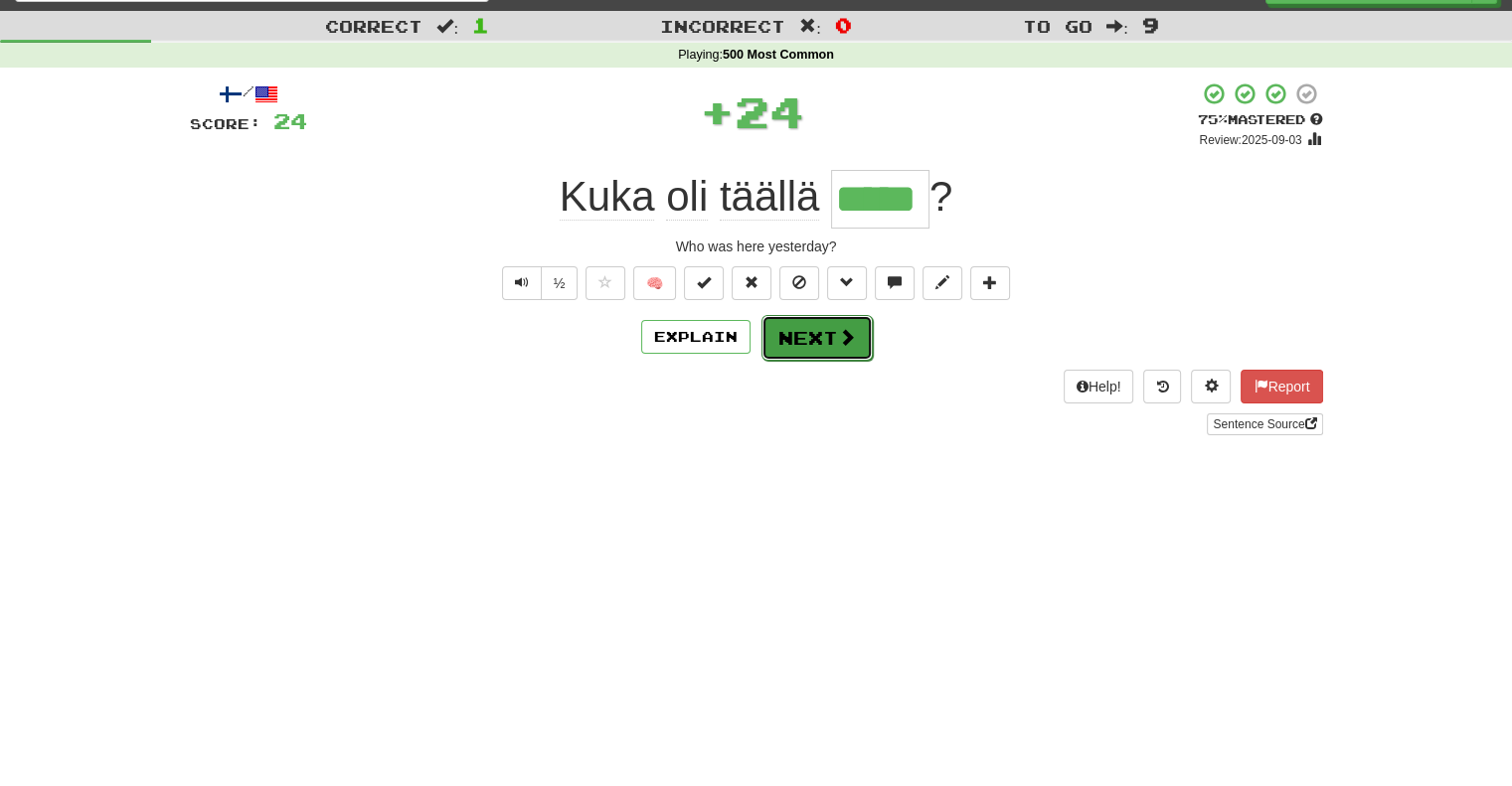 click at bounding box center [847, 337] 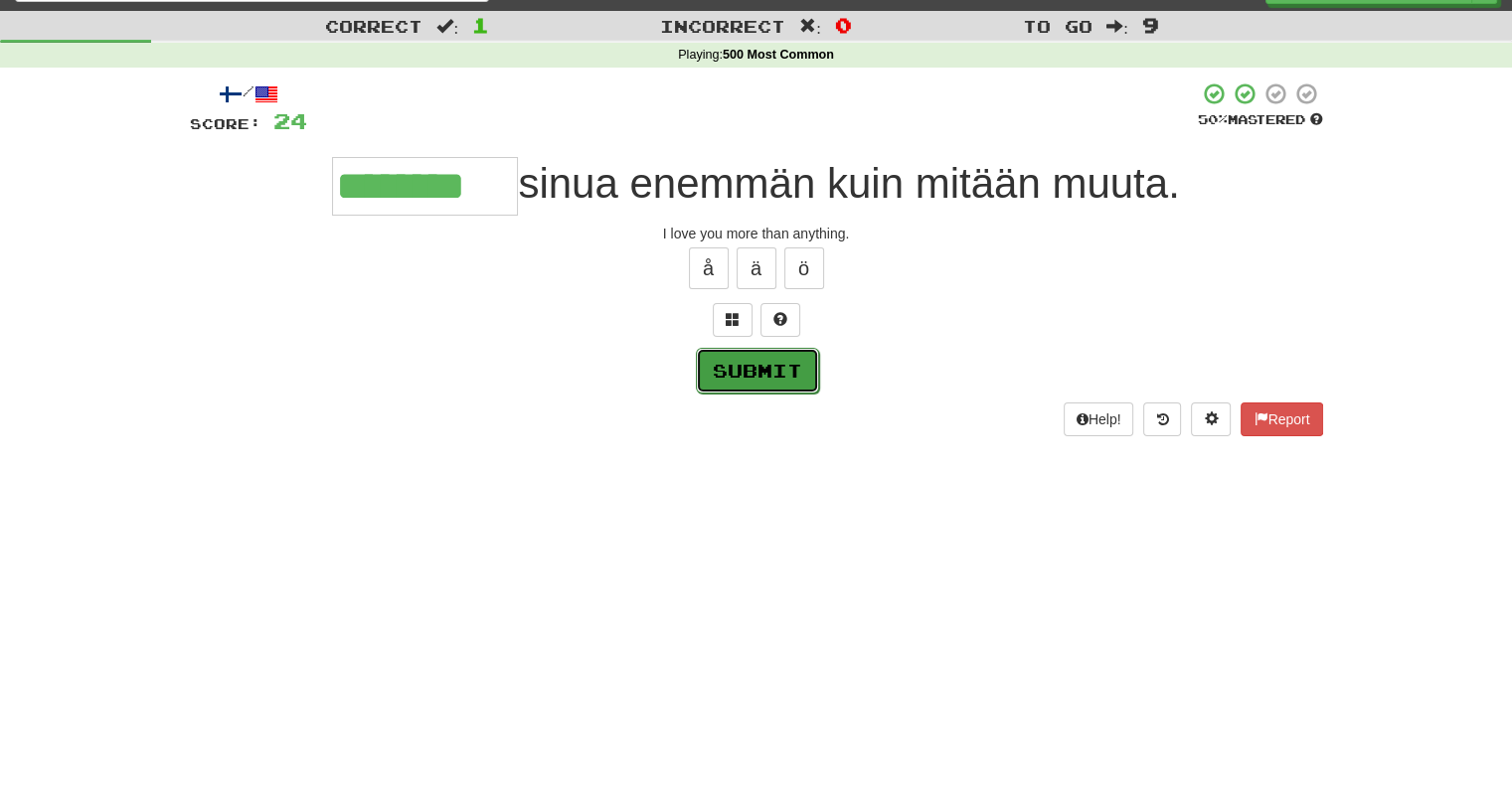 click on "Submit" at bounding box center [757, 371] 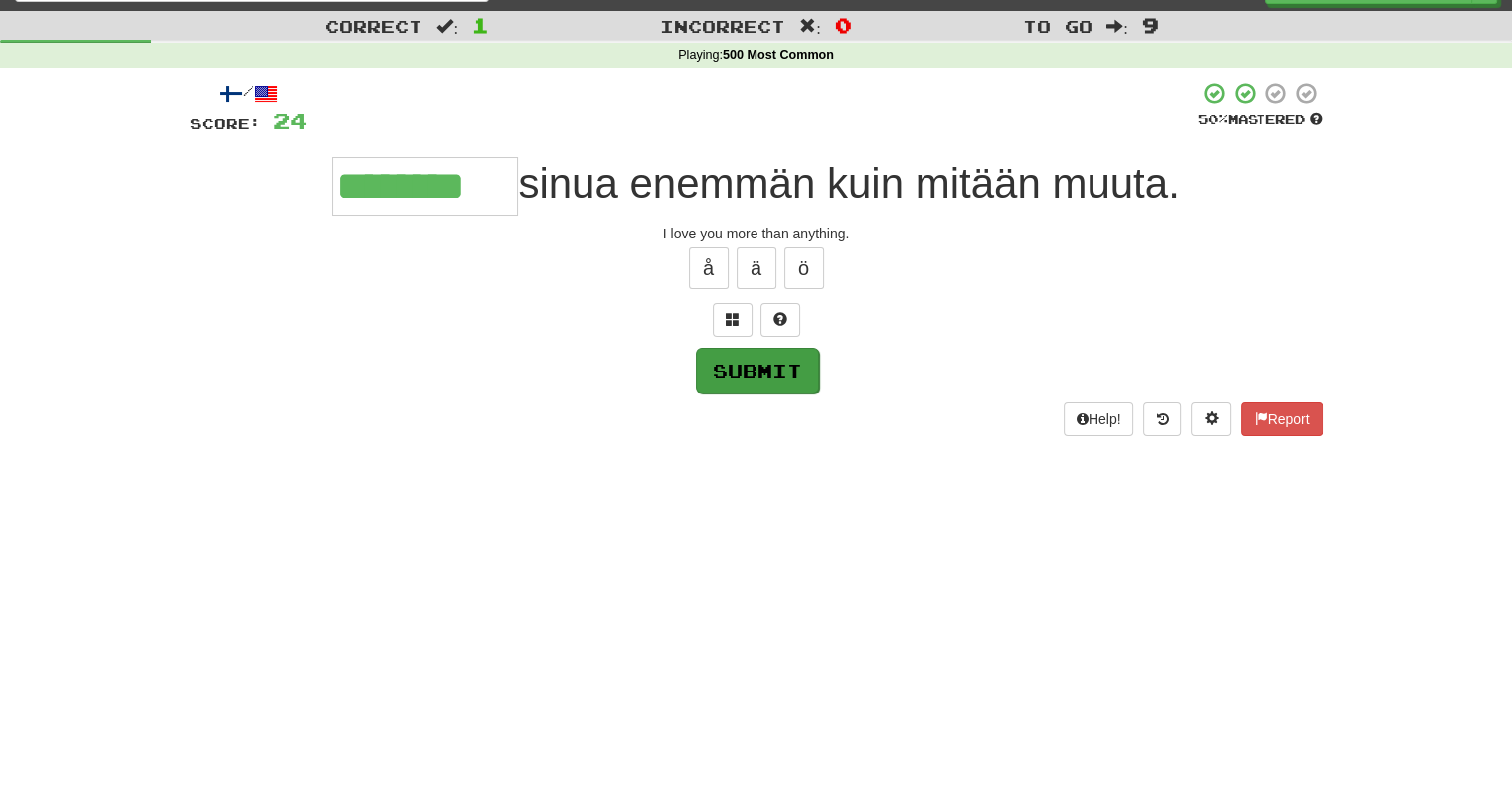 type on "********" 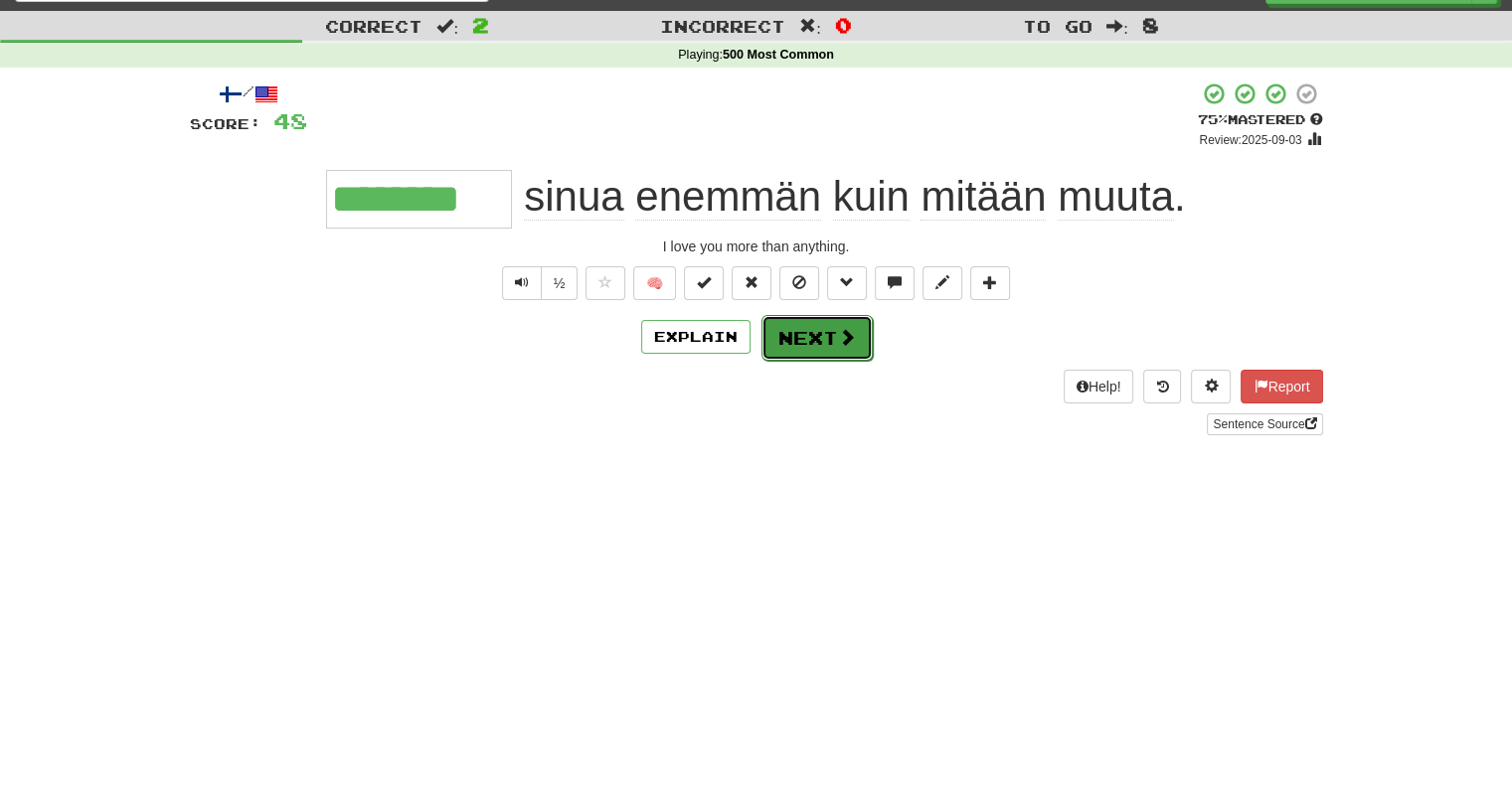 click on "Next" at bounding box center (817, 338) 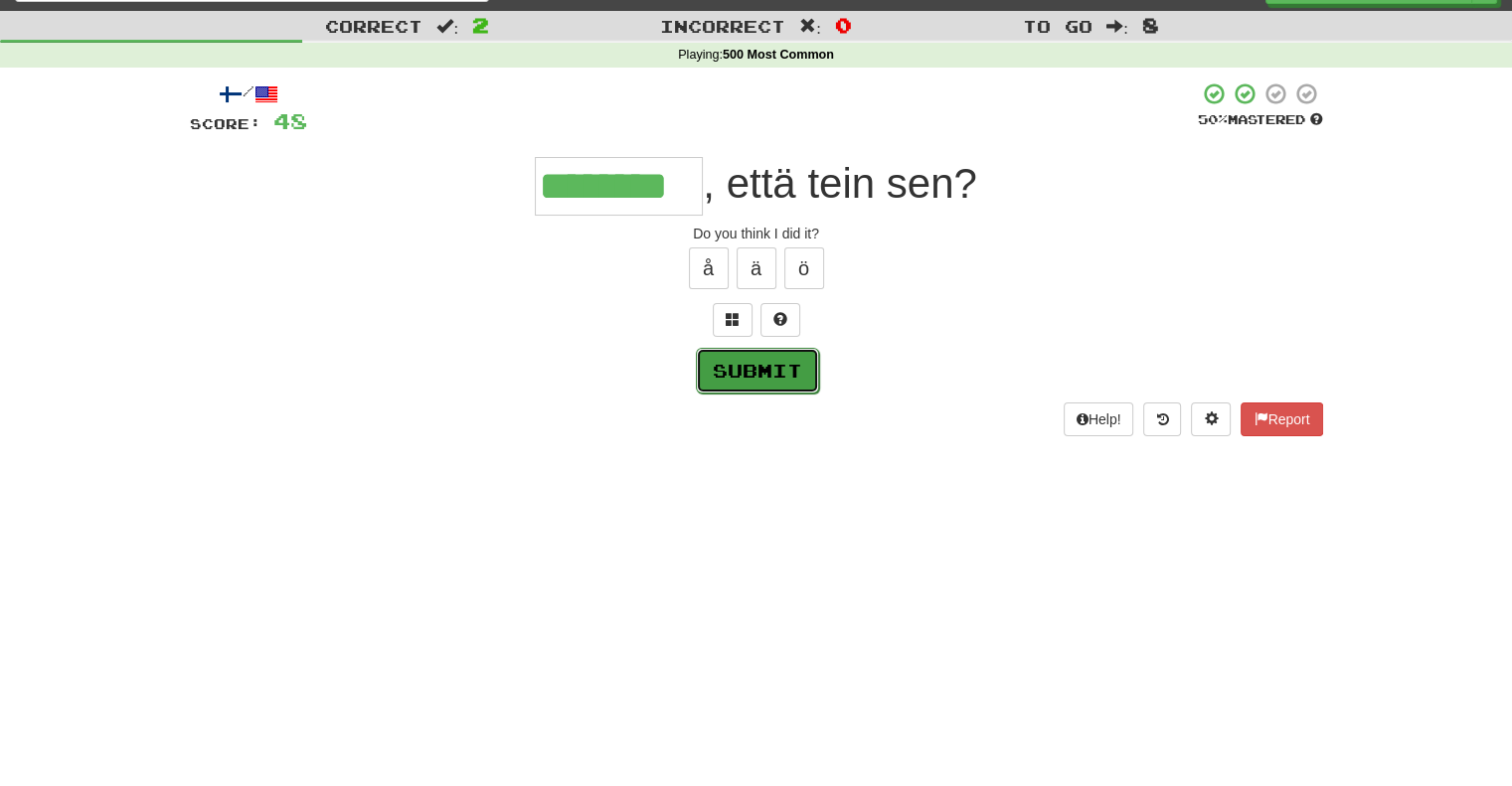 click on "Submit" at bounding box center (757, 371) 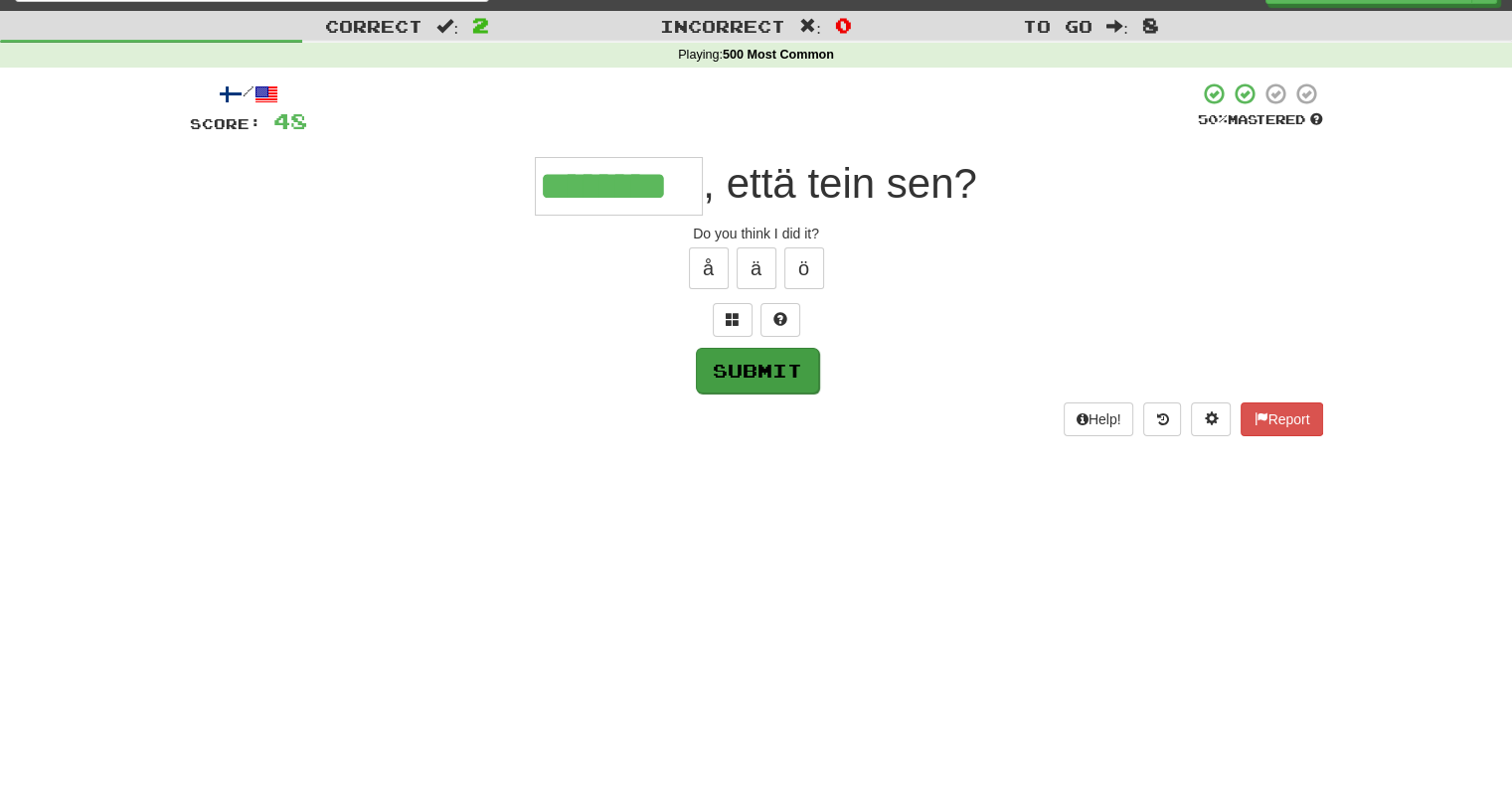 type on "********" 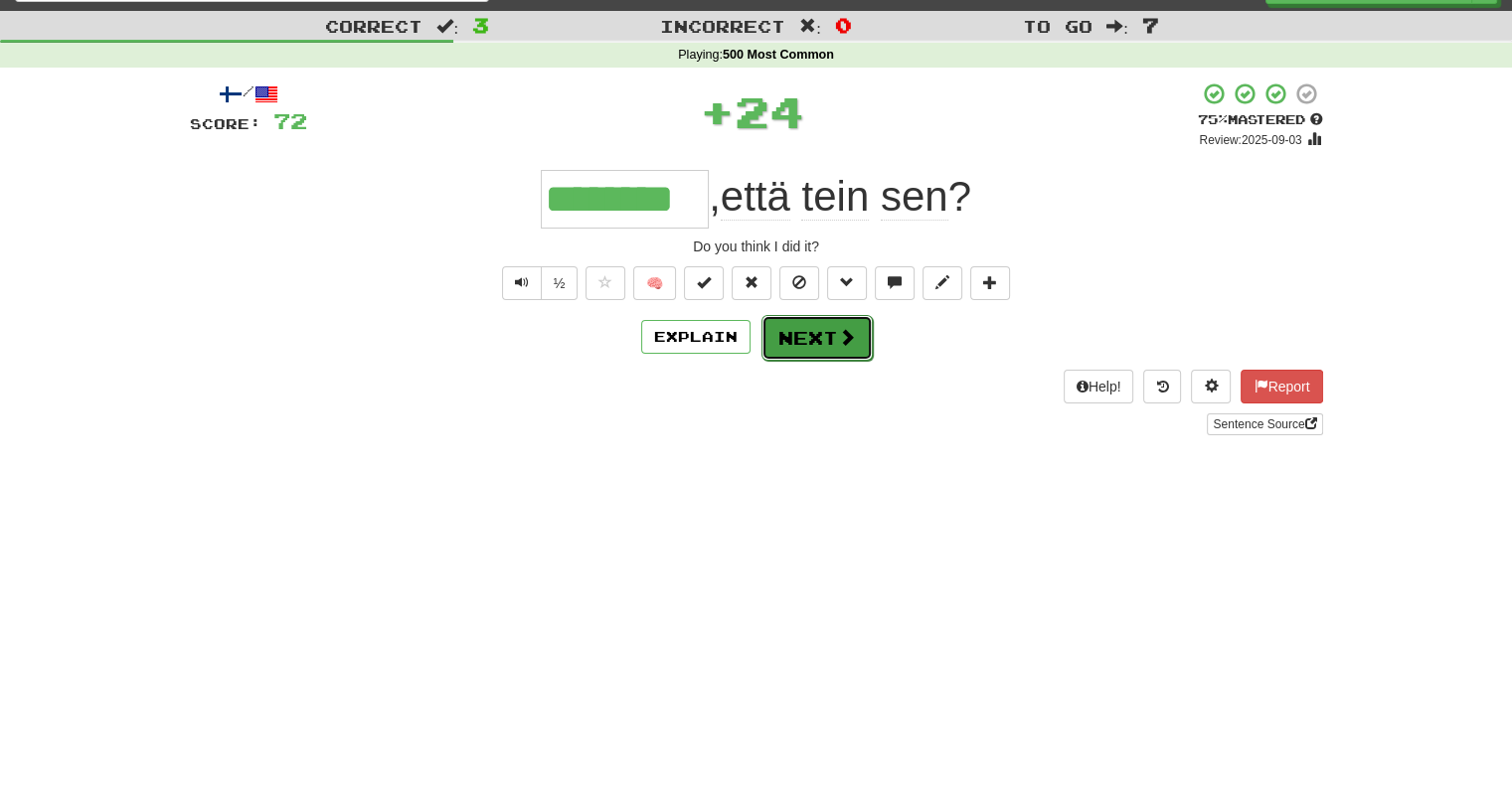 click on "Next" at bounding box center (817, 338) 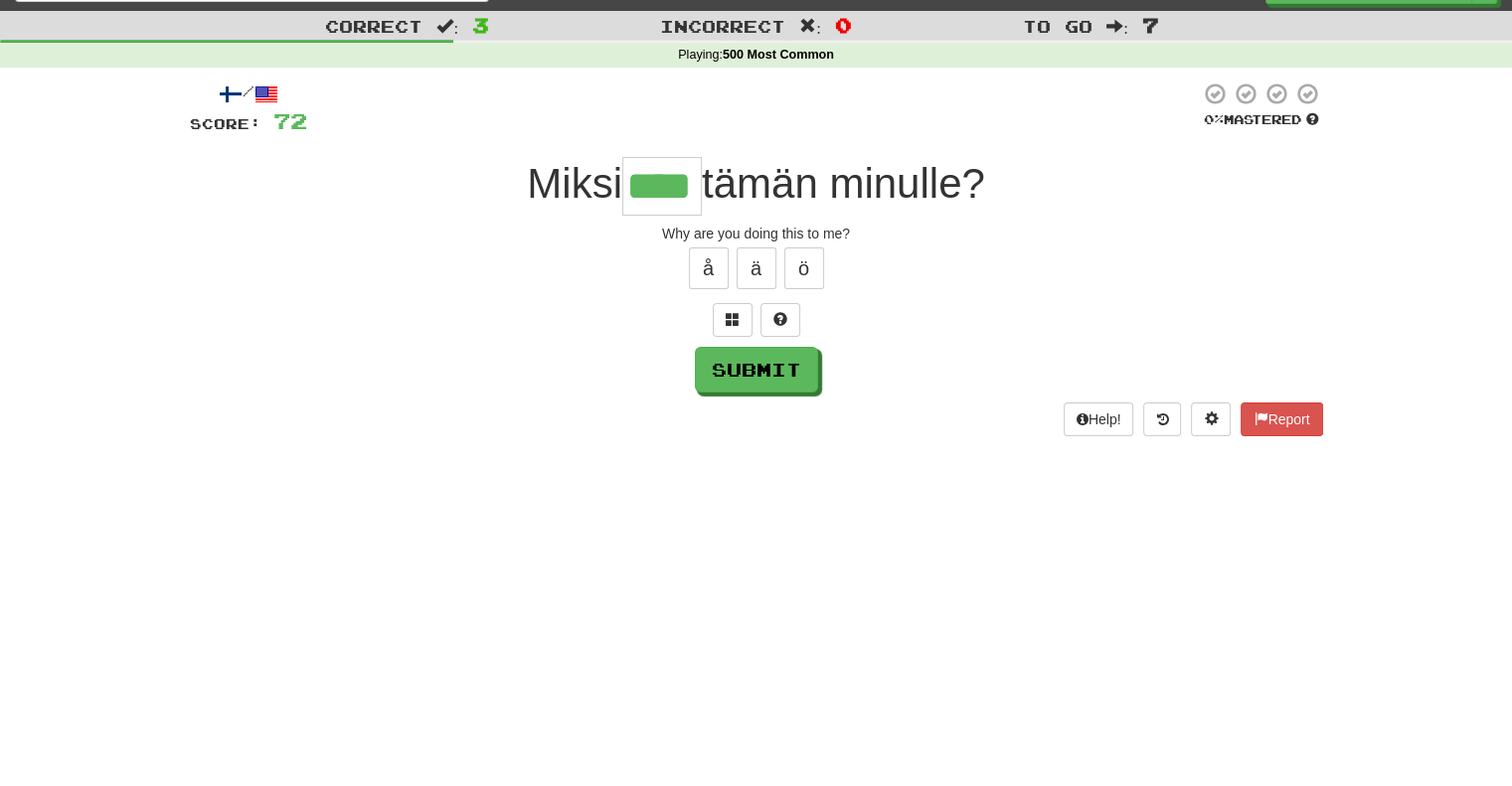 type on "****" 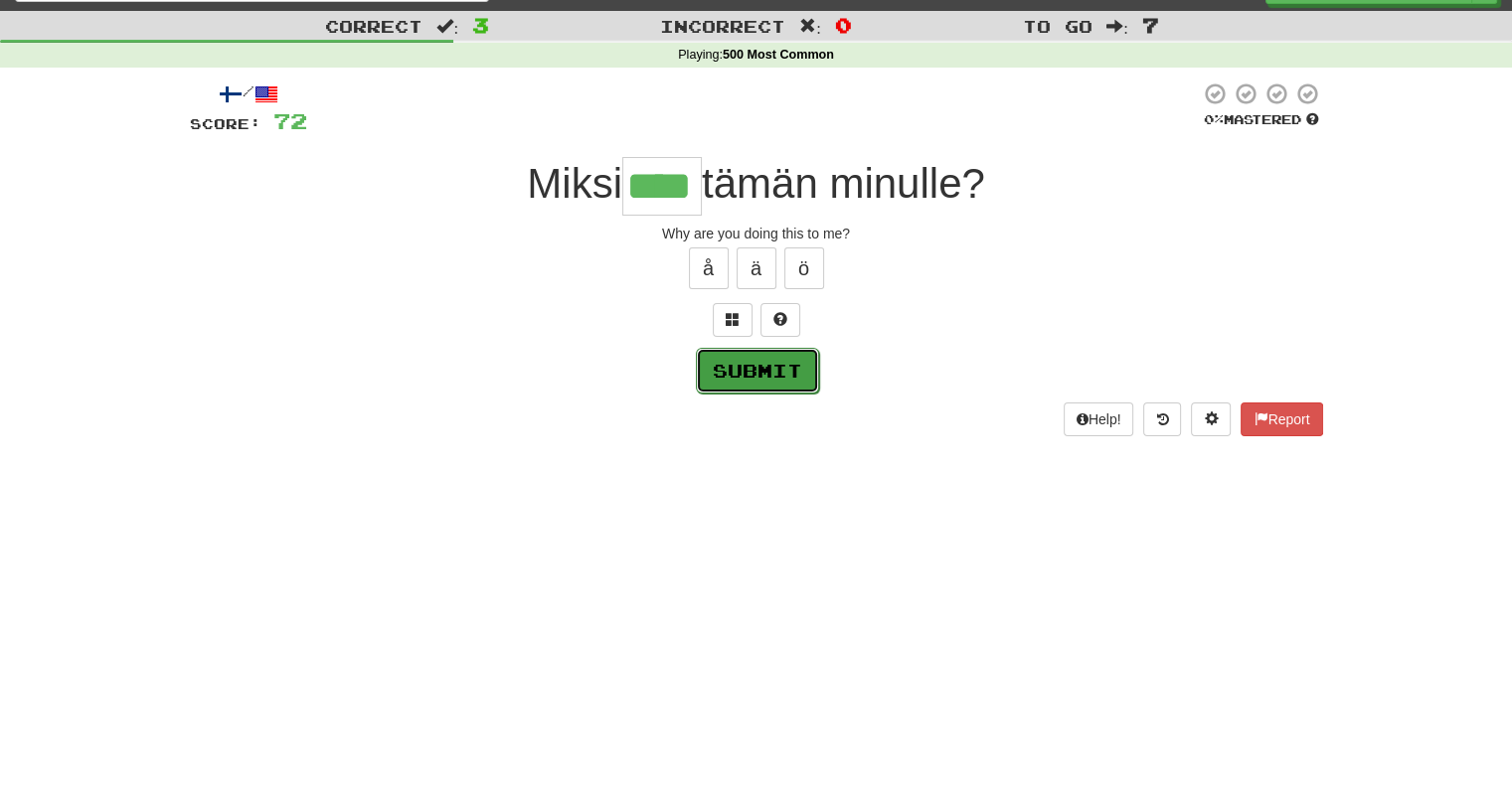 click on "Submit" at bounding box center [757, 371] 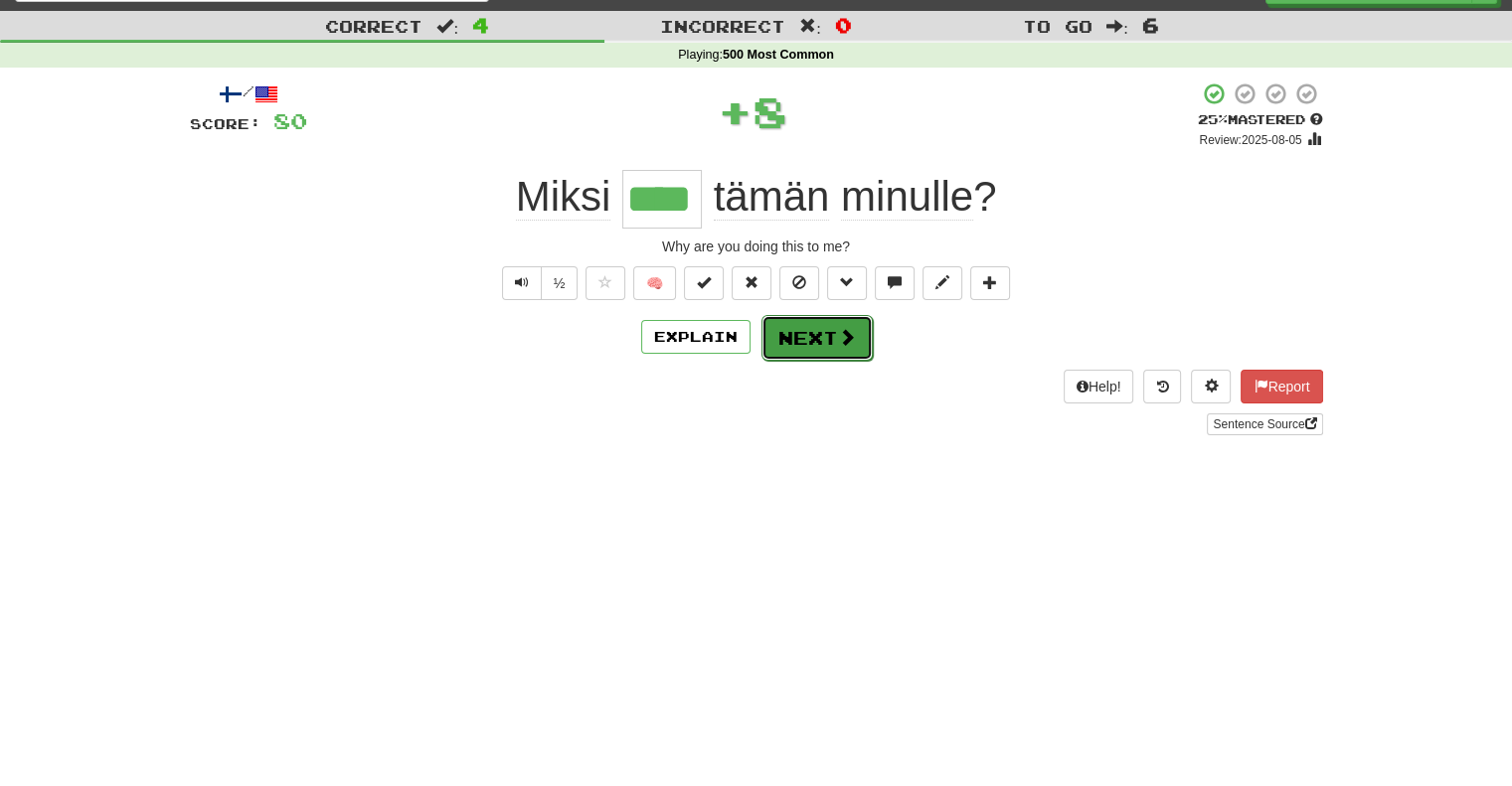 click on "Next" at bounding box center [817, 338] 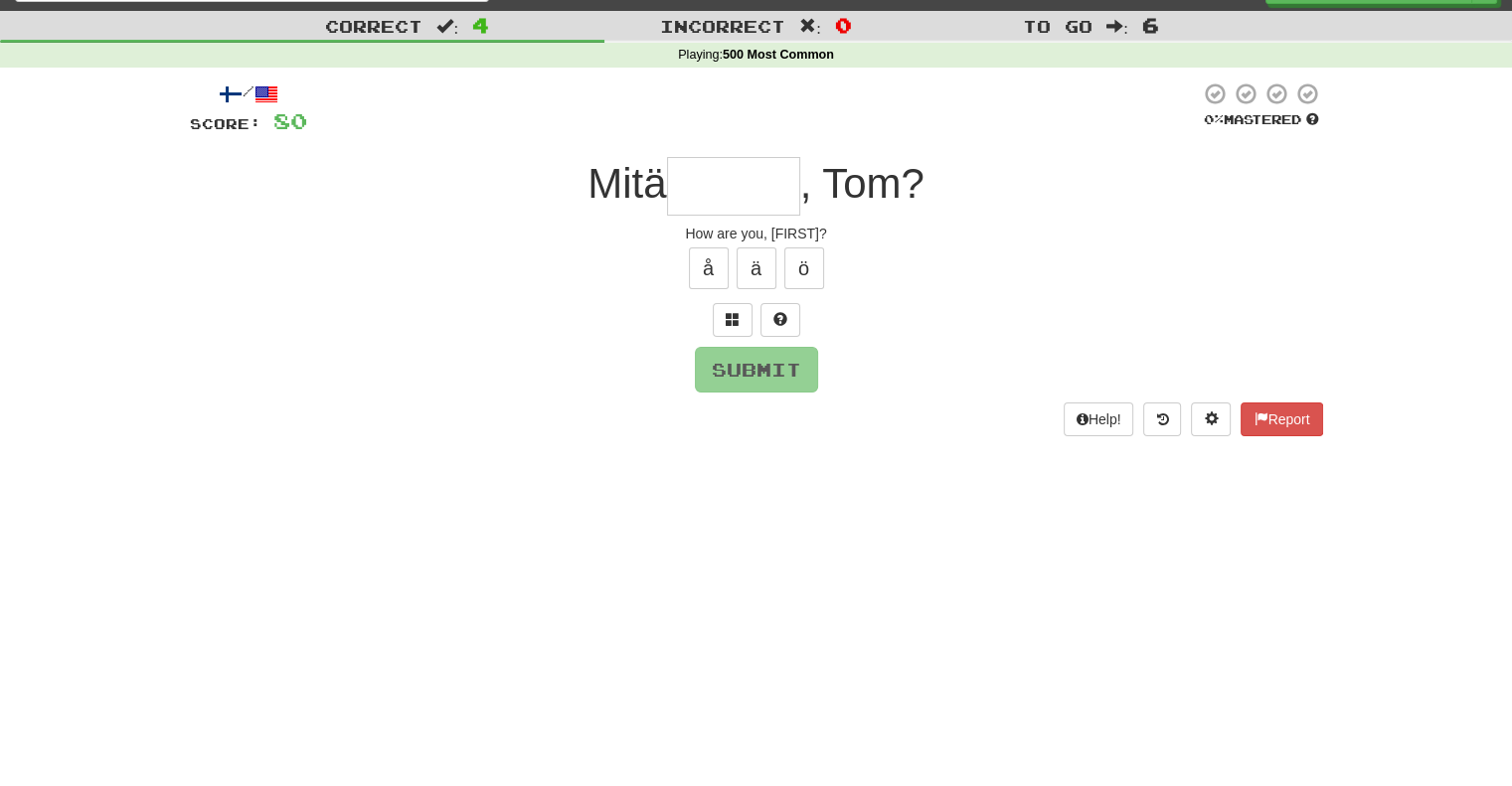 type on "*" 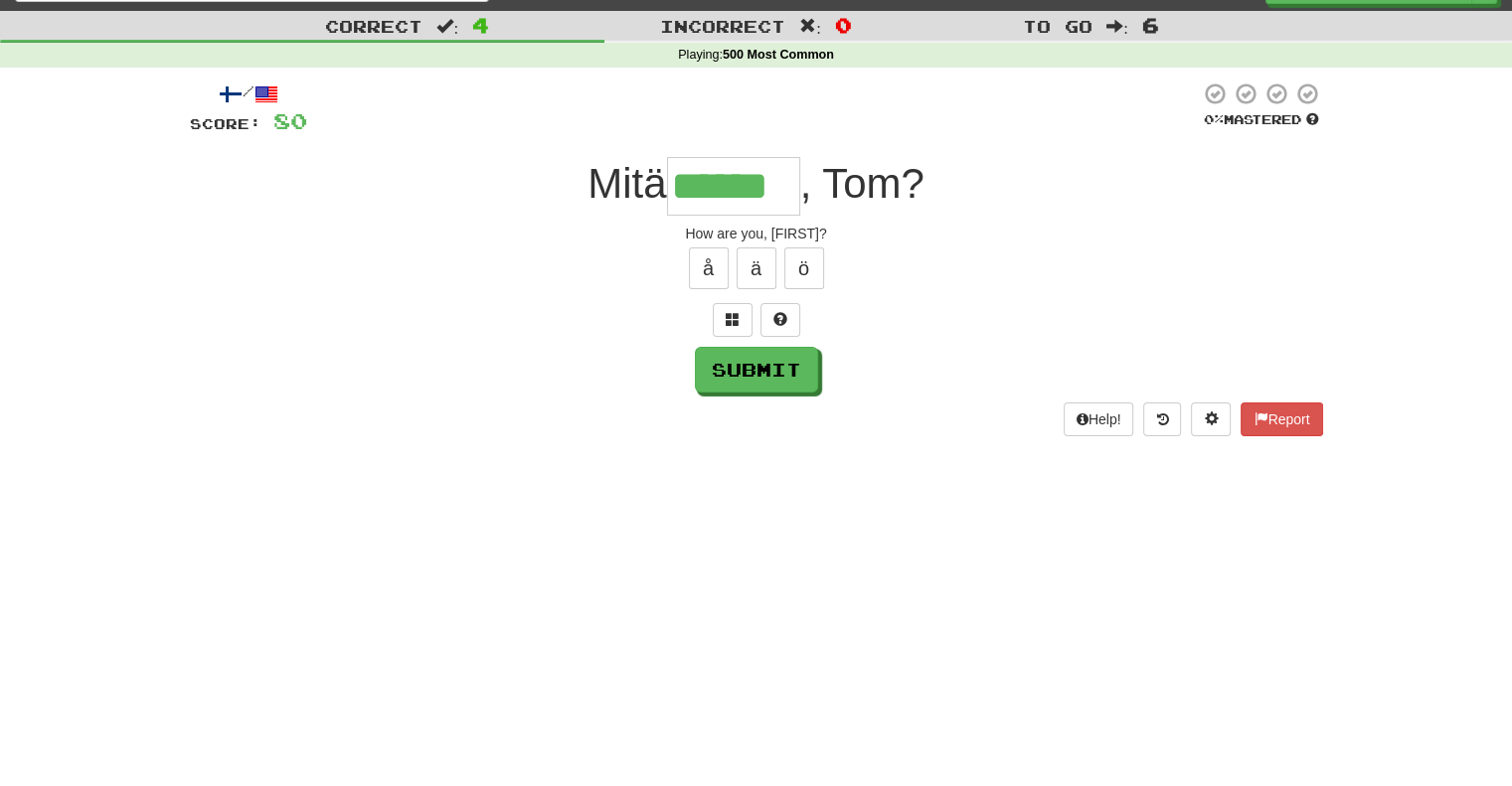 type on "******" 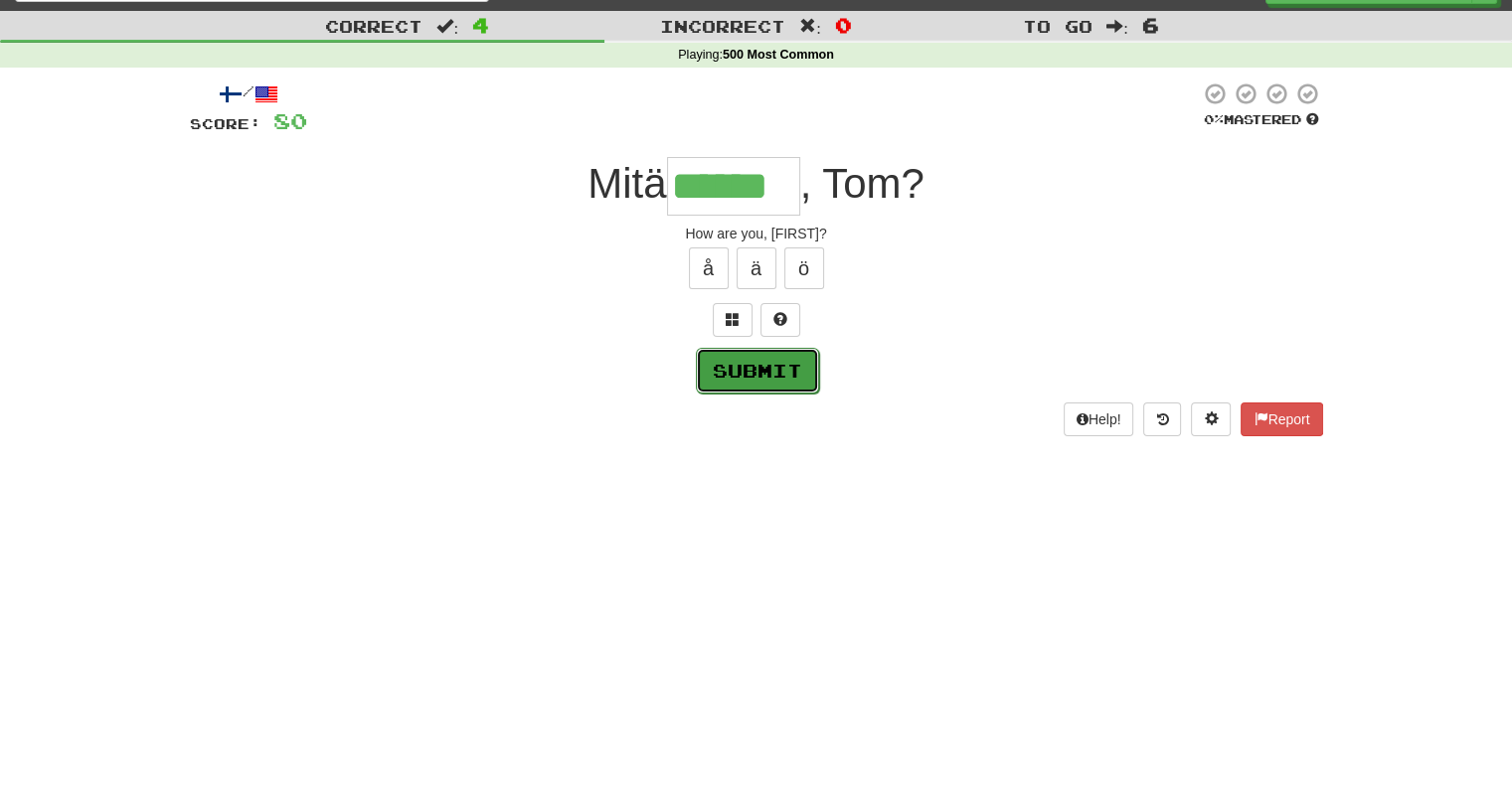 click on "Submit" at bounding box center (757, 371) 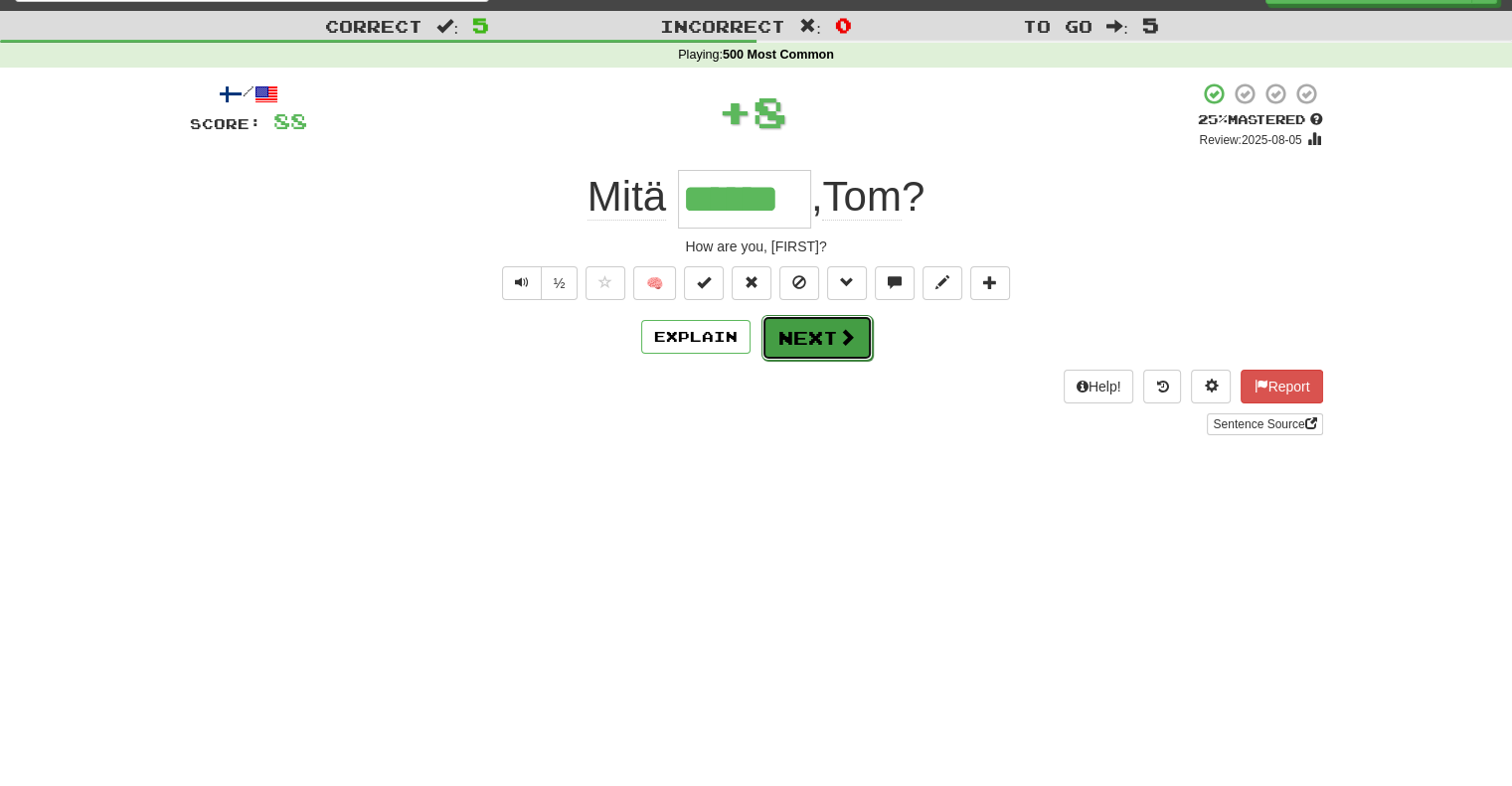 click on "Next" at bounding box center (817, 338) 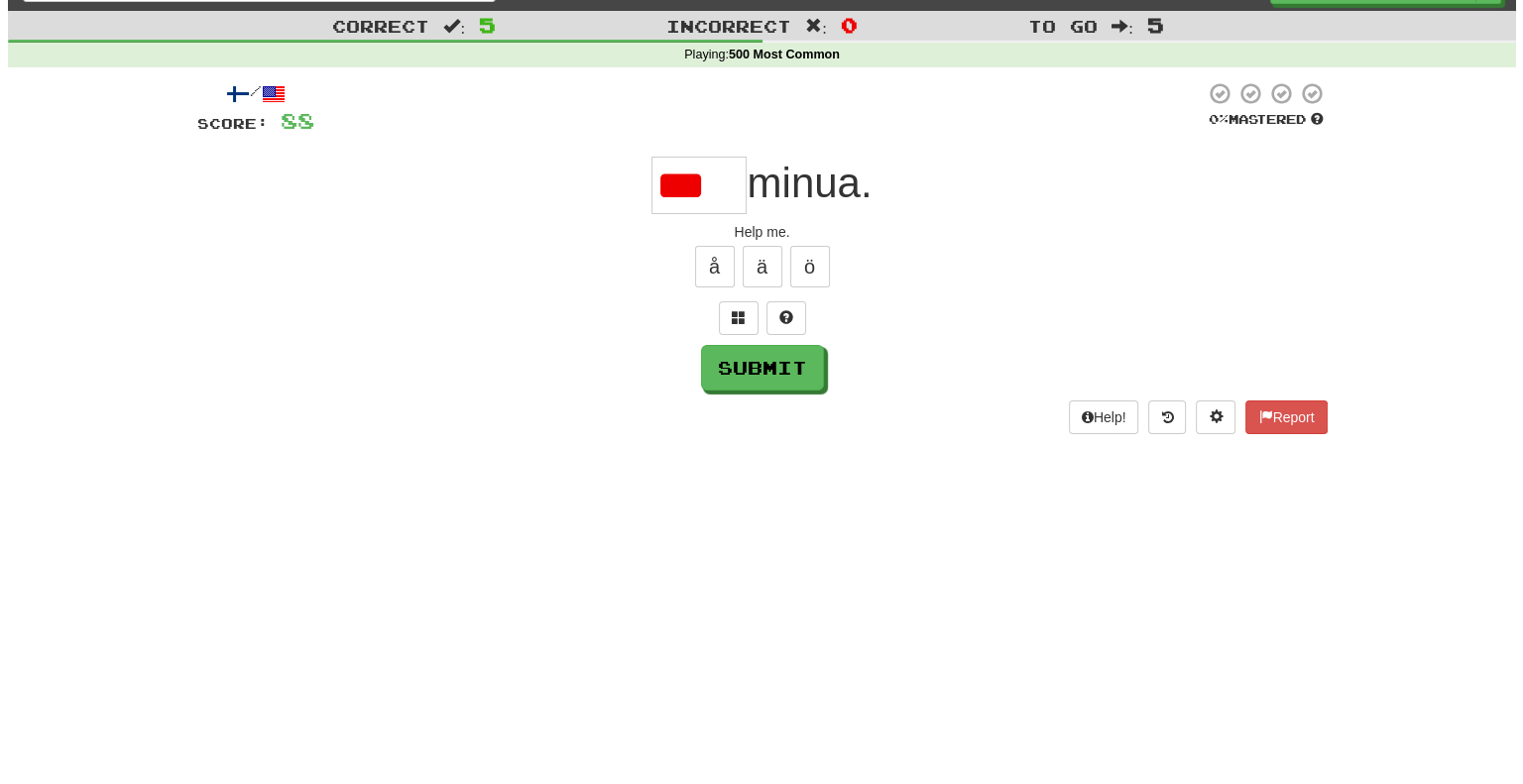 scroll, scrollTop: 0, scrollLeft: 0, axis: both 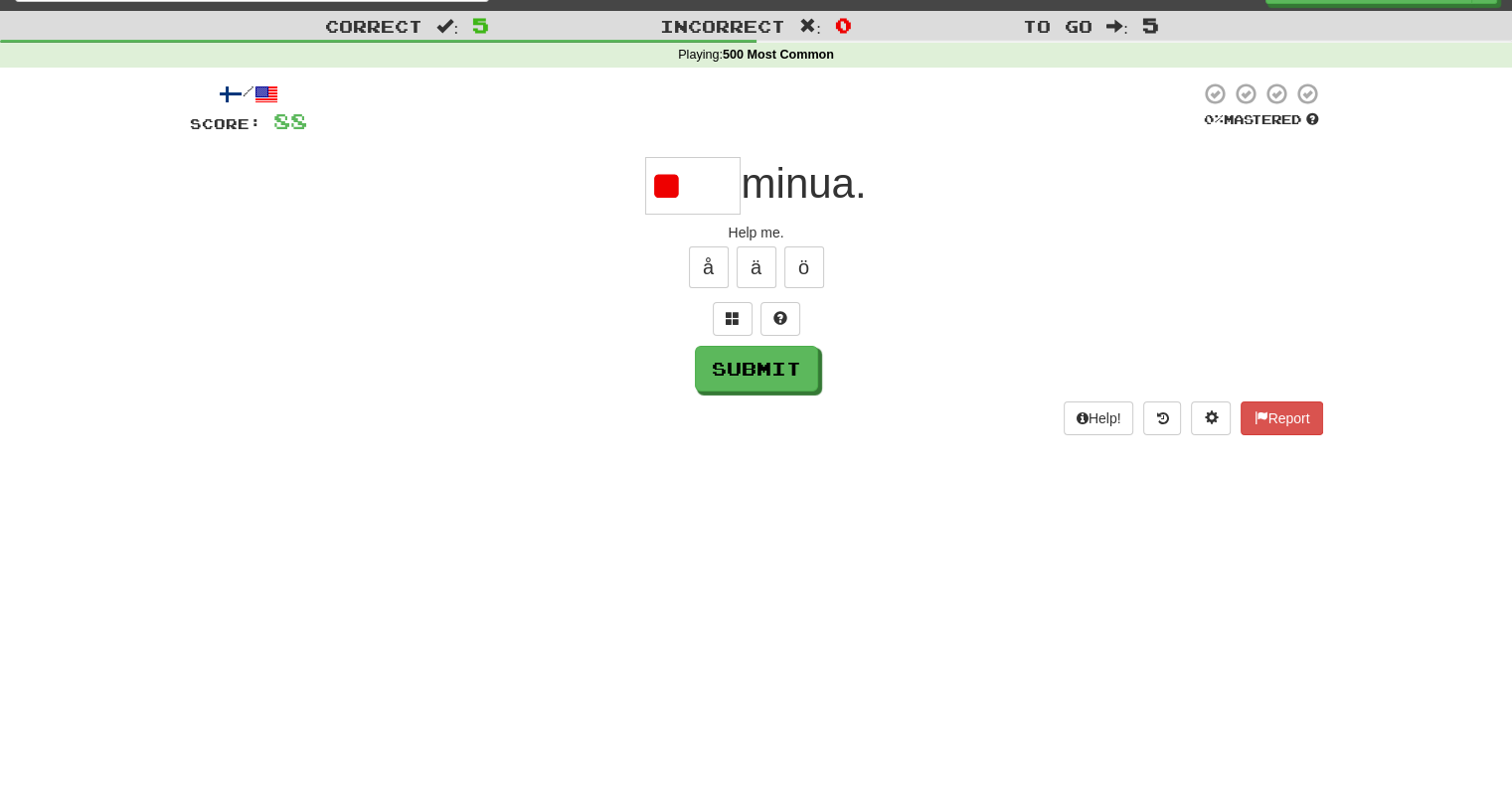 type on "*" 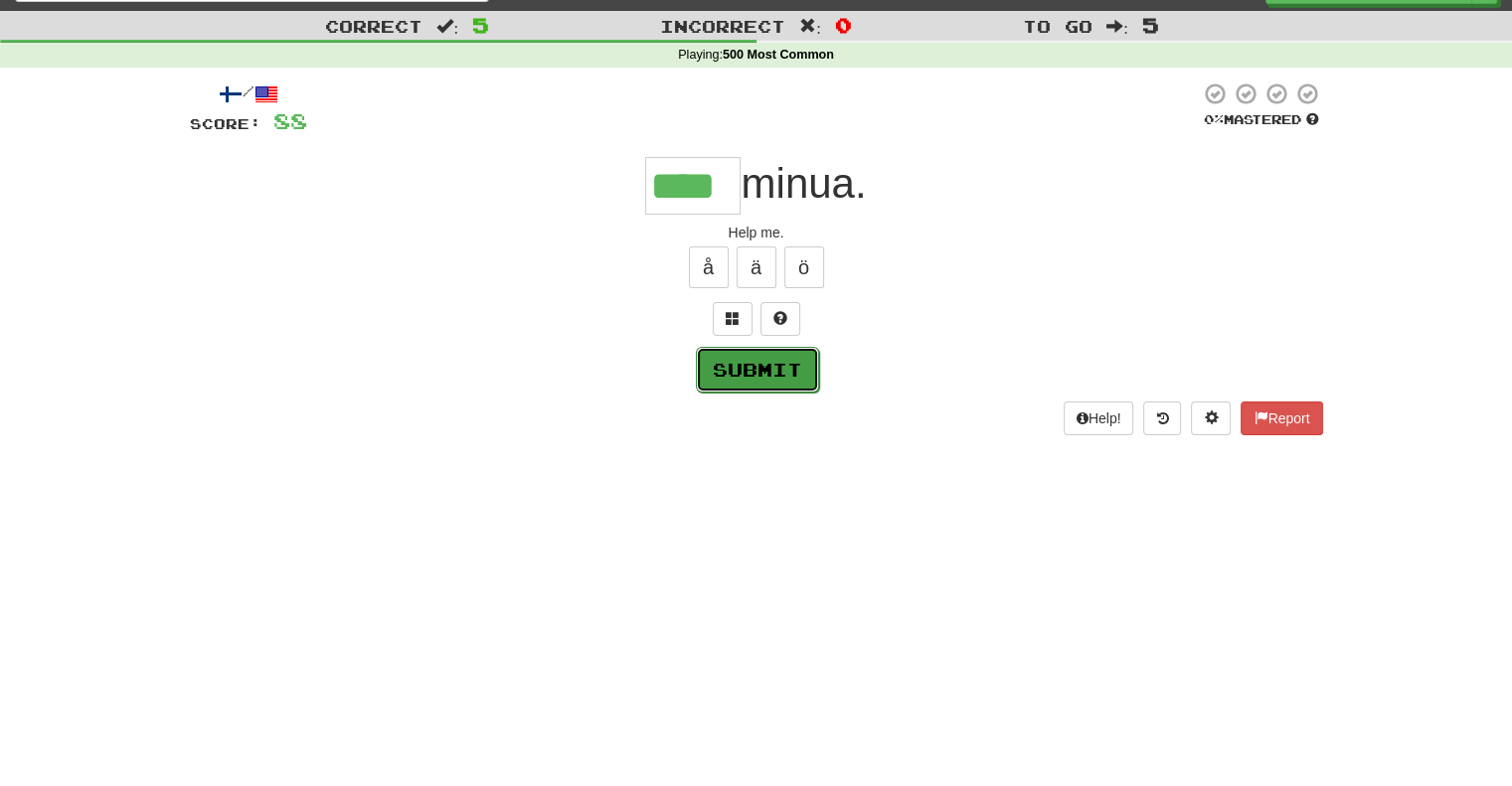 click on "Submit" at bounding box center [757, 370] 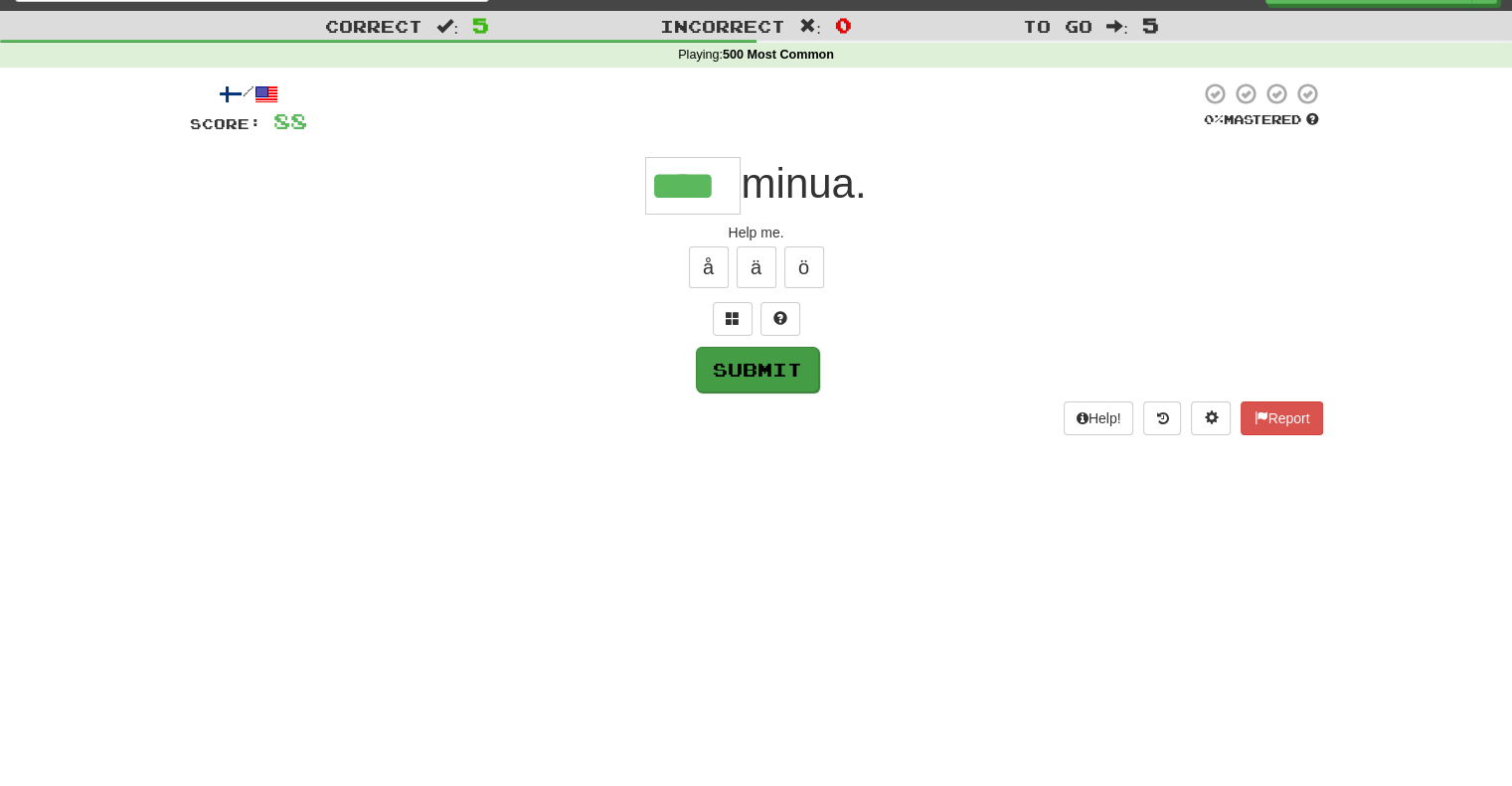 type on "****" 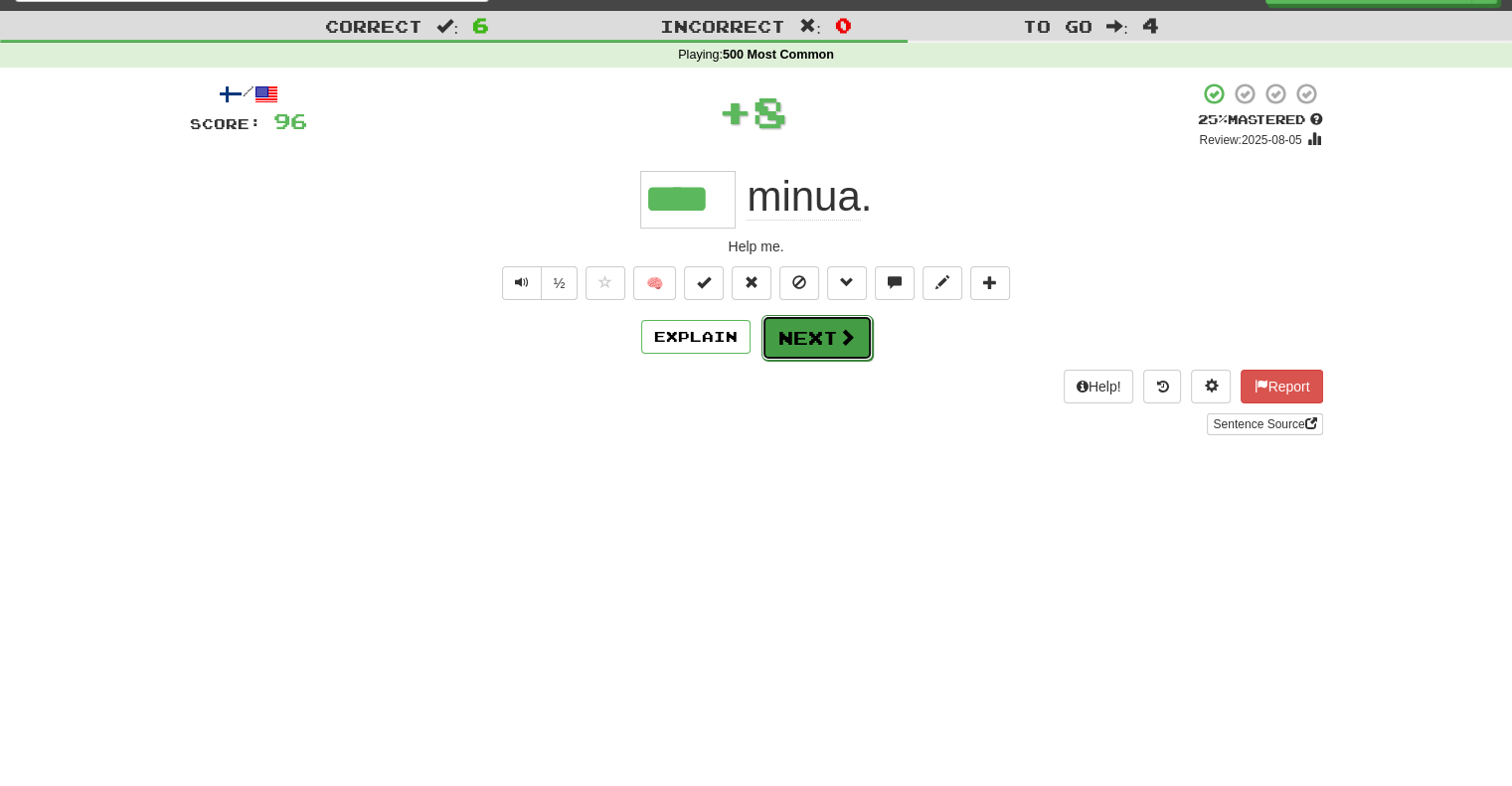 click on "Next" at bounding box center (817, 338) 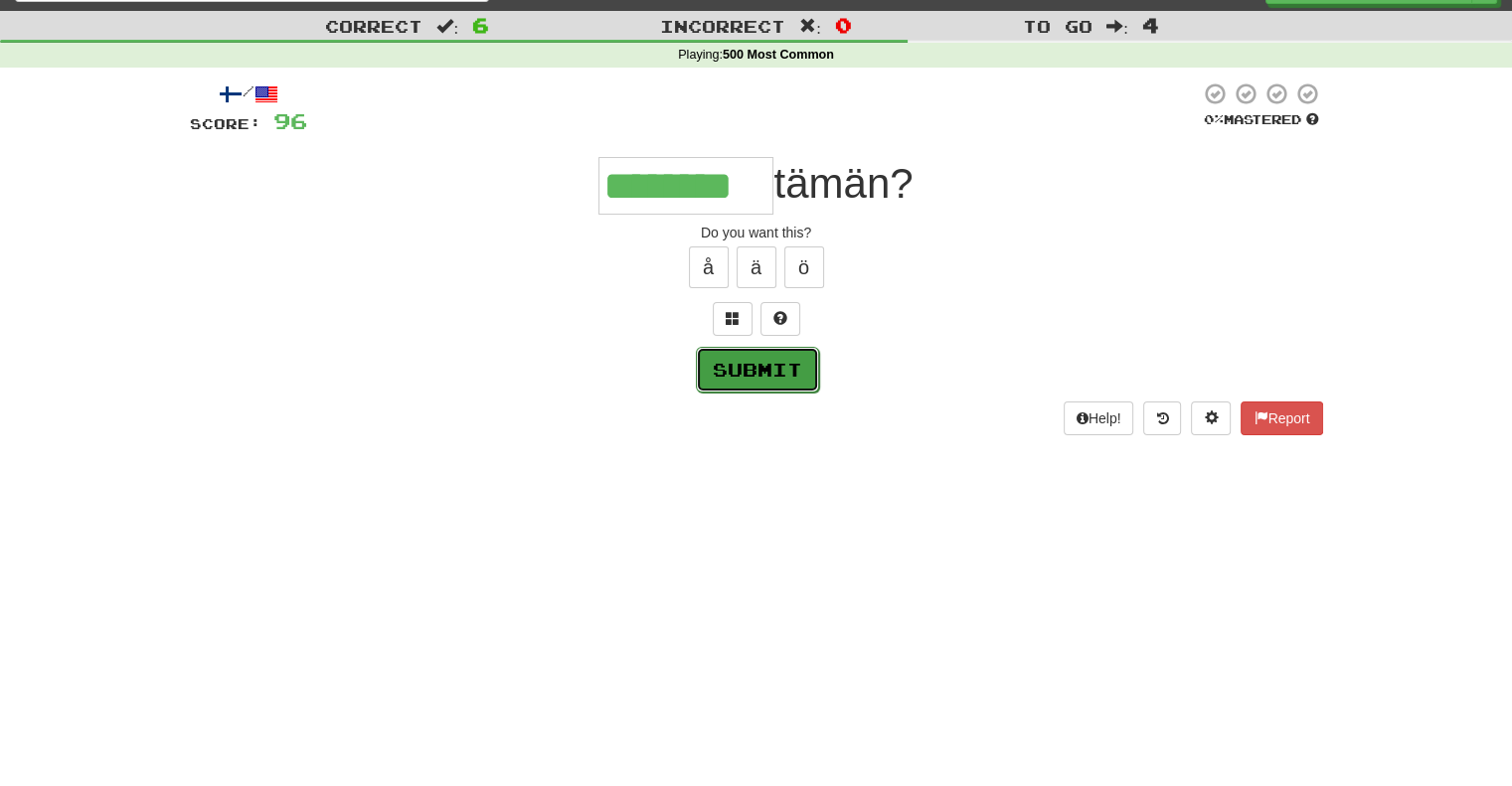 click on "Submit" at bounding box center [757, 370] 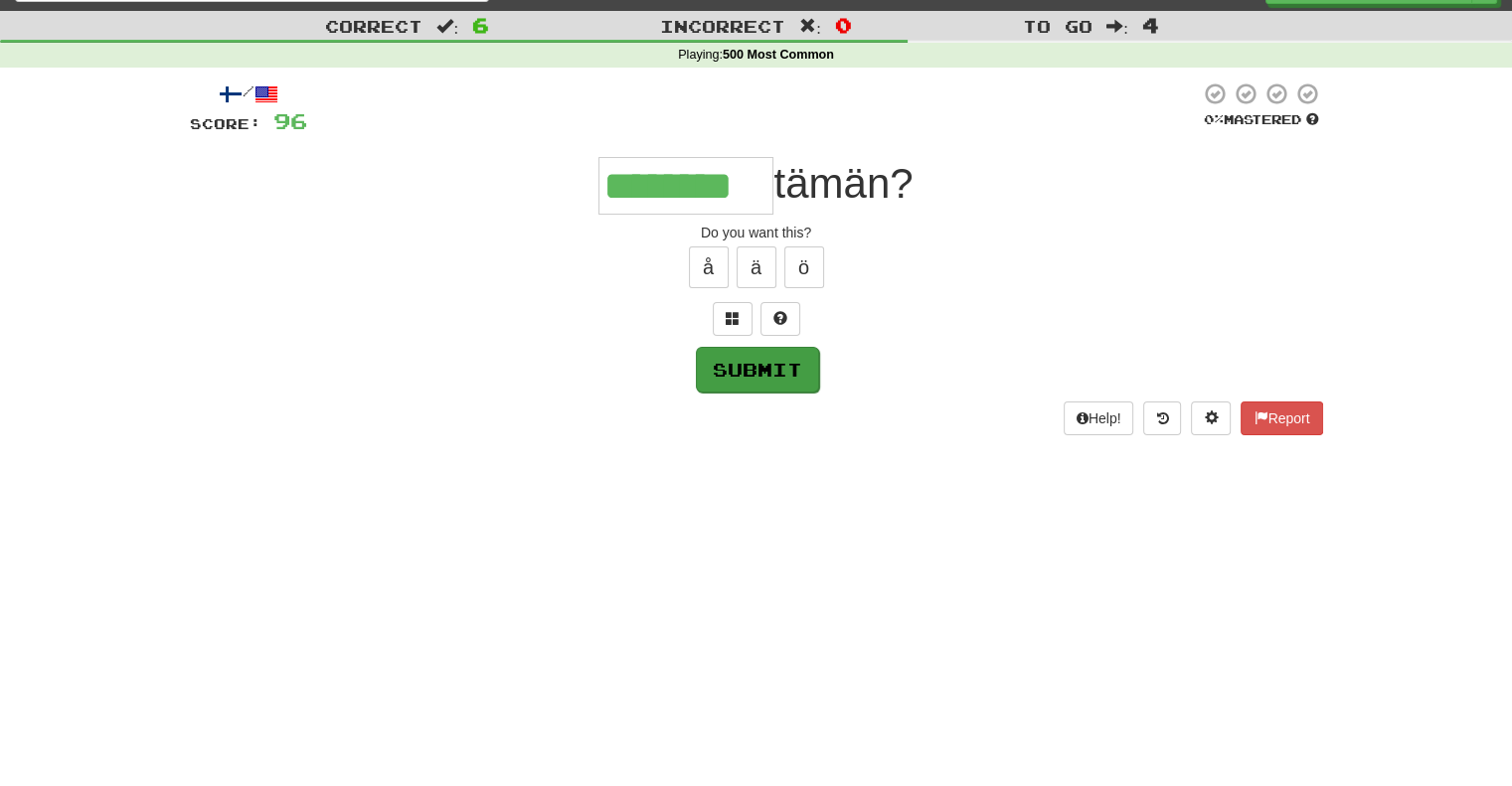 type on "********" 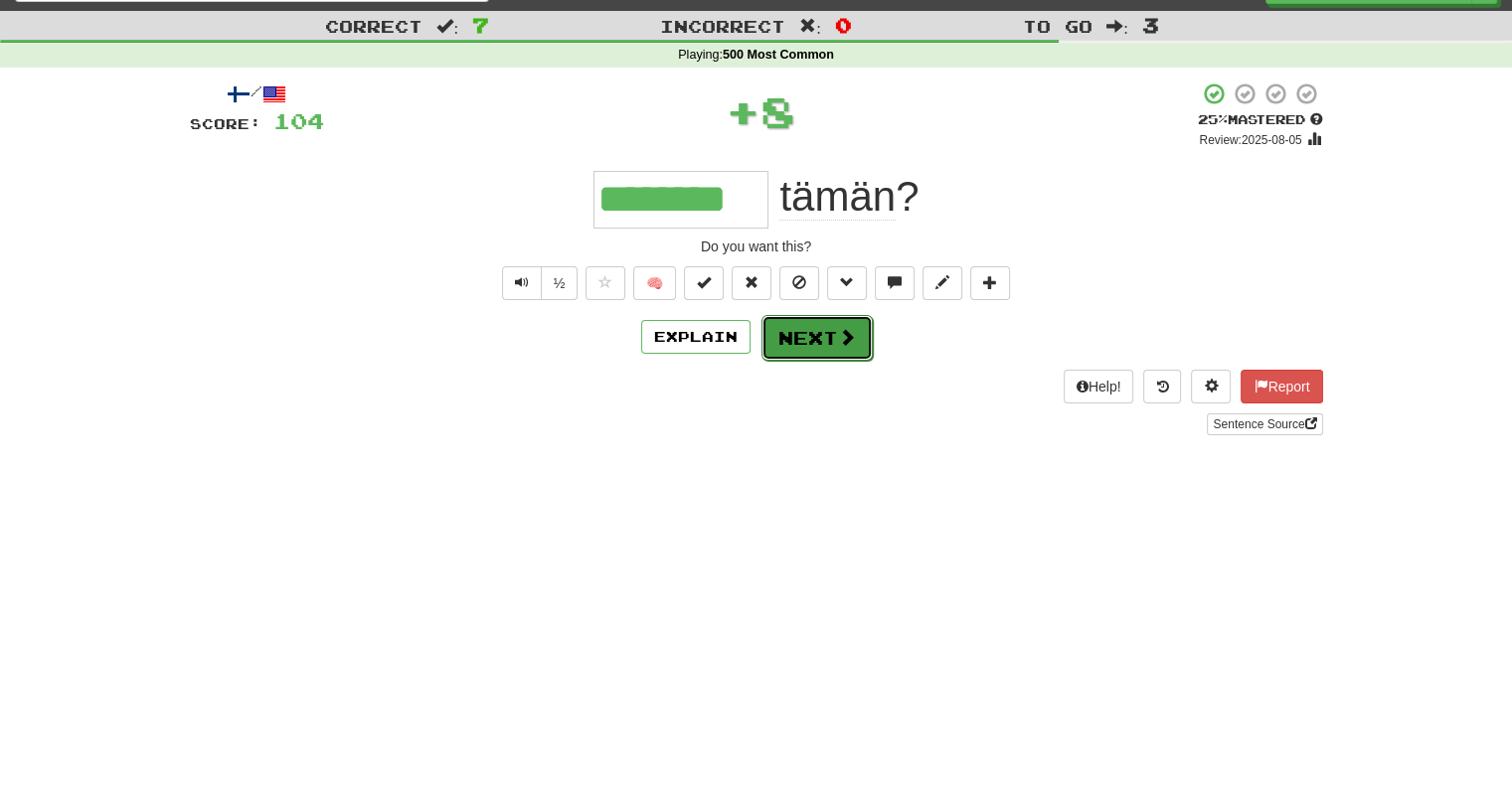 click on "Next" at bounding box center [817, 338] 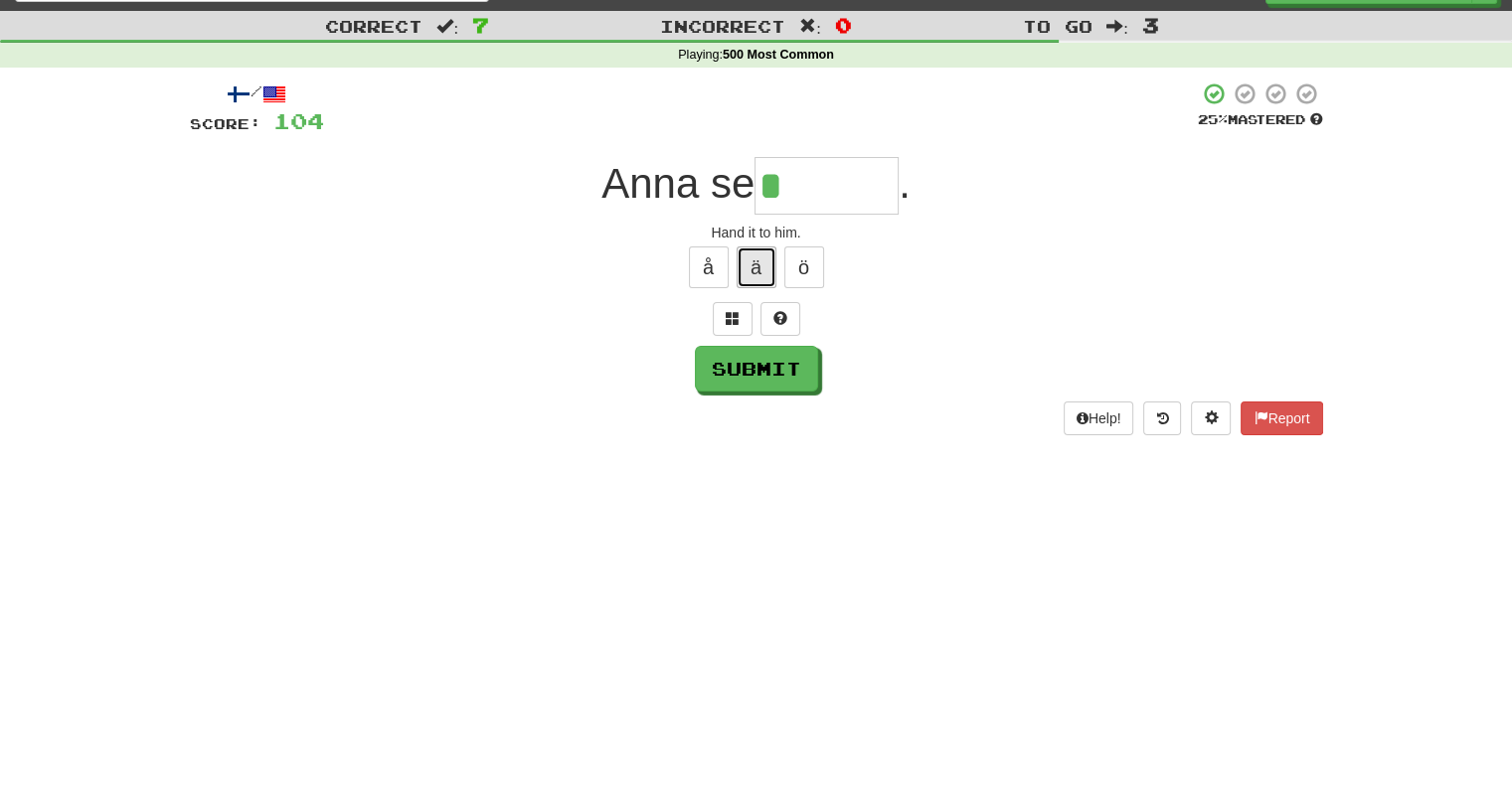 click on "ä" at bounding box center [756, 267] 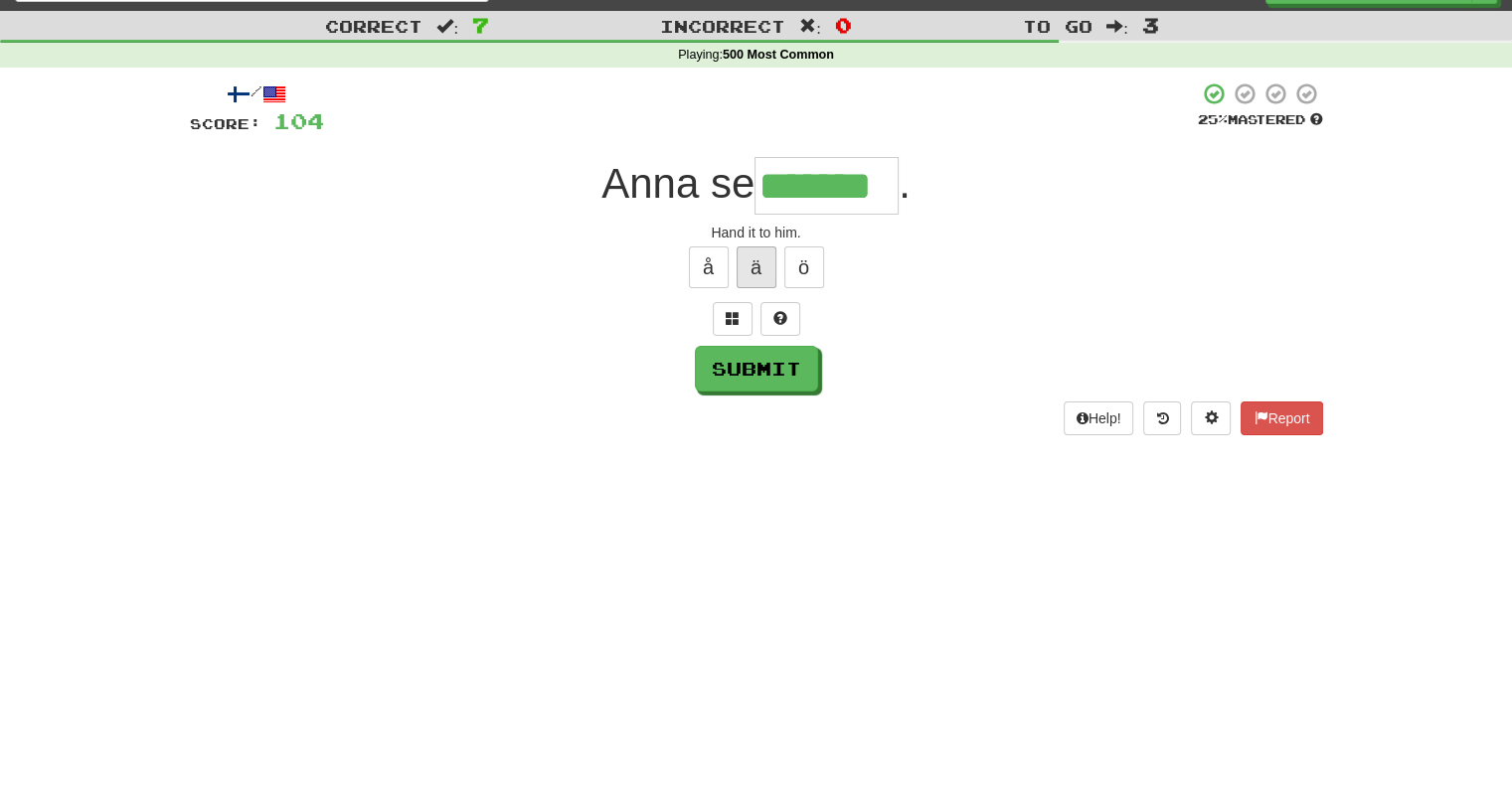 type on "*******" 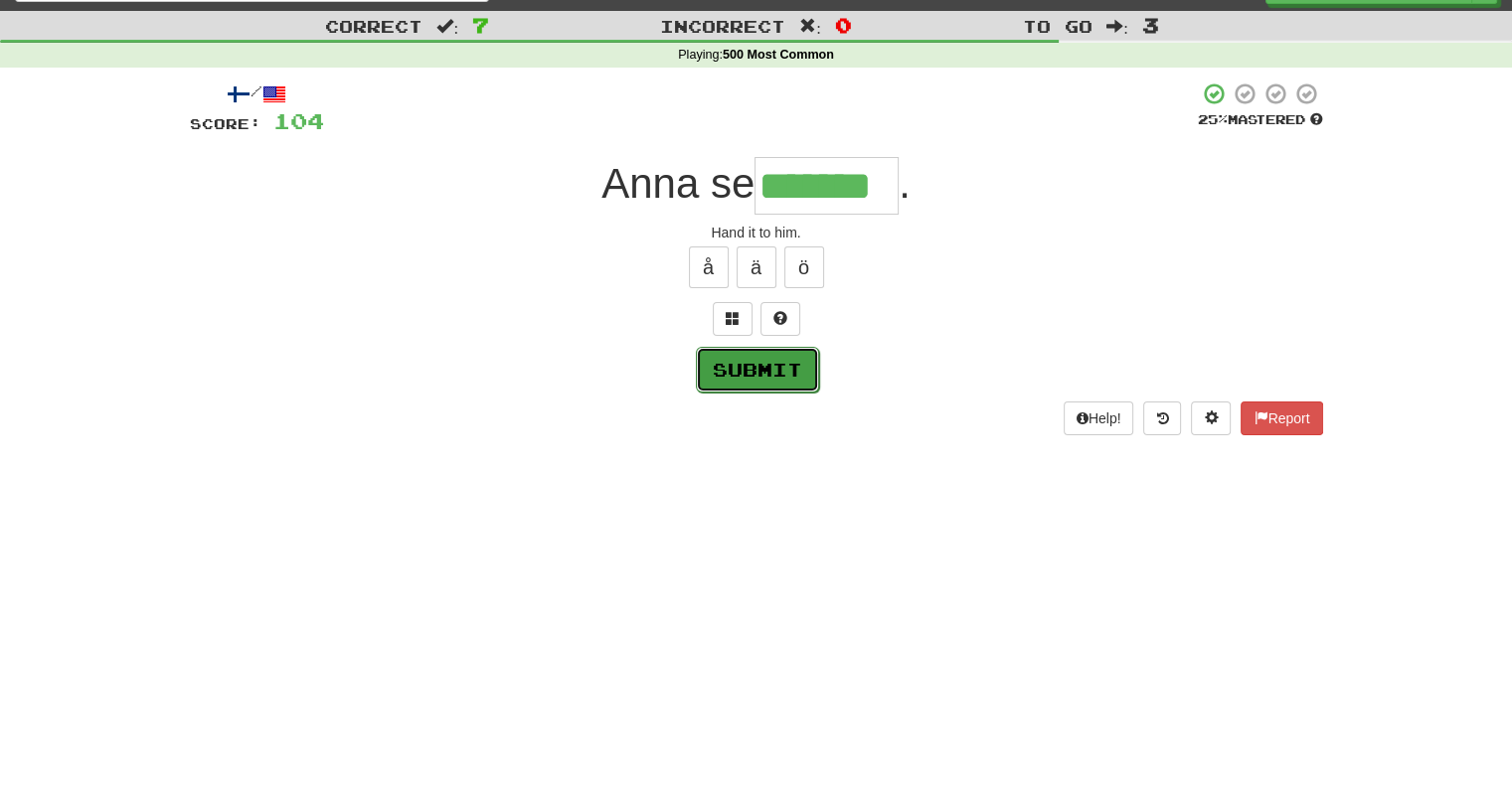 click on "Submit" at bounding box center [757, 370] 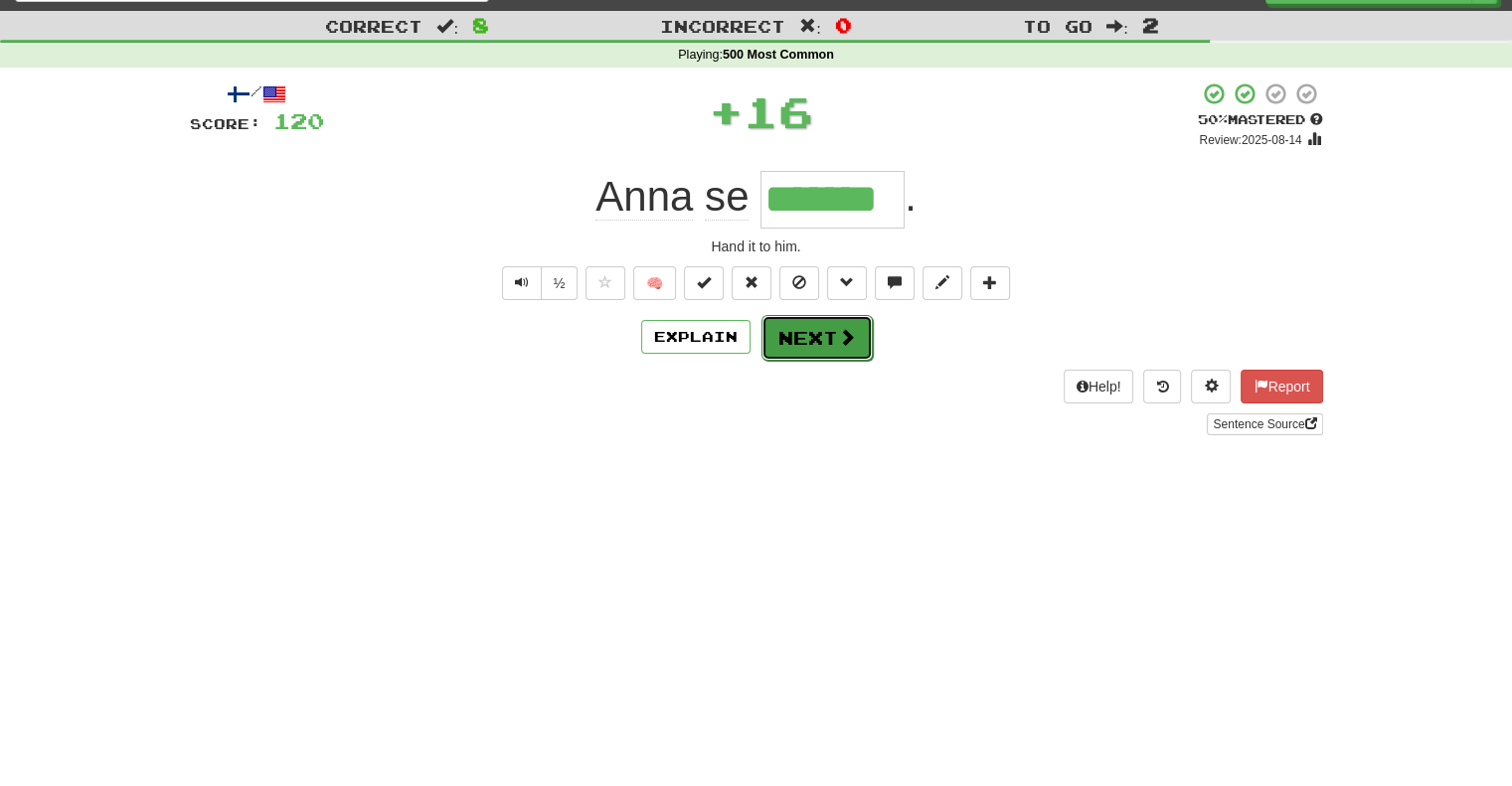 click on "Next" at bounding box center (817, 338) 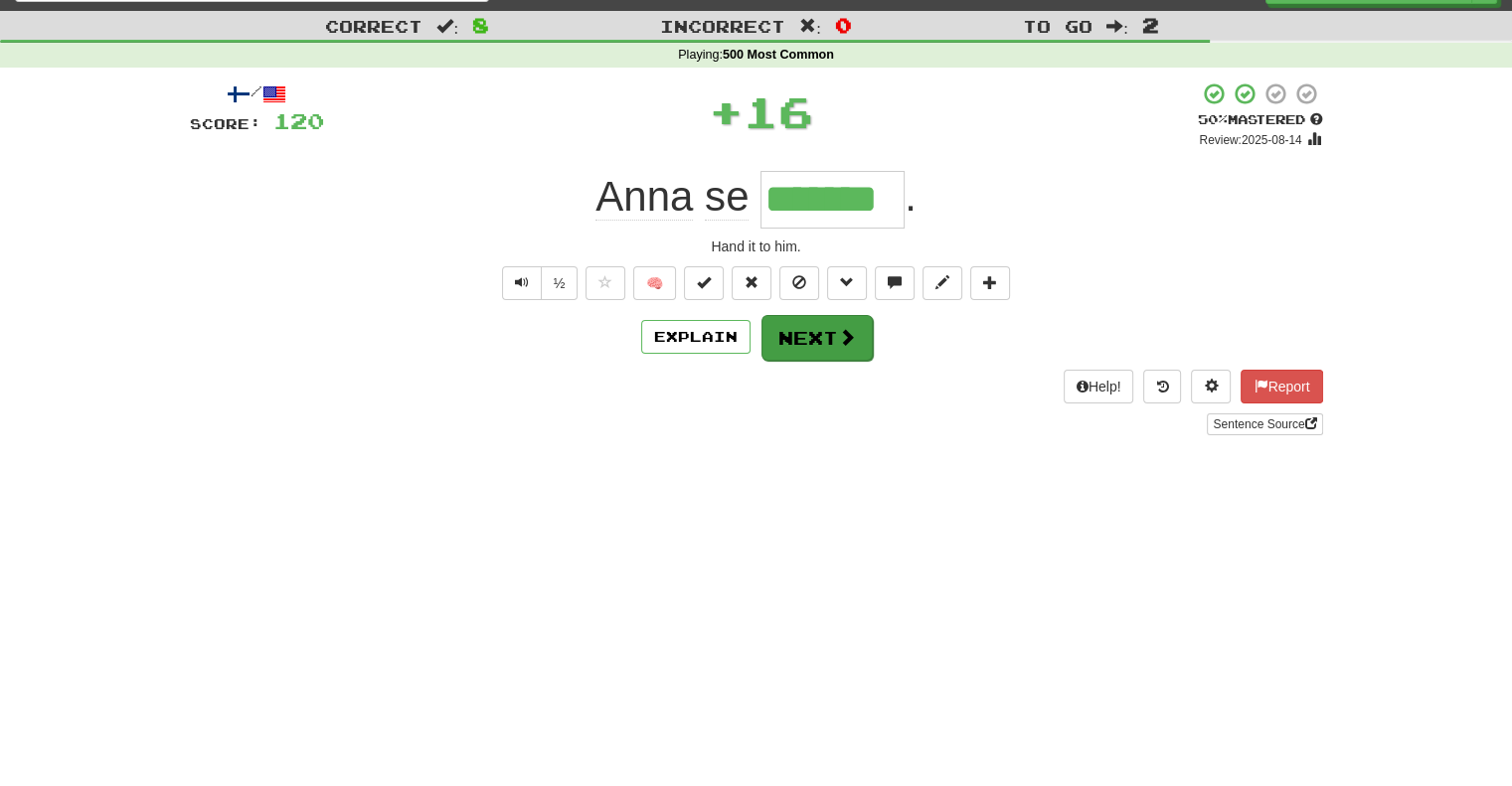 type 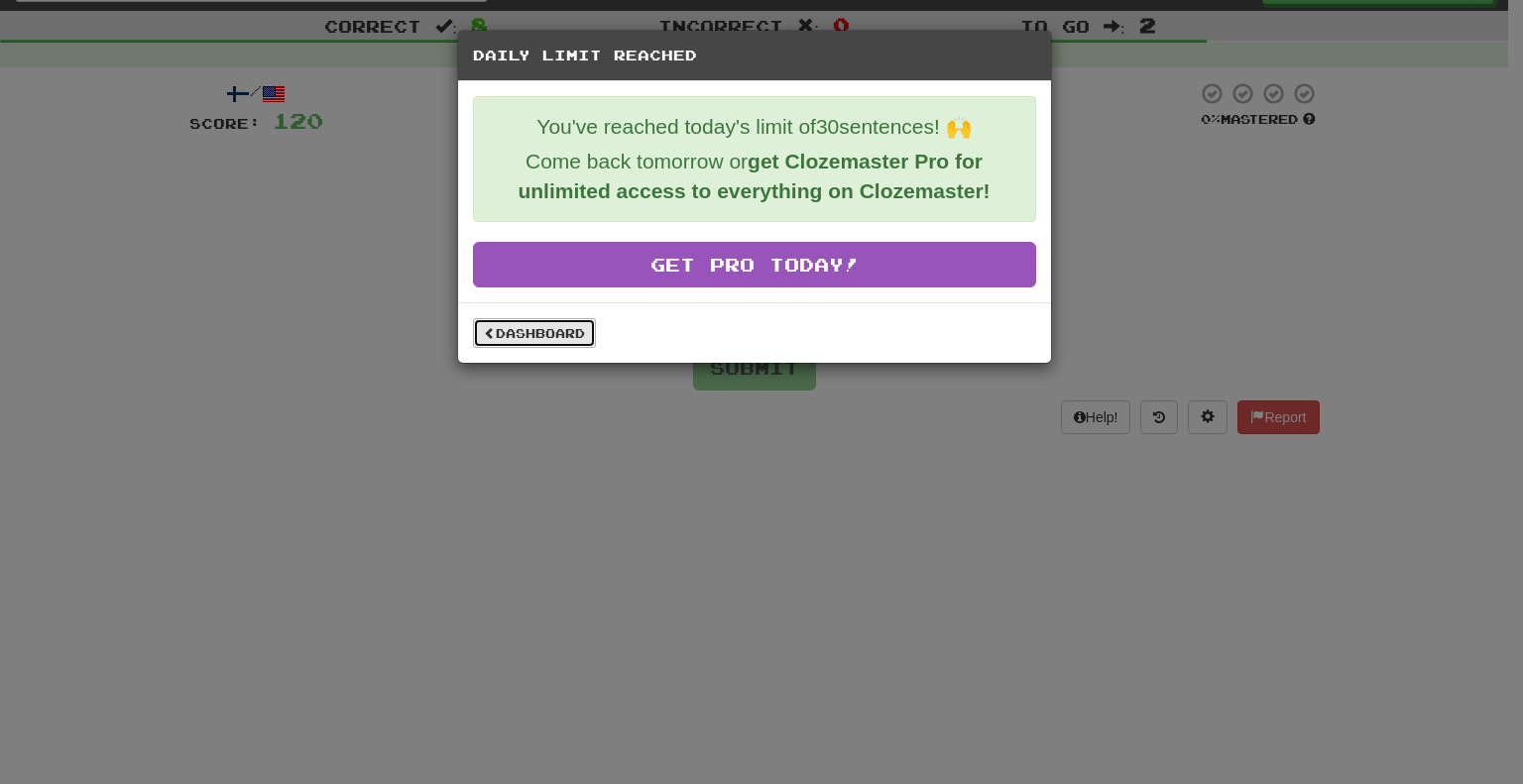 click on "Dashboard" at bounding box center [534, 333] 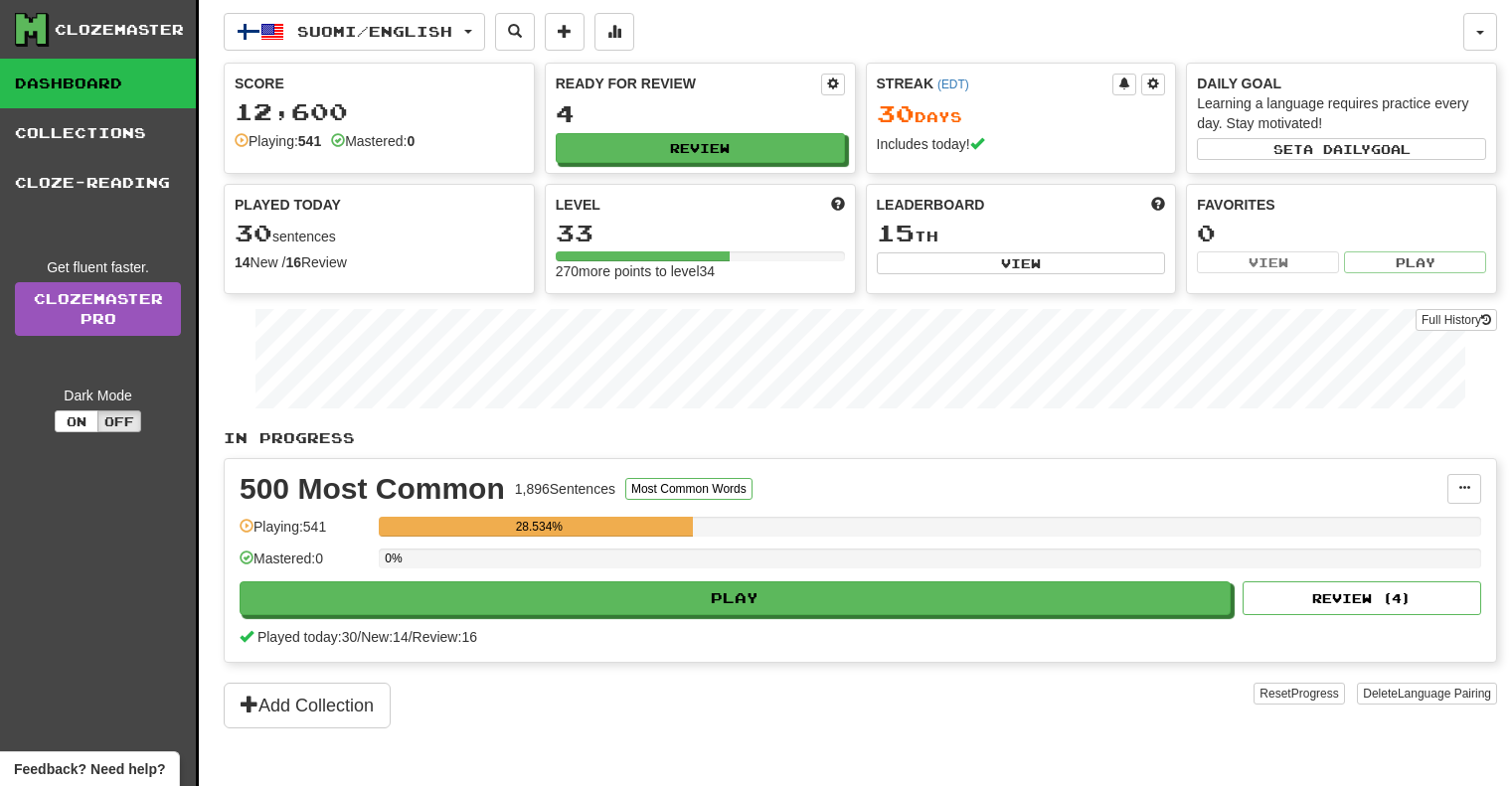 scroll, scrollTop: 0, scrollLeft: 0, axis: both 